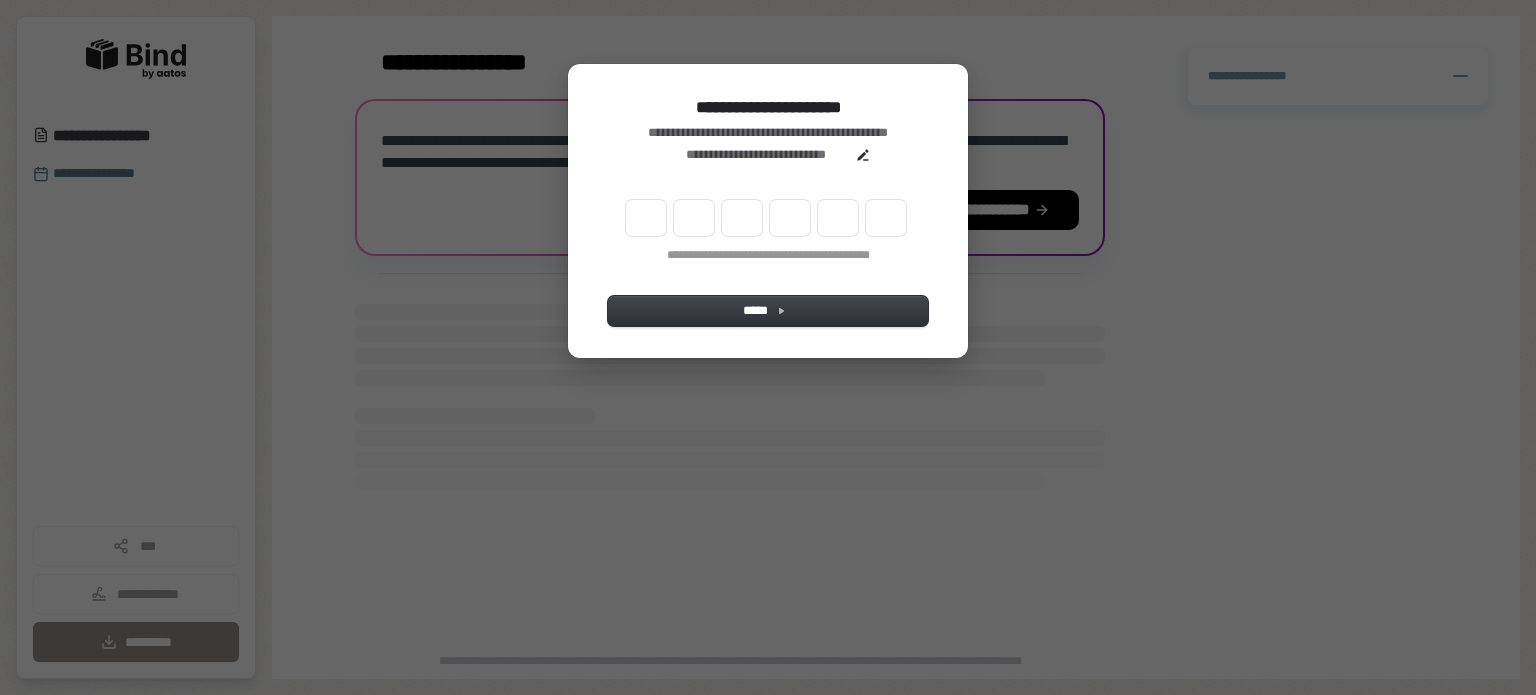 scroll, scrollTop: 0, scrollLeft: 0, axis: both 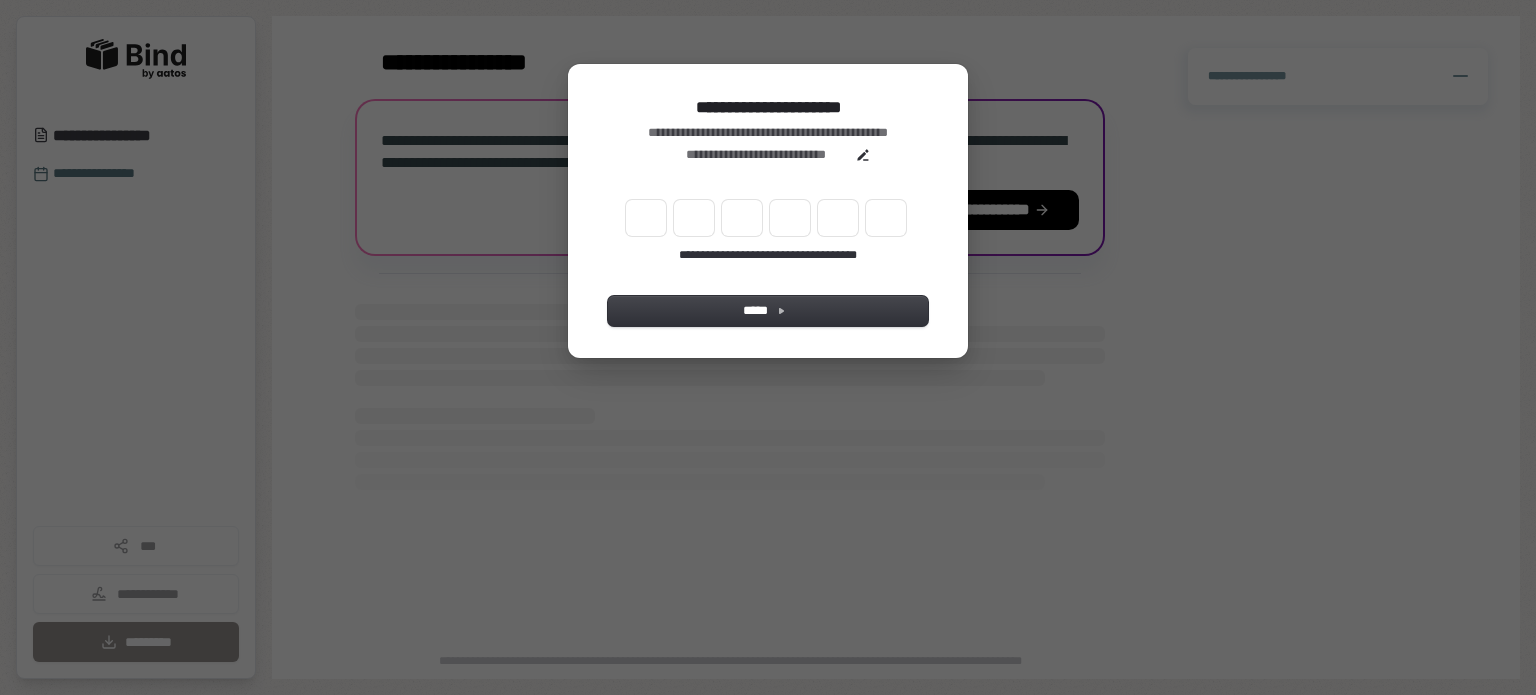 click on "**********" at bounding box center (768, 347) 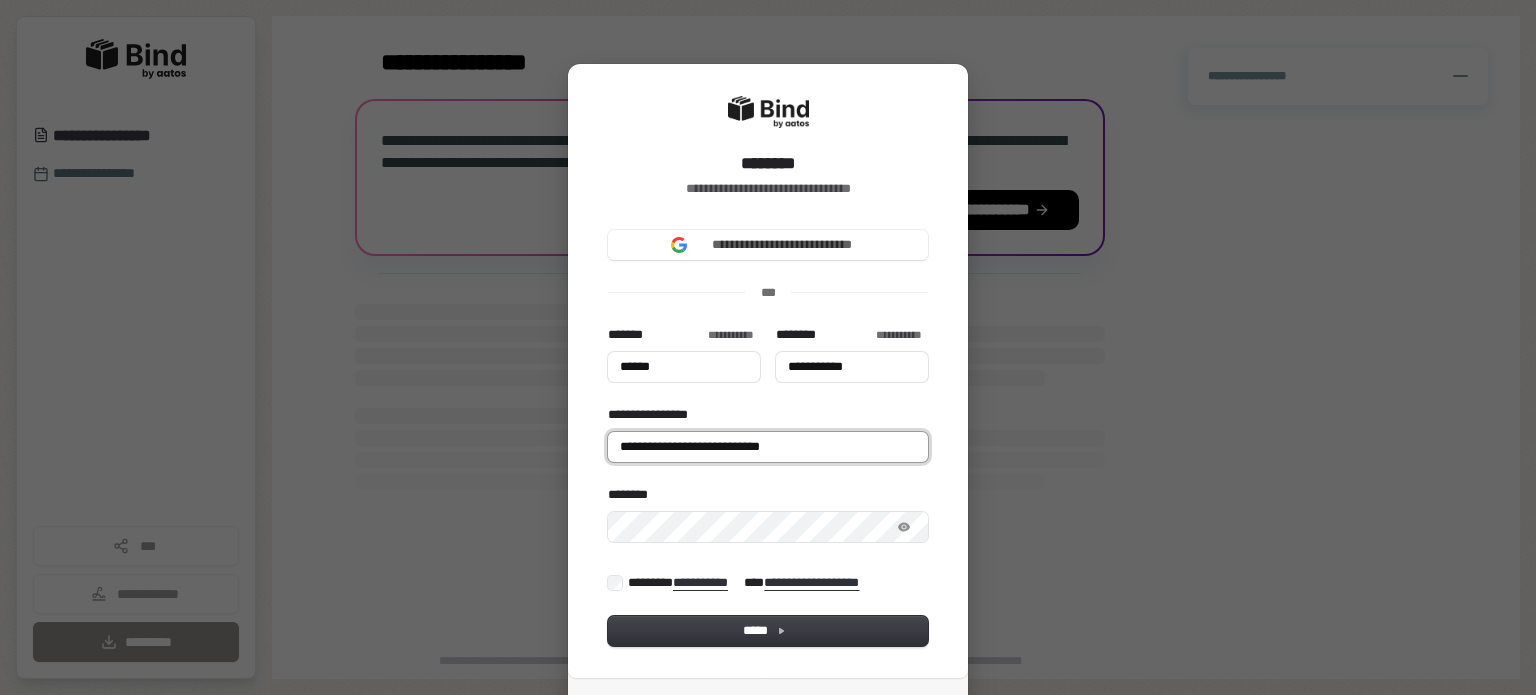 type on "******" 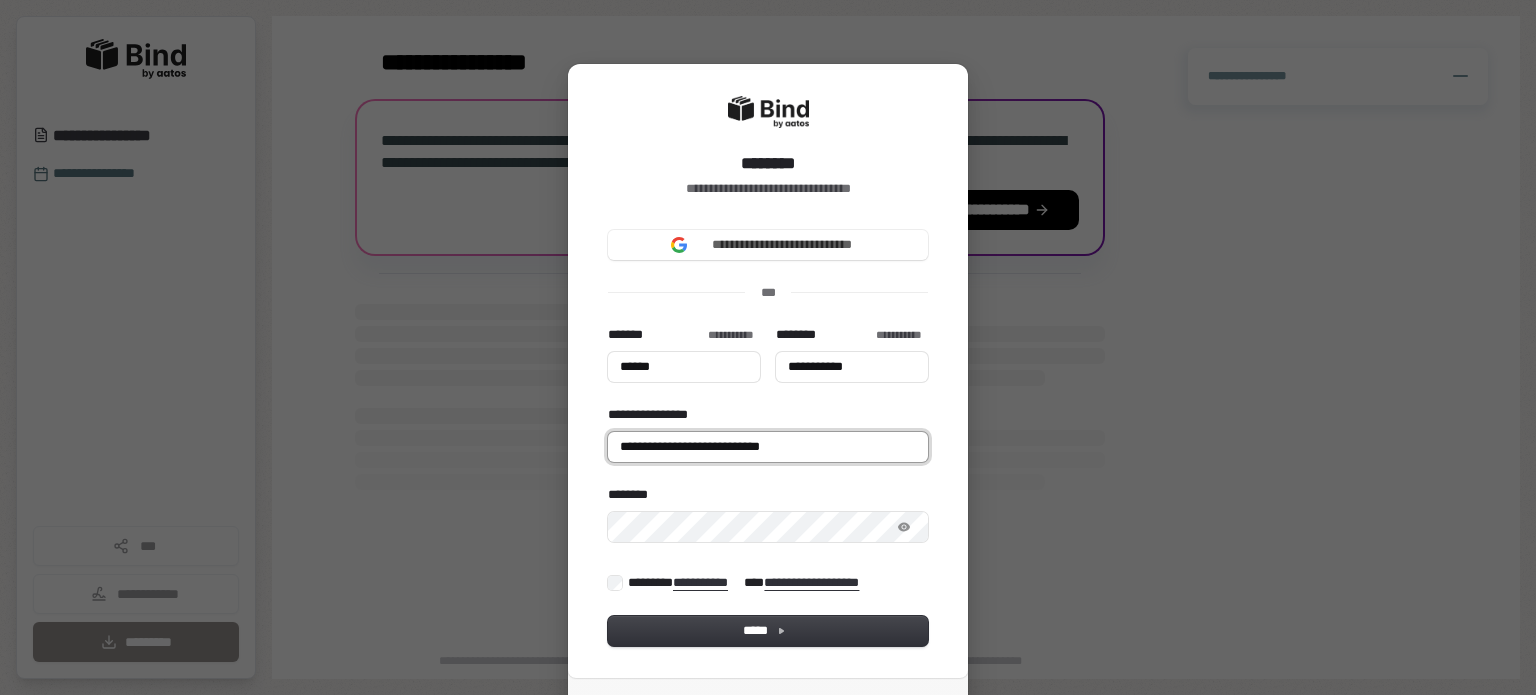 type on "**********" 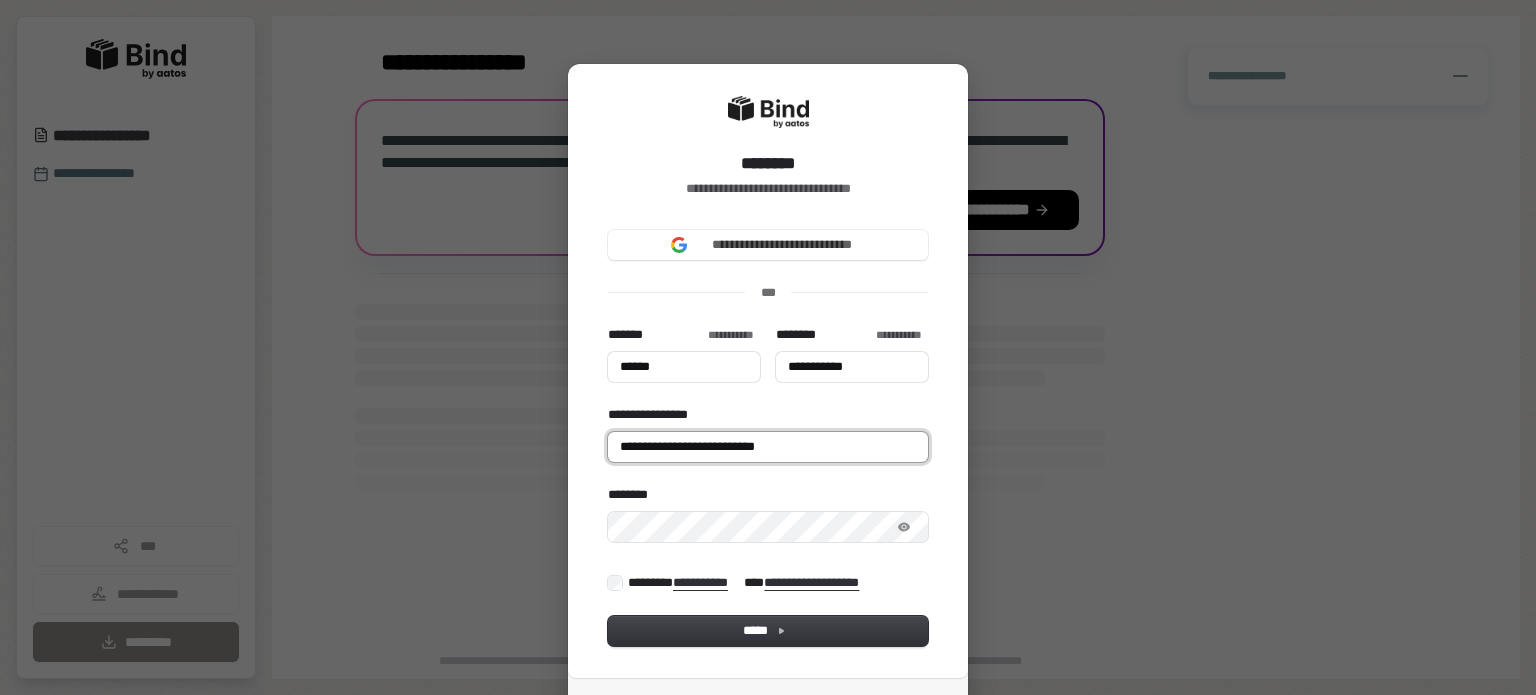 type on "**********" 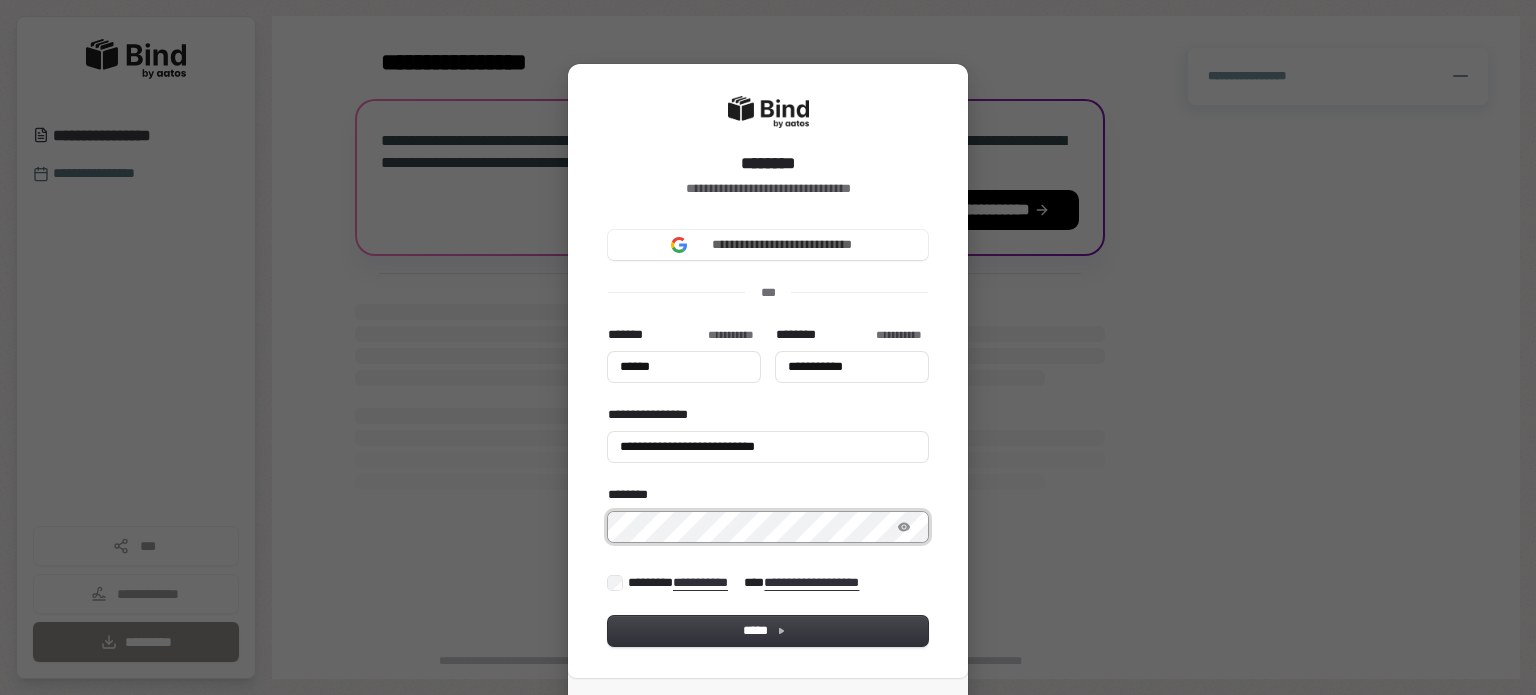 type on "******" 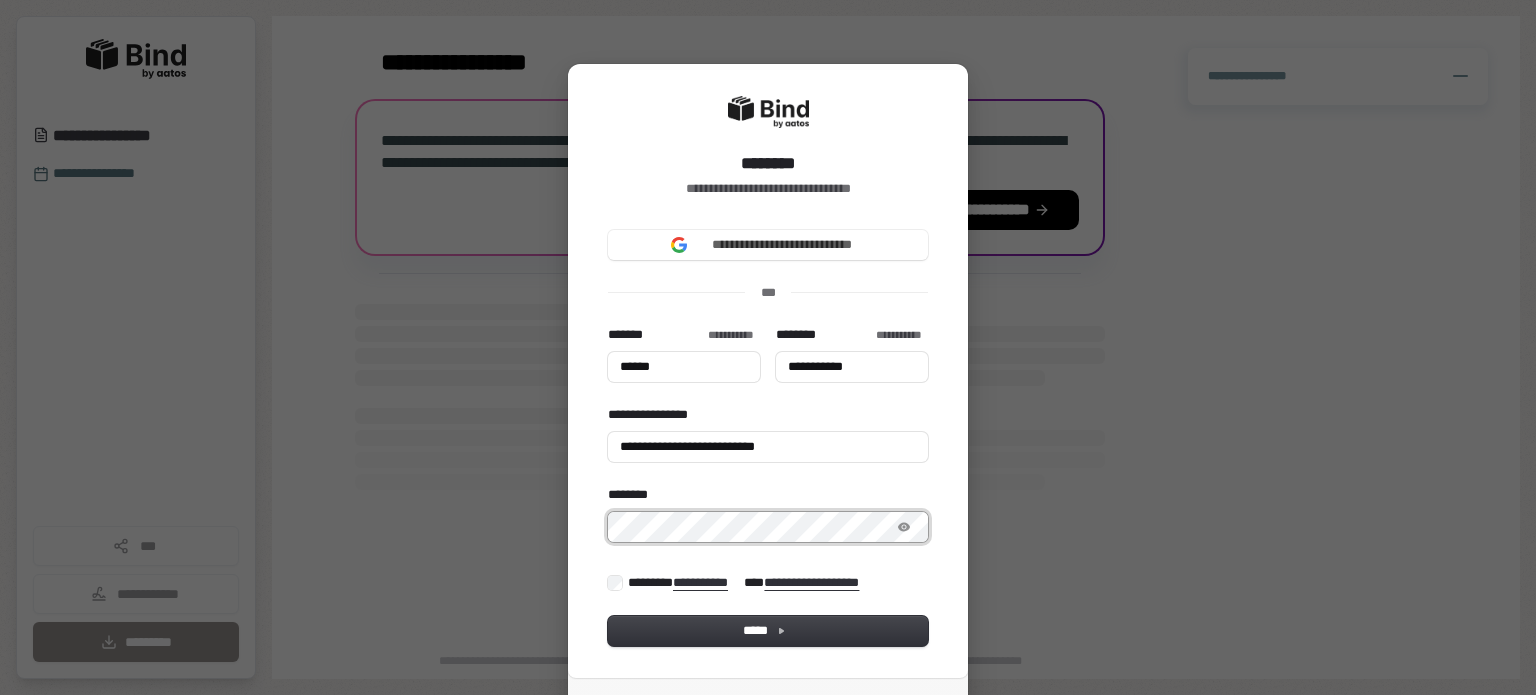 type on "**********" 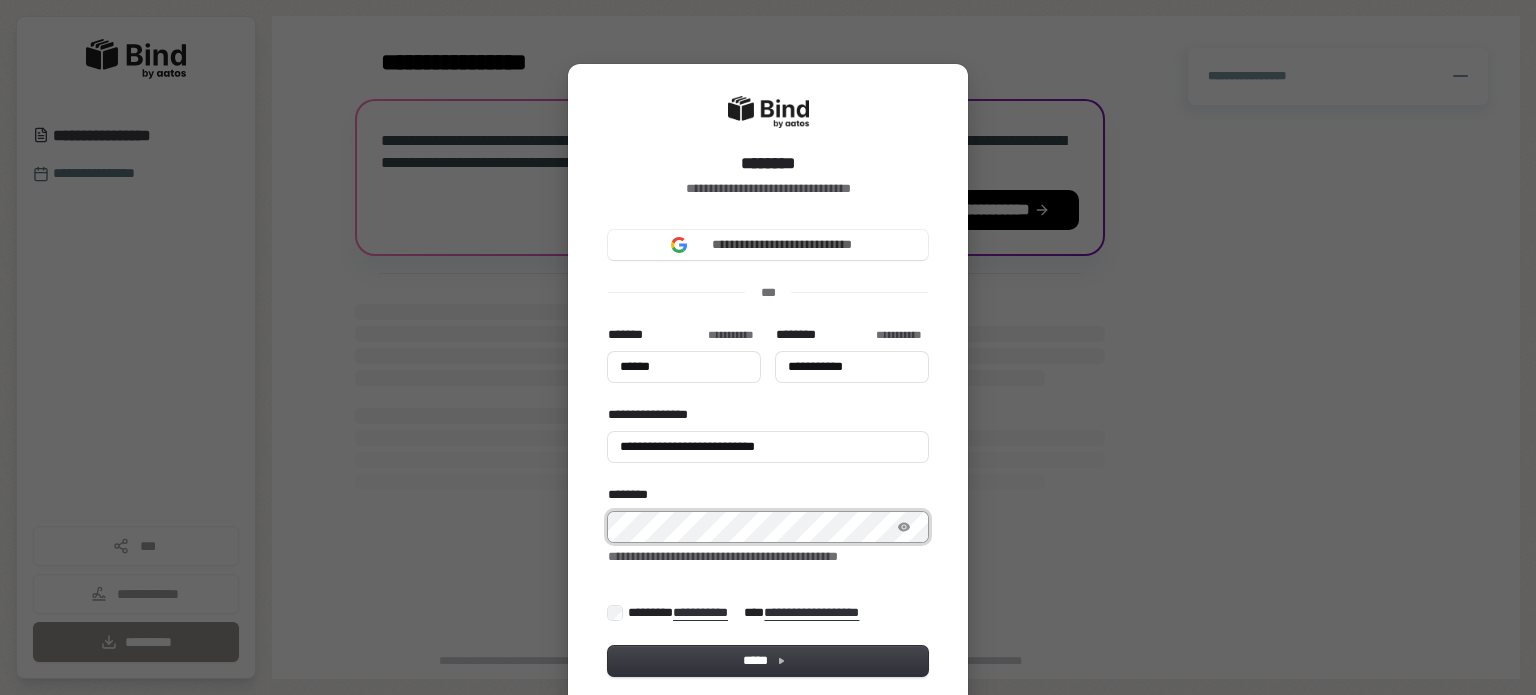 type on "******" 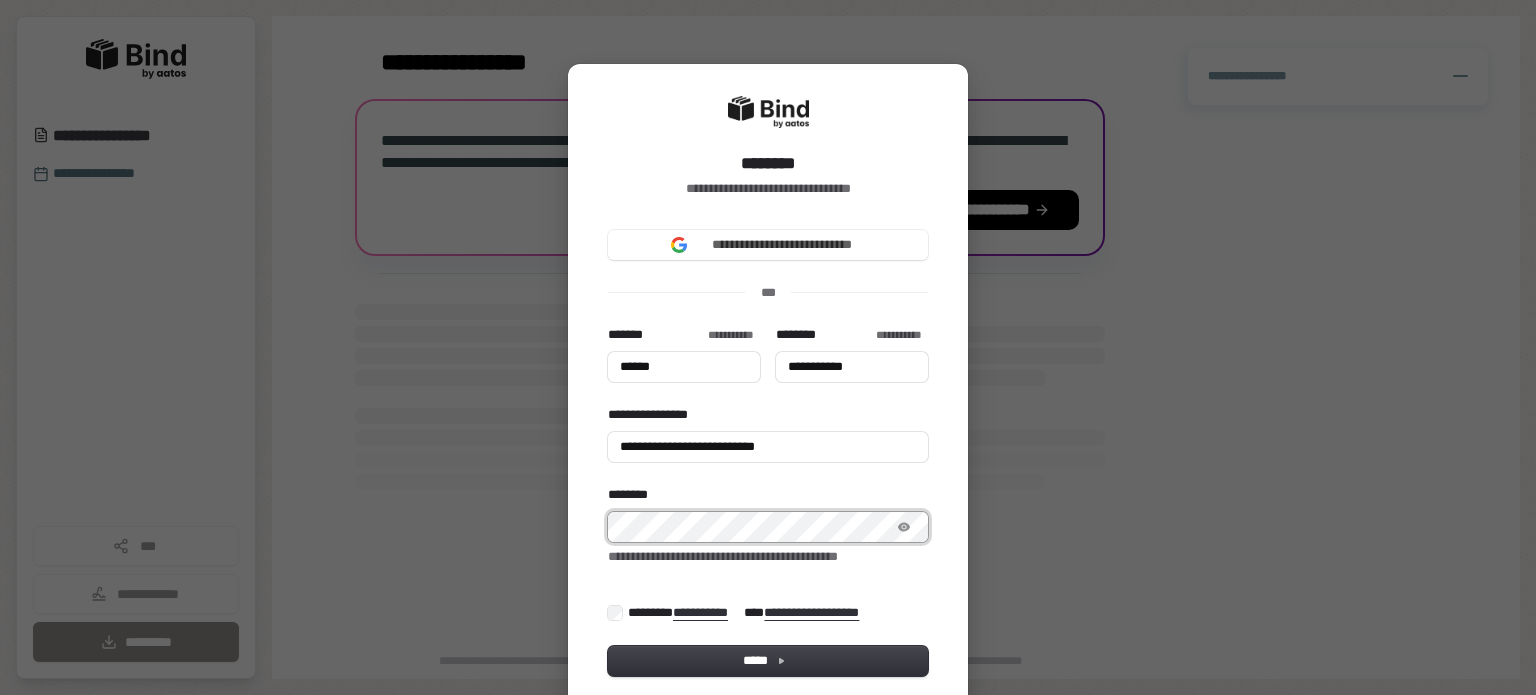 type on "**********" 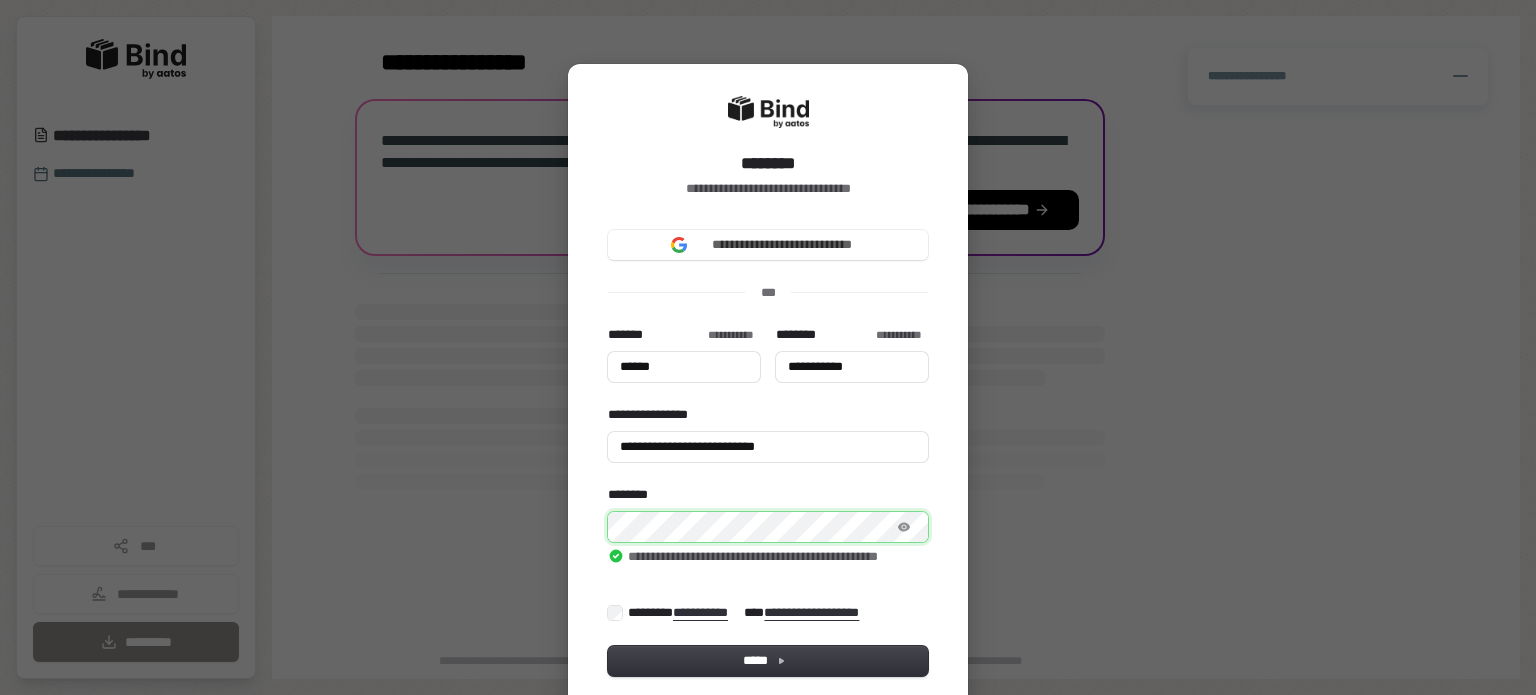 type on "******" 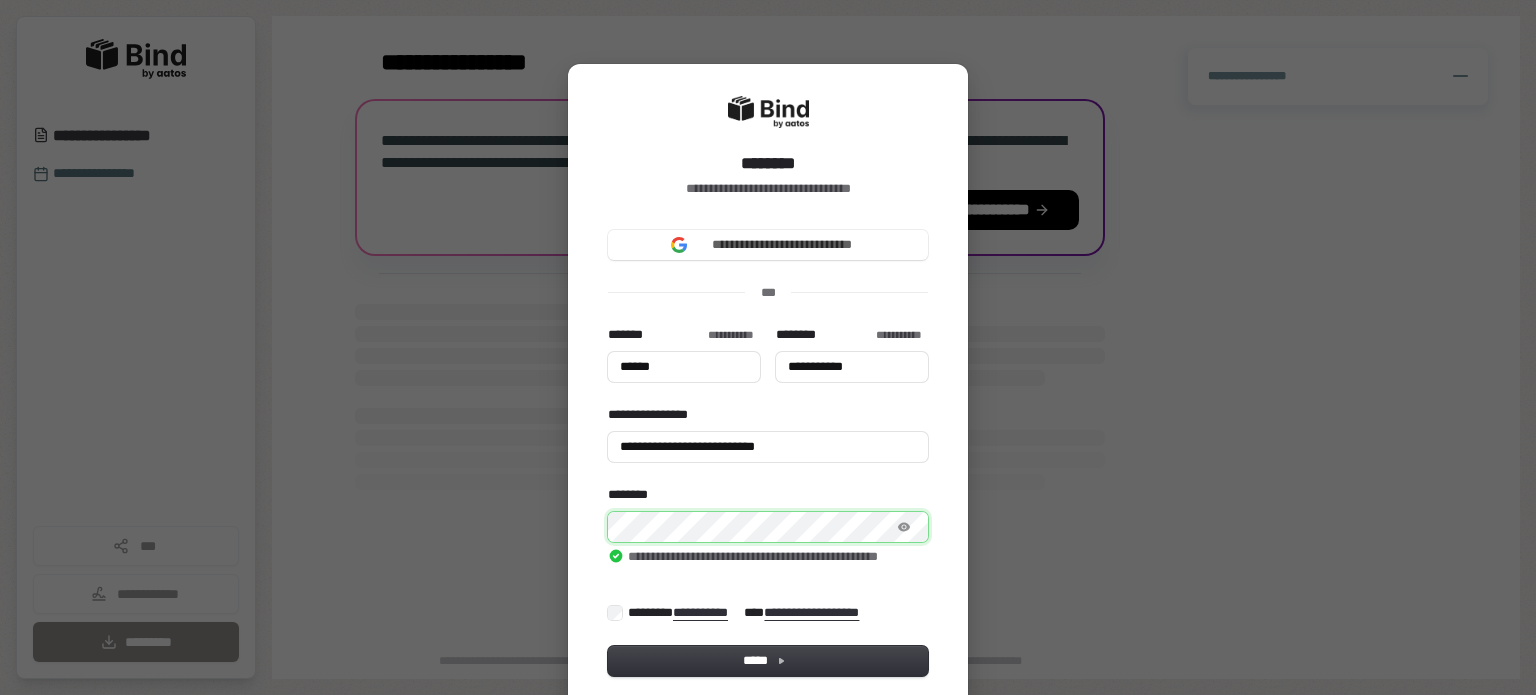 type on "**********" 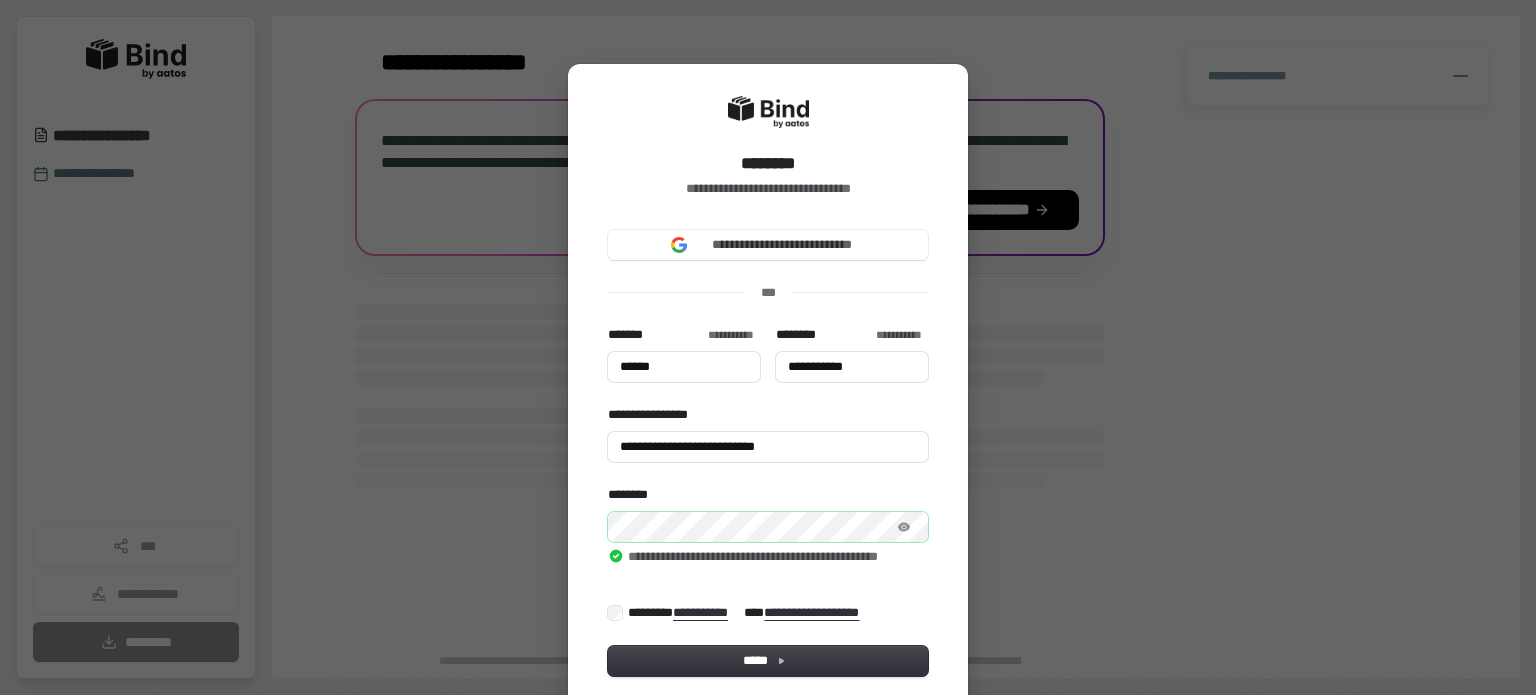 type on "******" 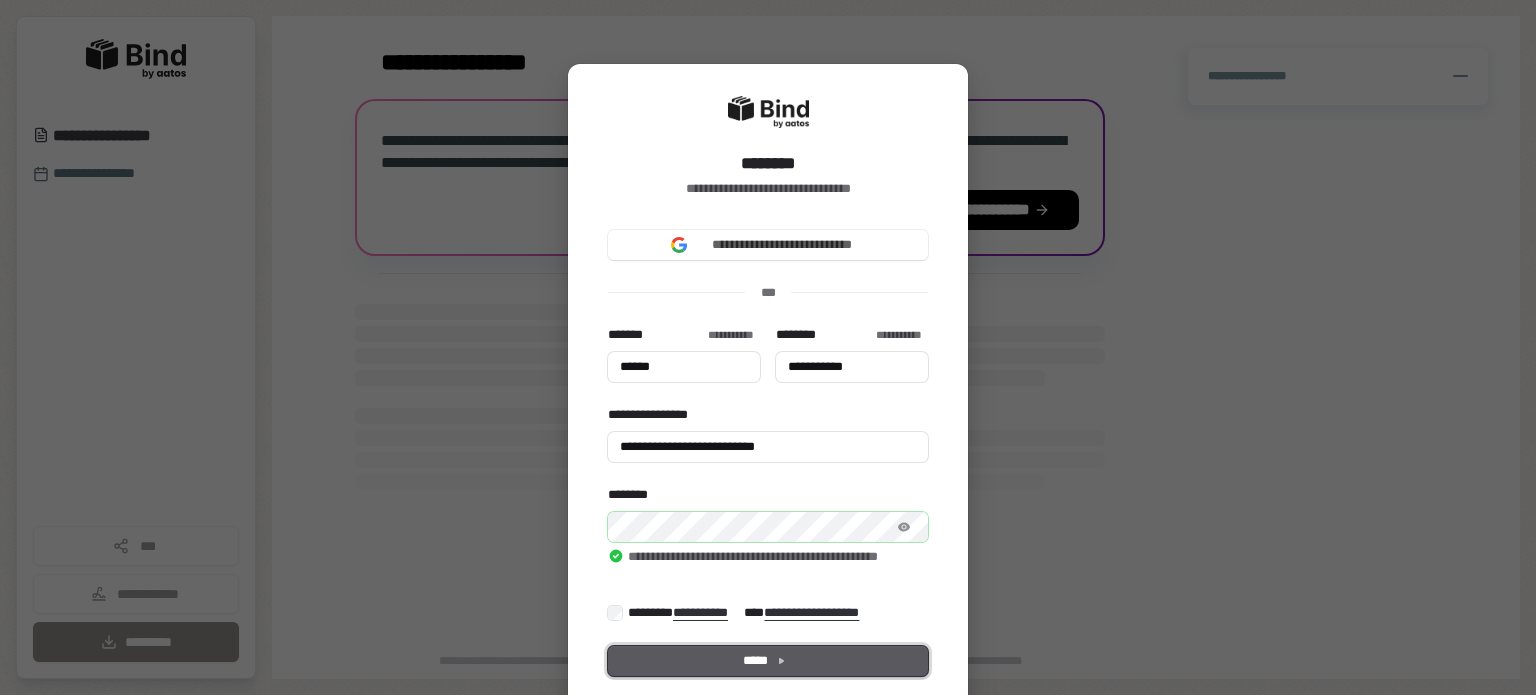 type on "******" 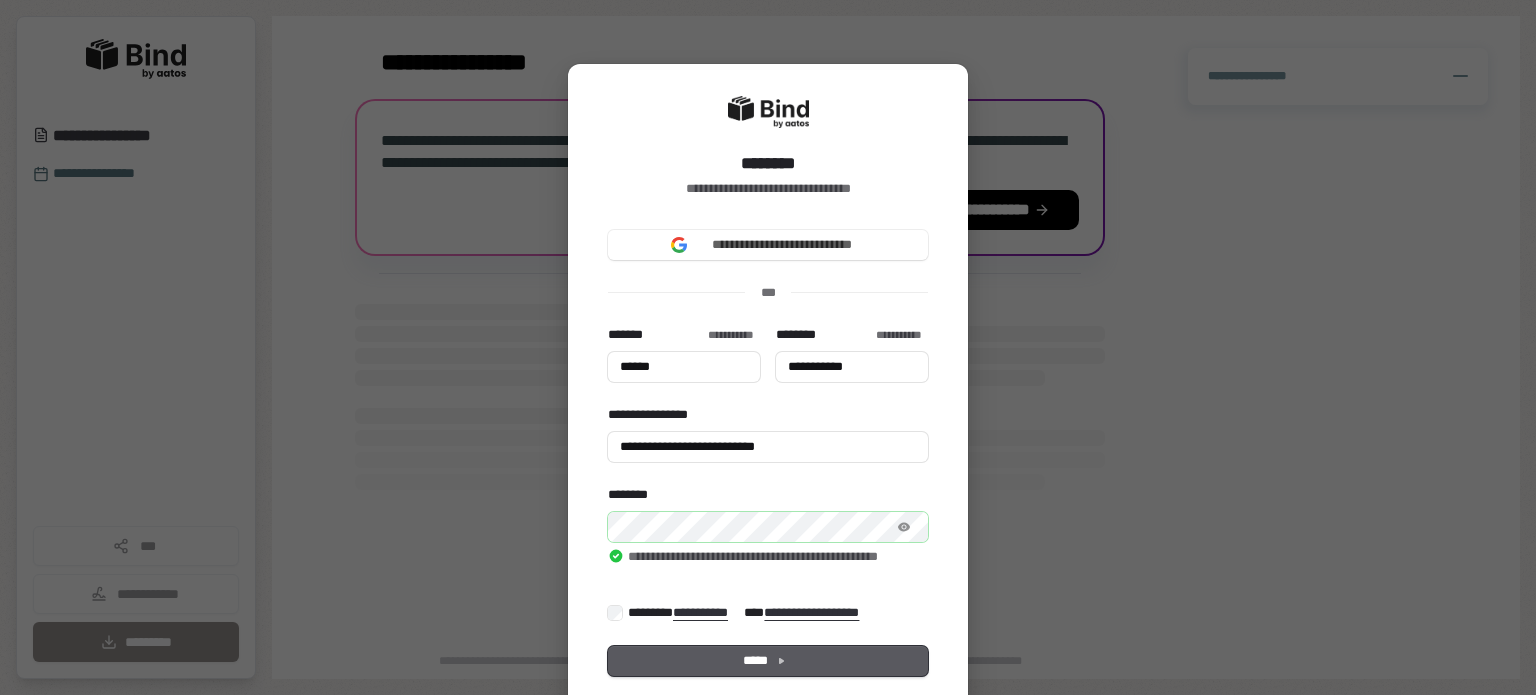 type on "******" 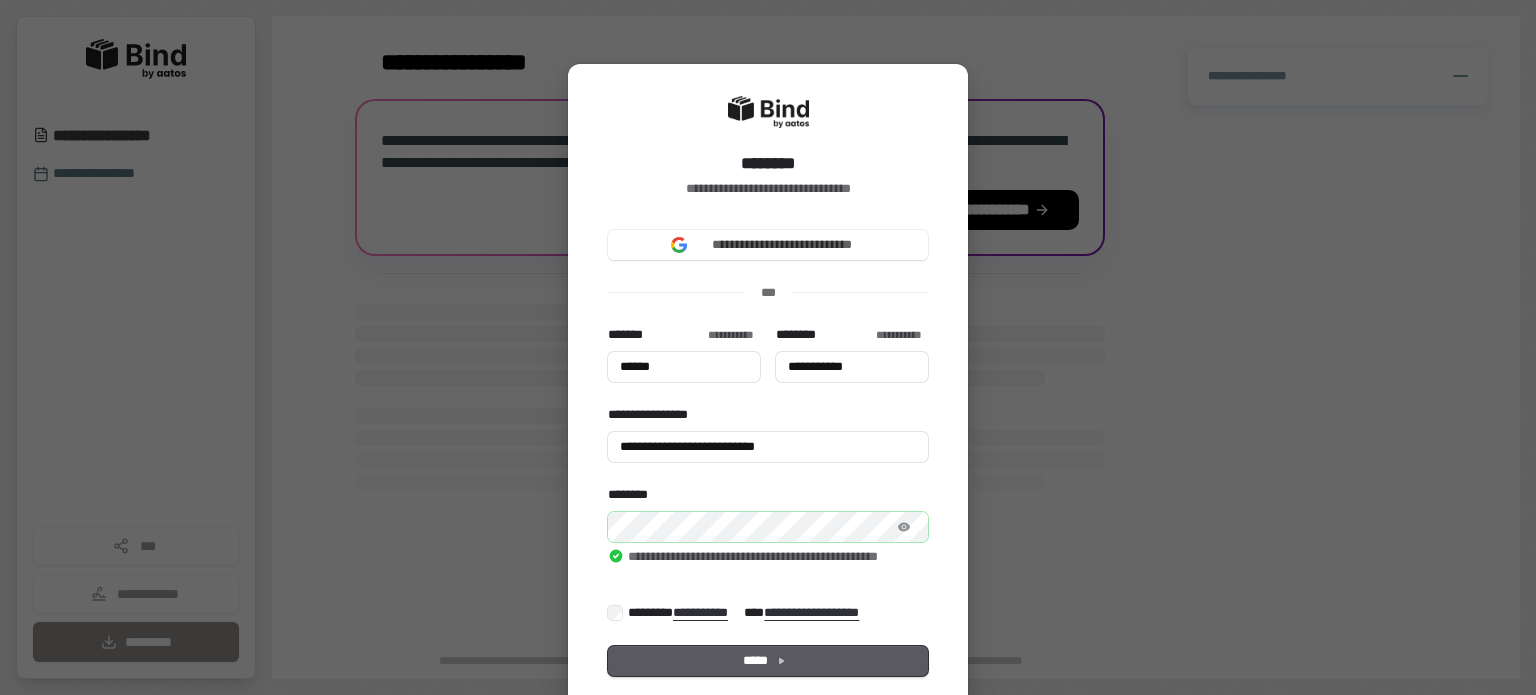 type on "**********" 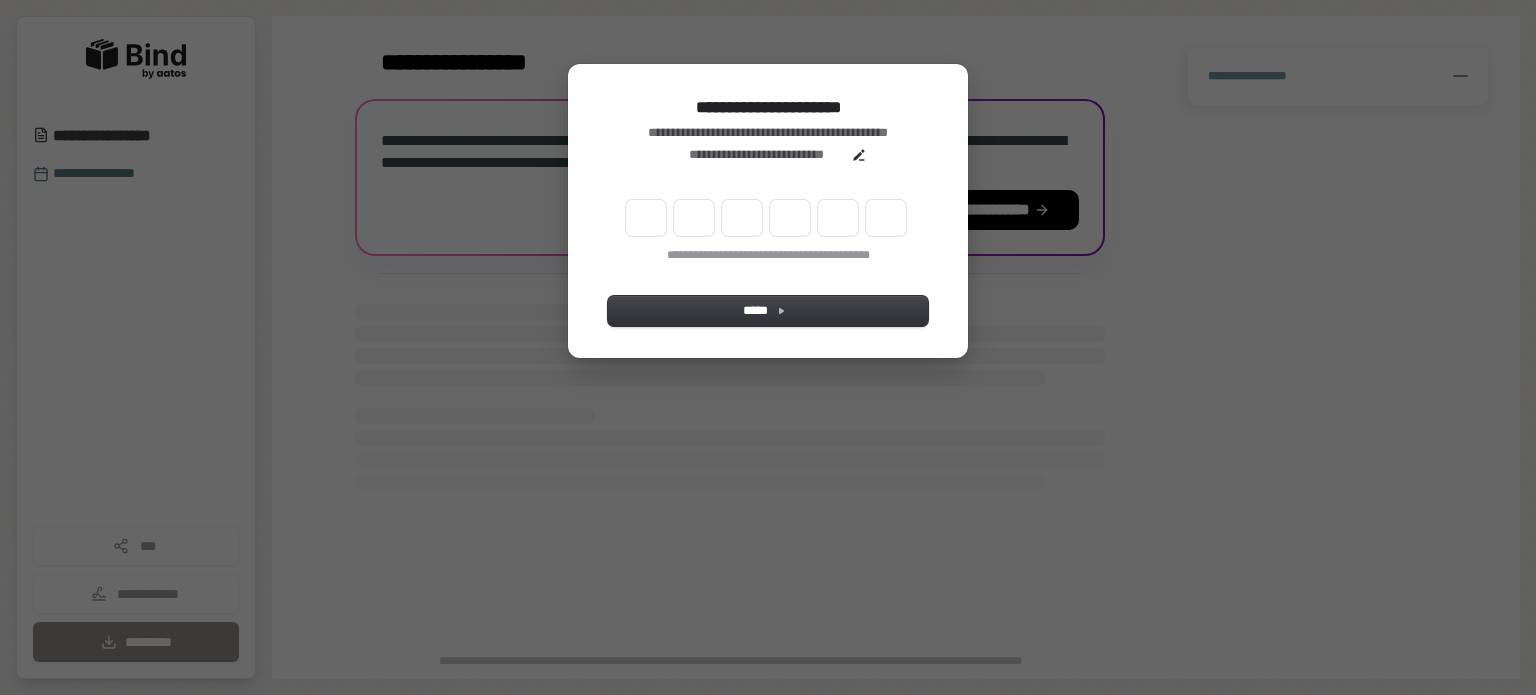 type on "*" 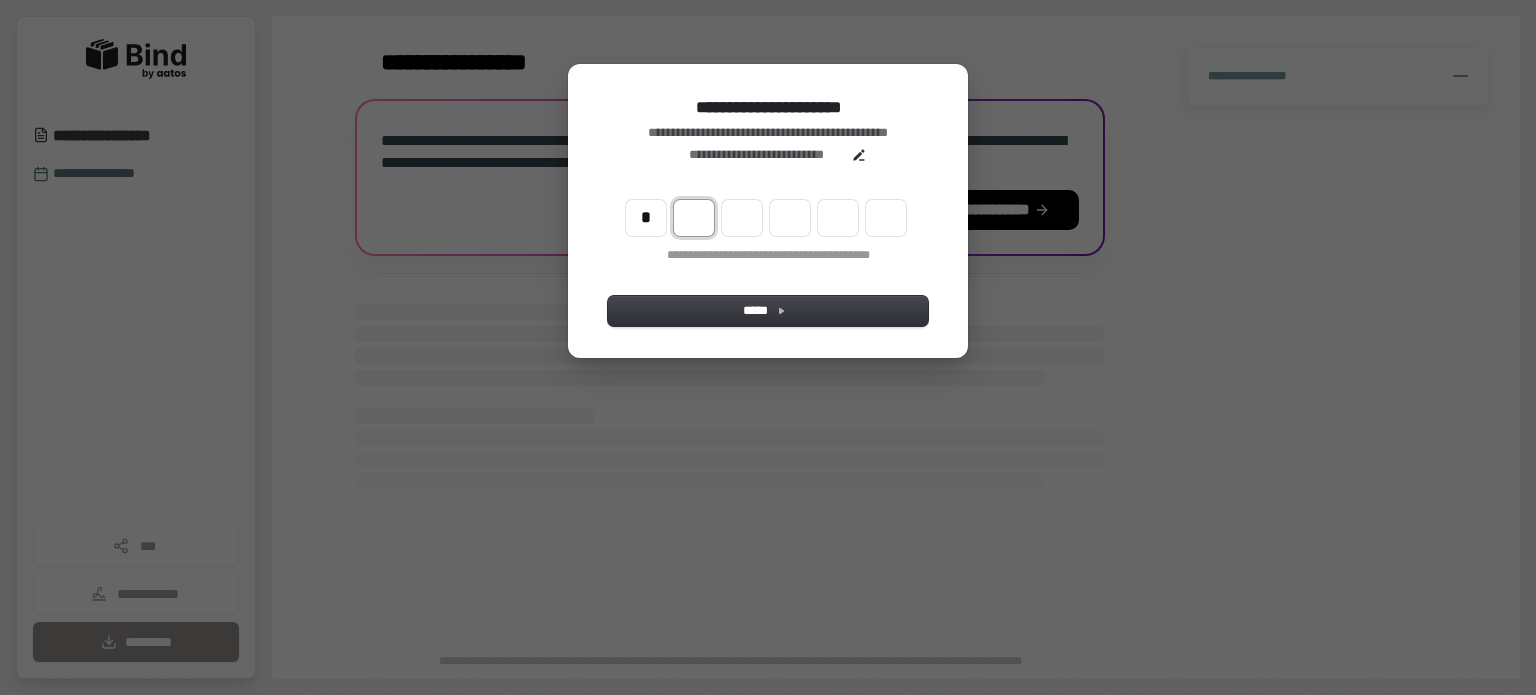 type on "*" 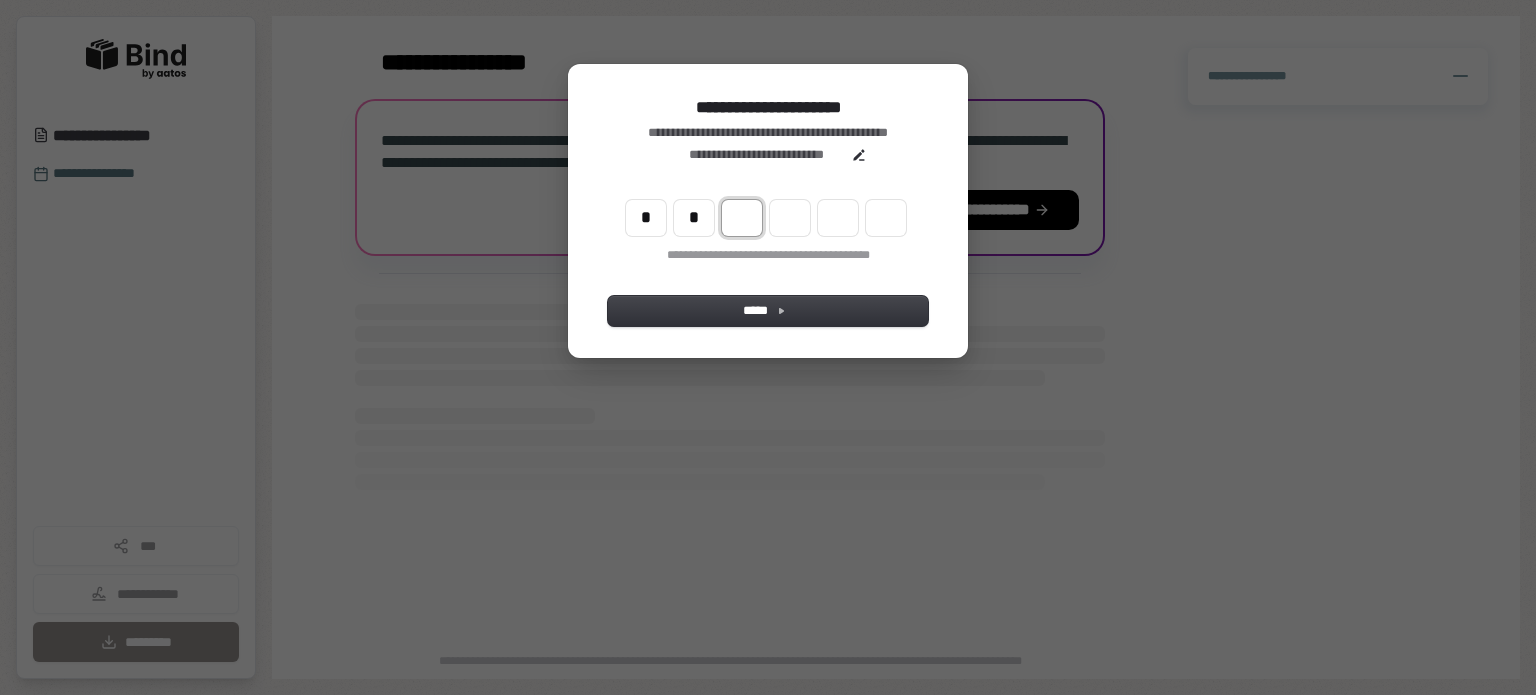 type on "**" 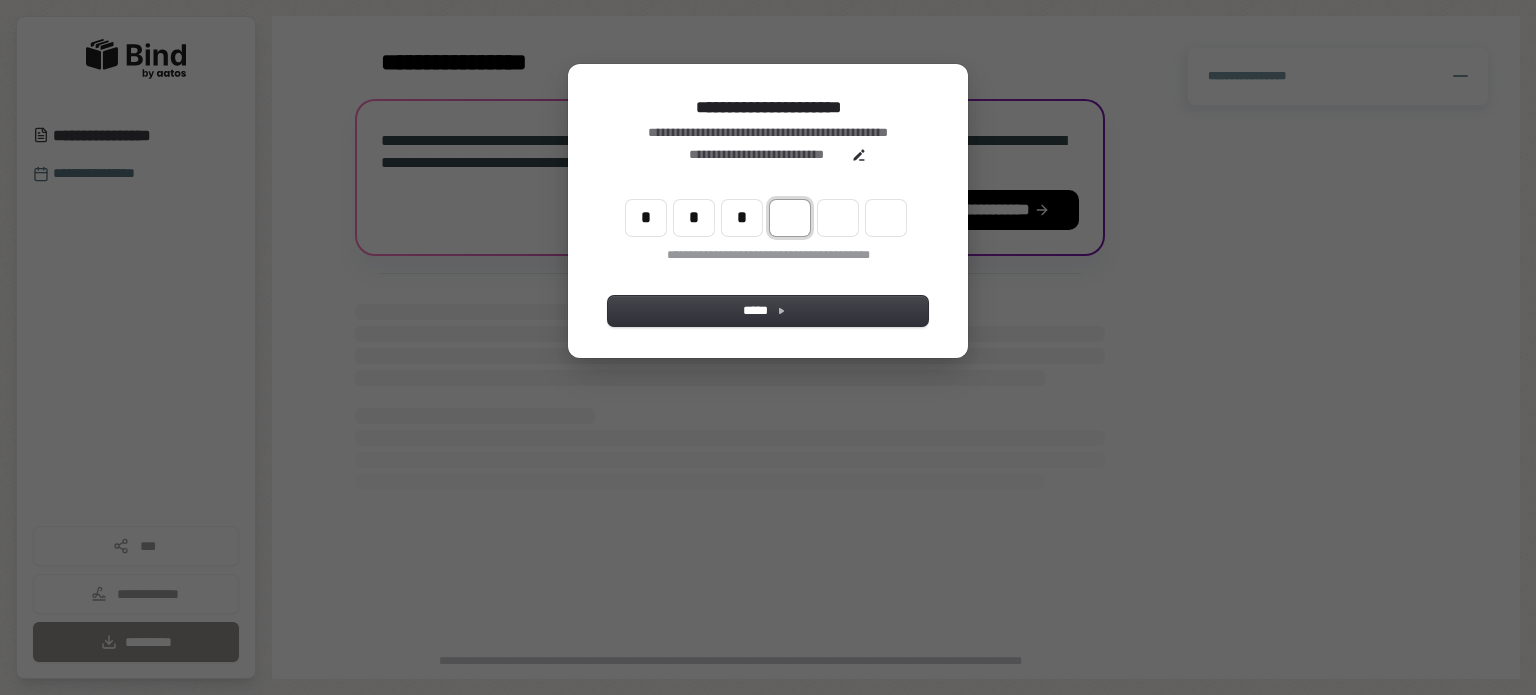 type on "***" 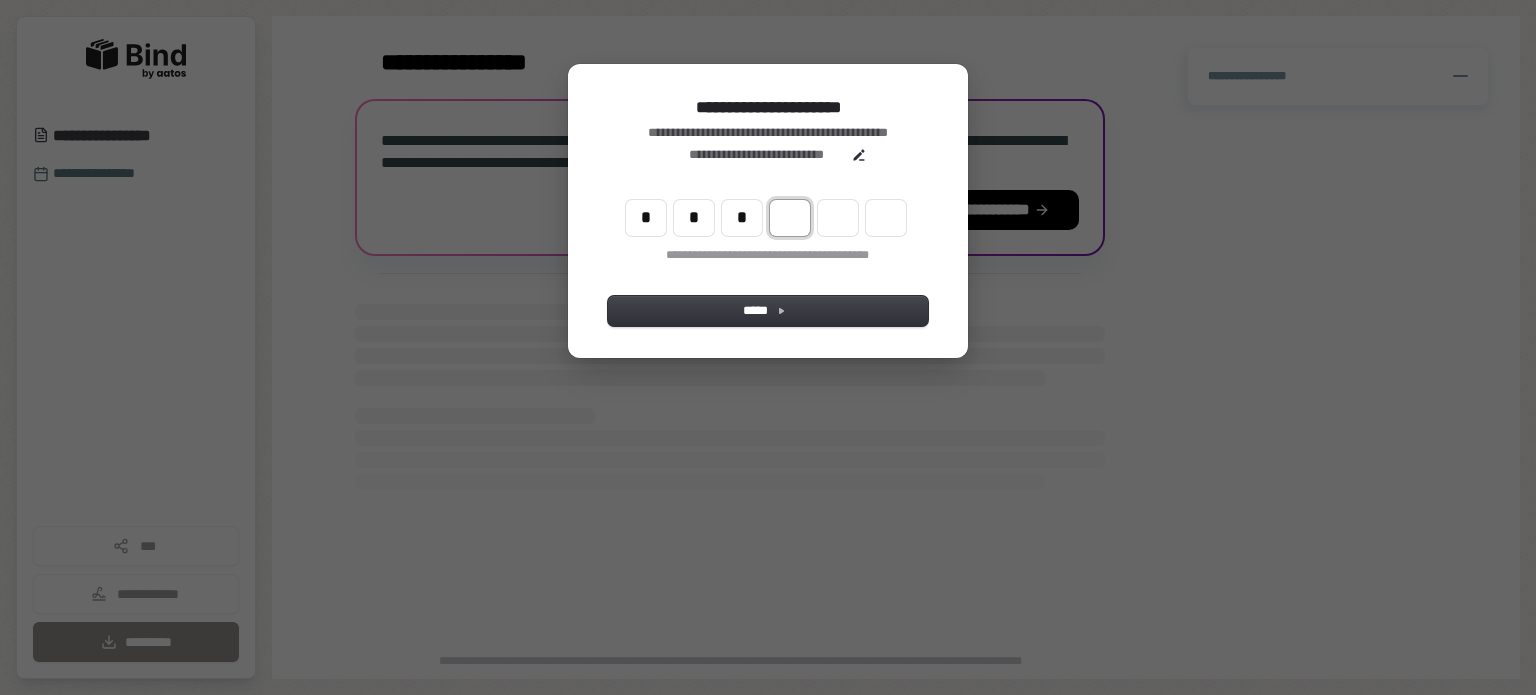 type on "*" 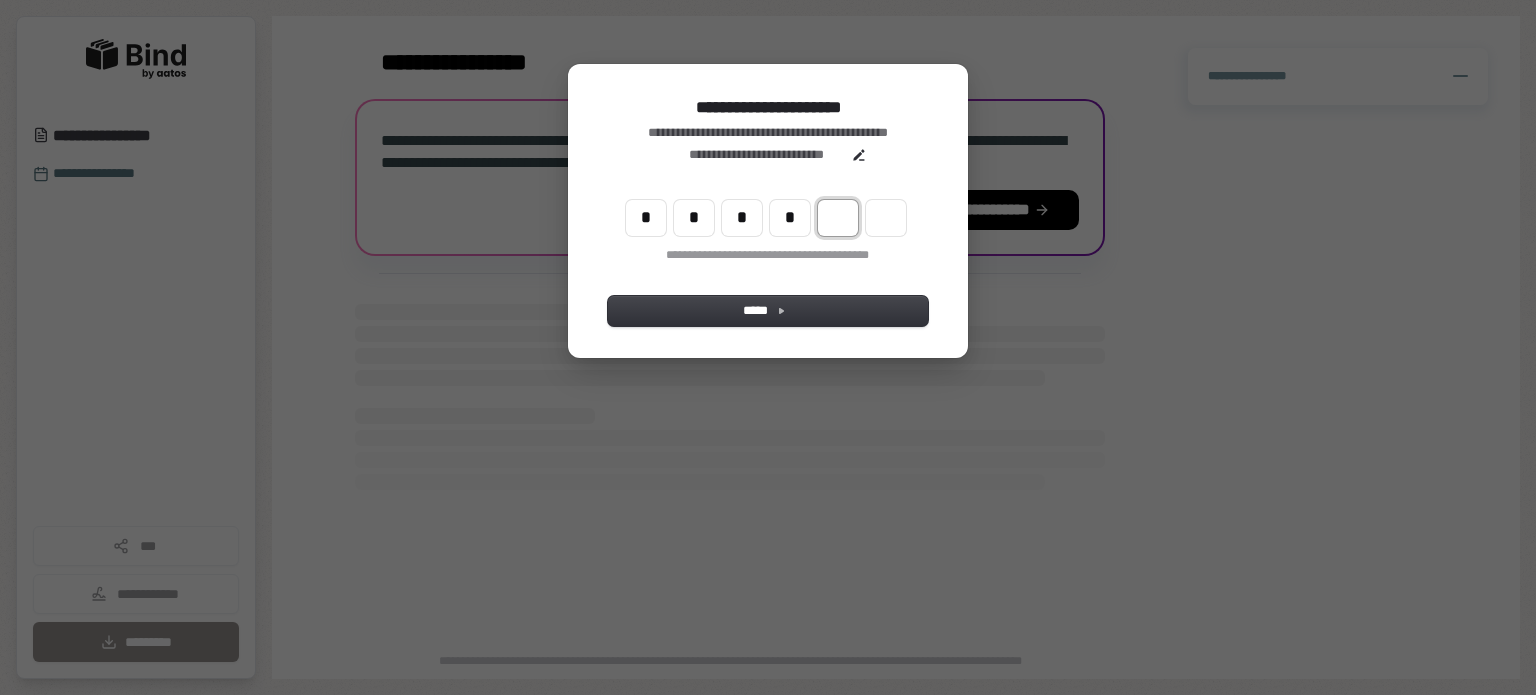 type on "****" 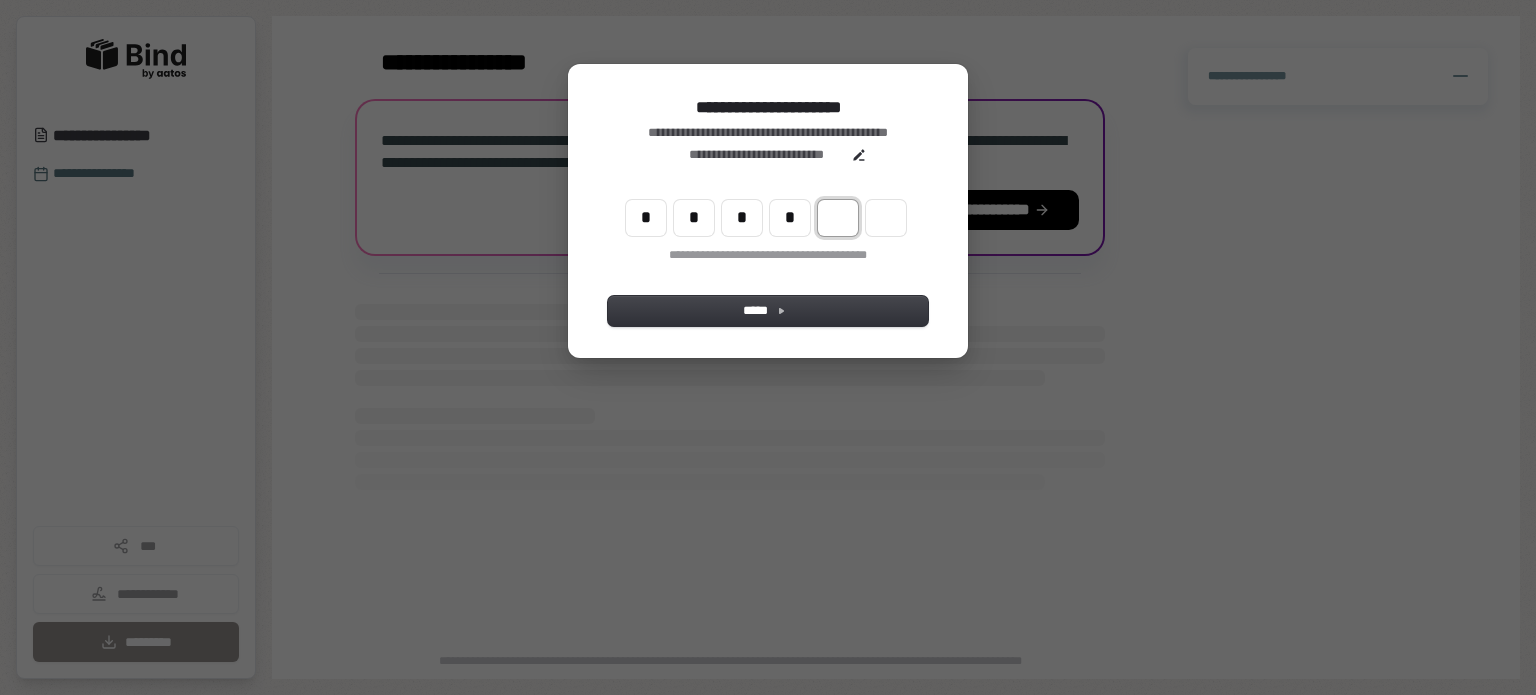 type on "*" 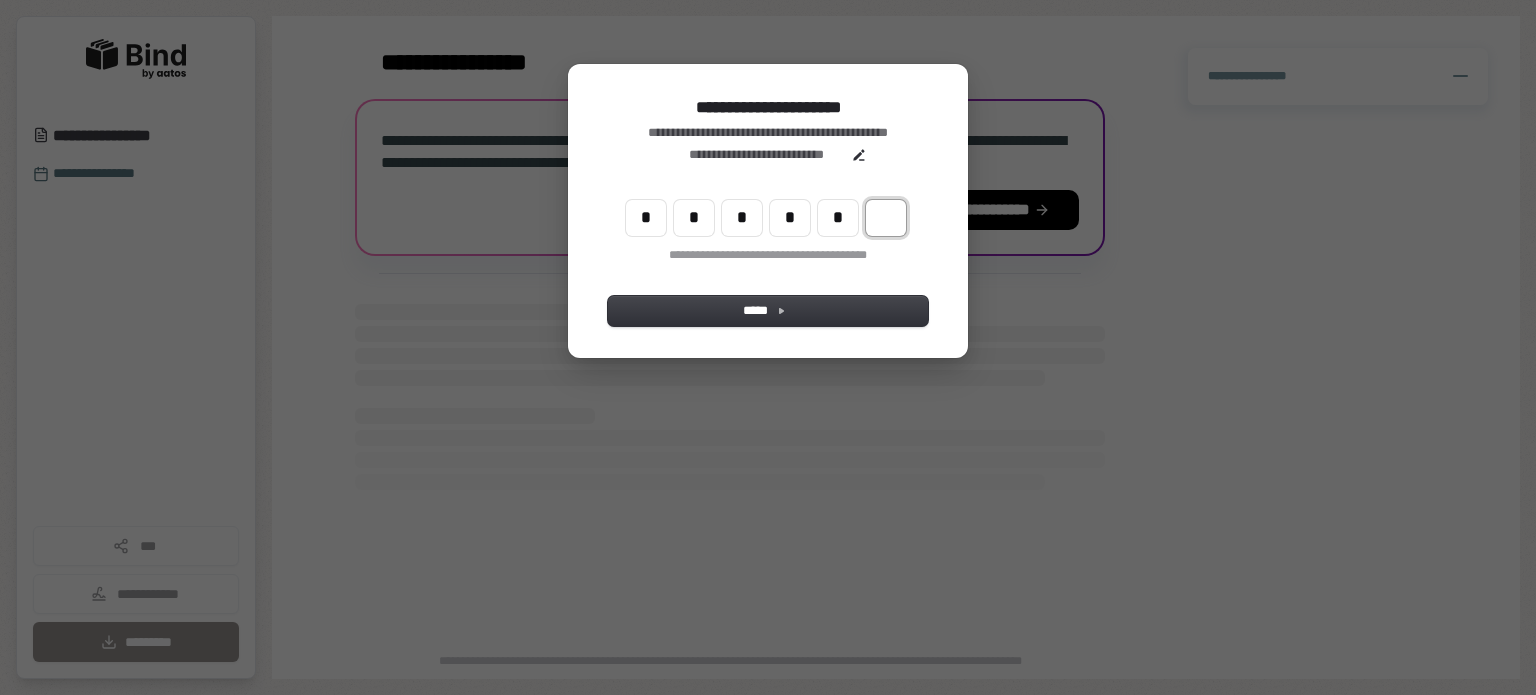type on "******" 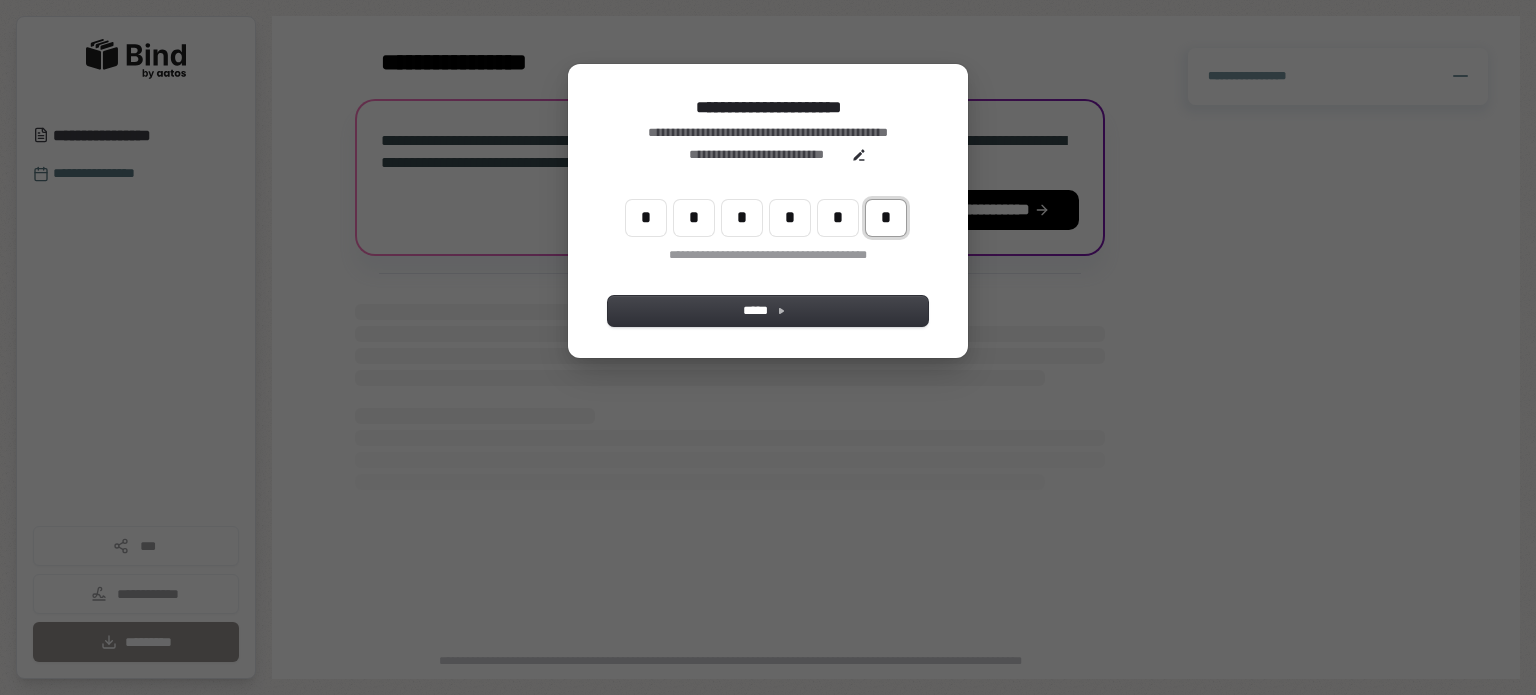 type on "*" 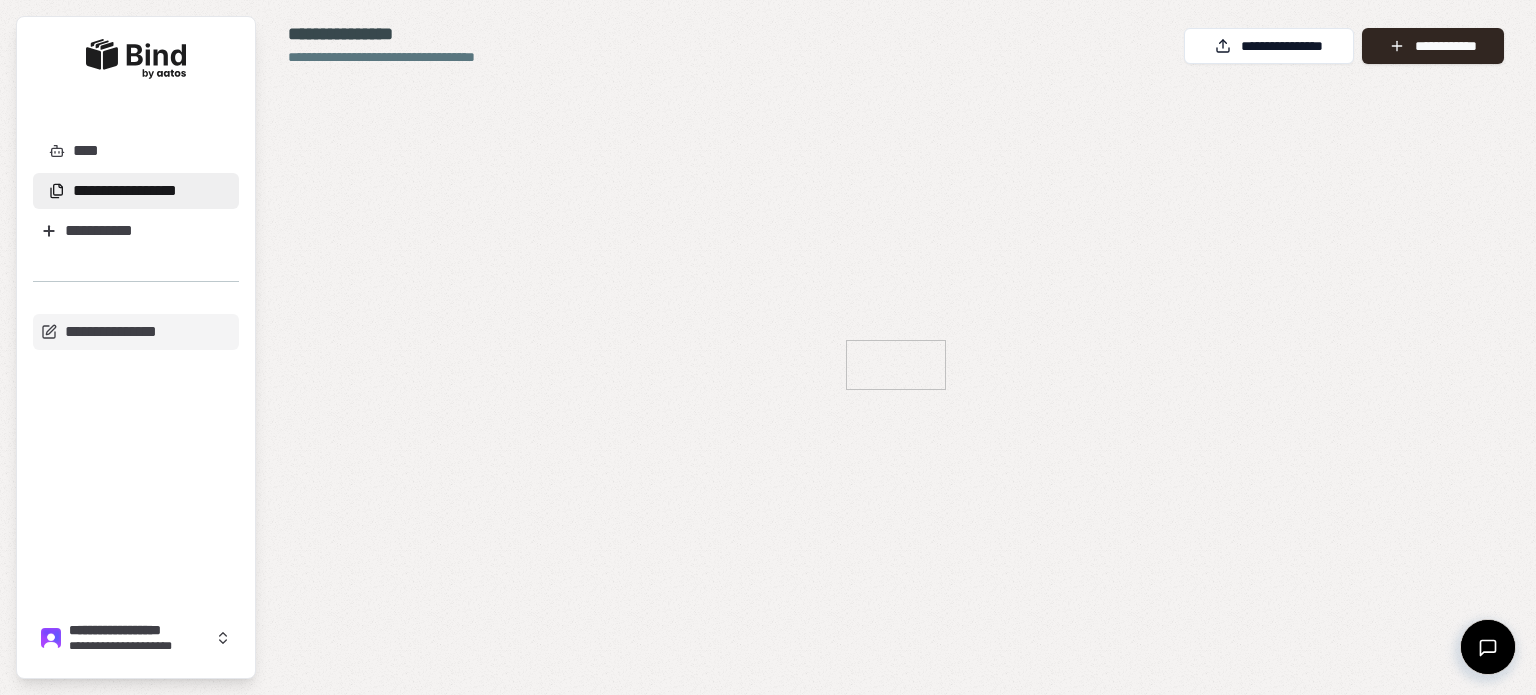 scroll, scrollTop: 0, scrollLeft: 0, axis: both 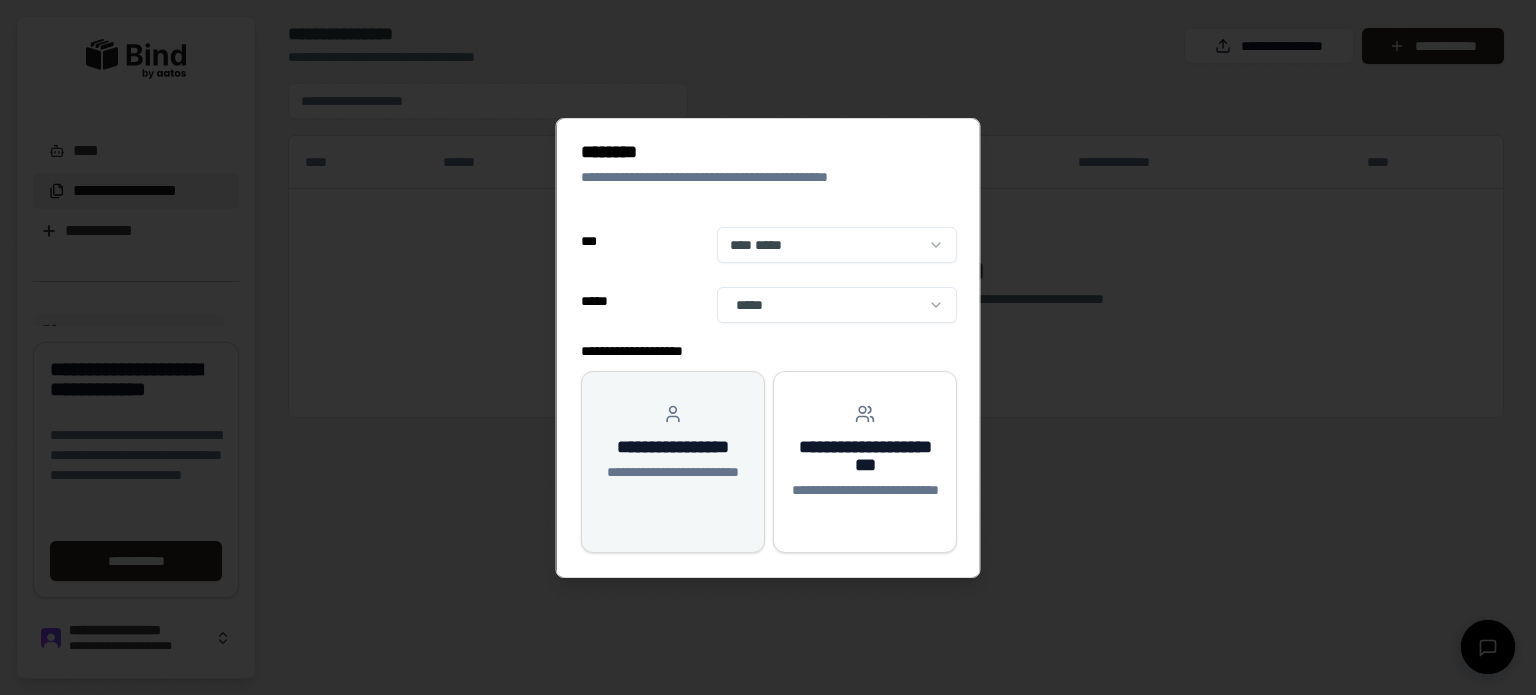 click on "**********" at bounding box center (673, 447) 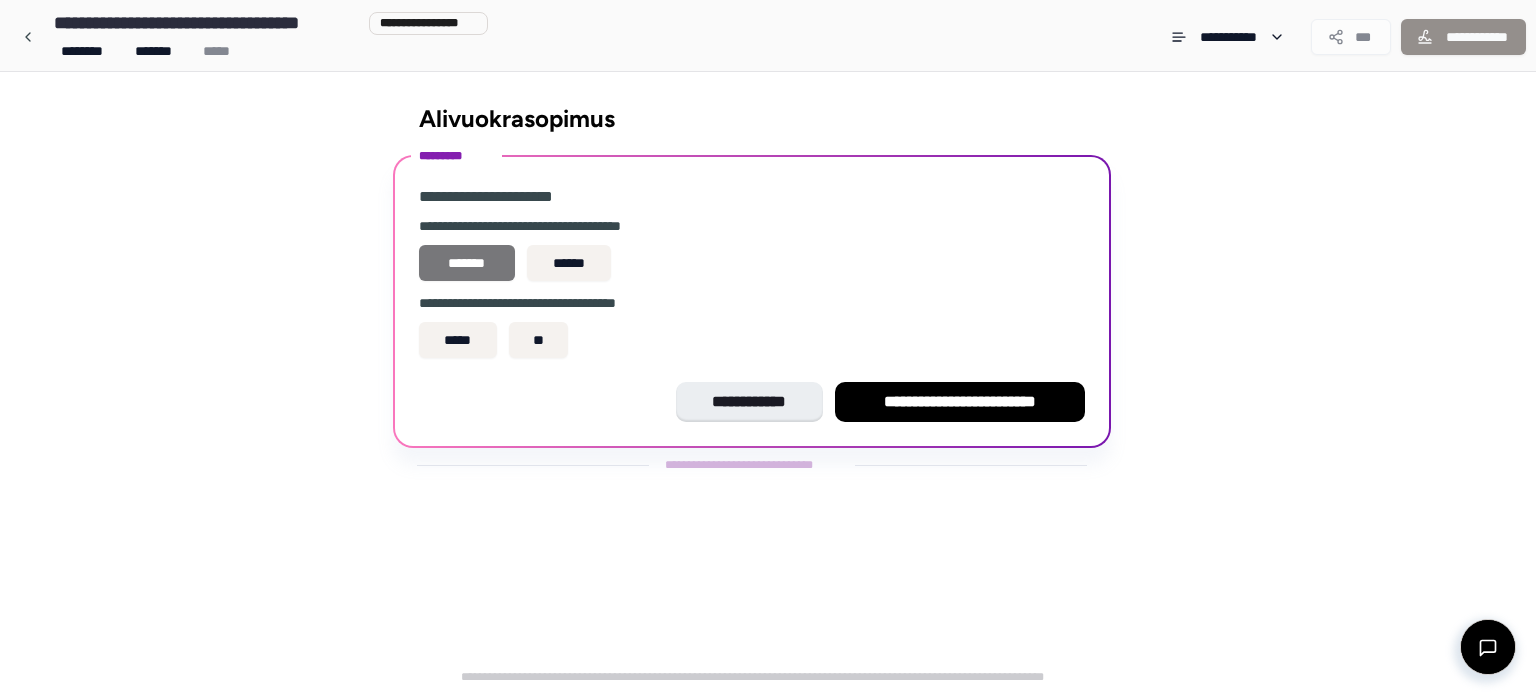 click on "*******" at bounding box center [467, 263] 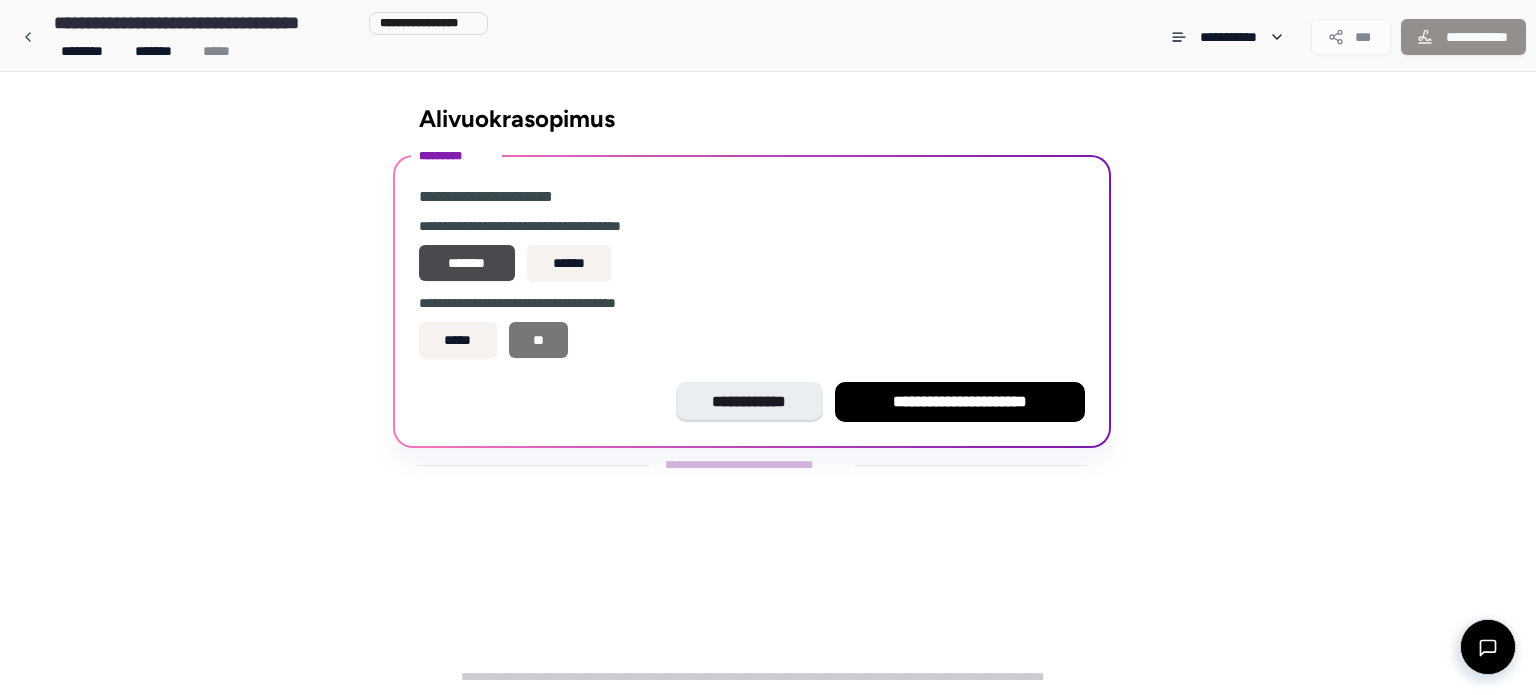 click on "**" at bounding box center (539, 340) 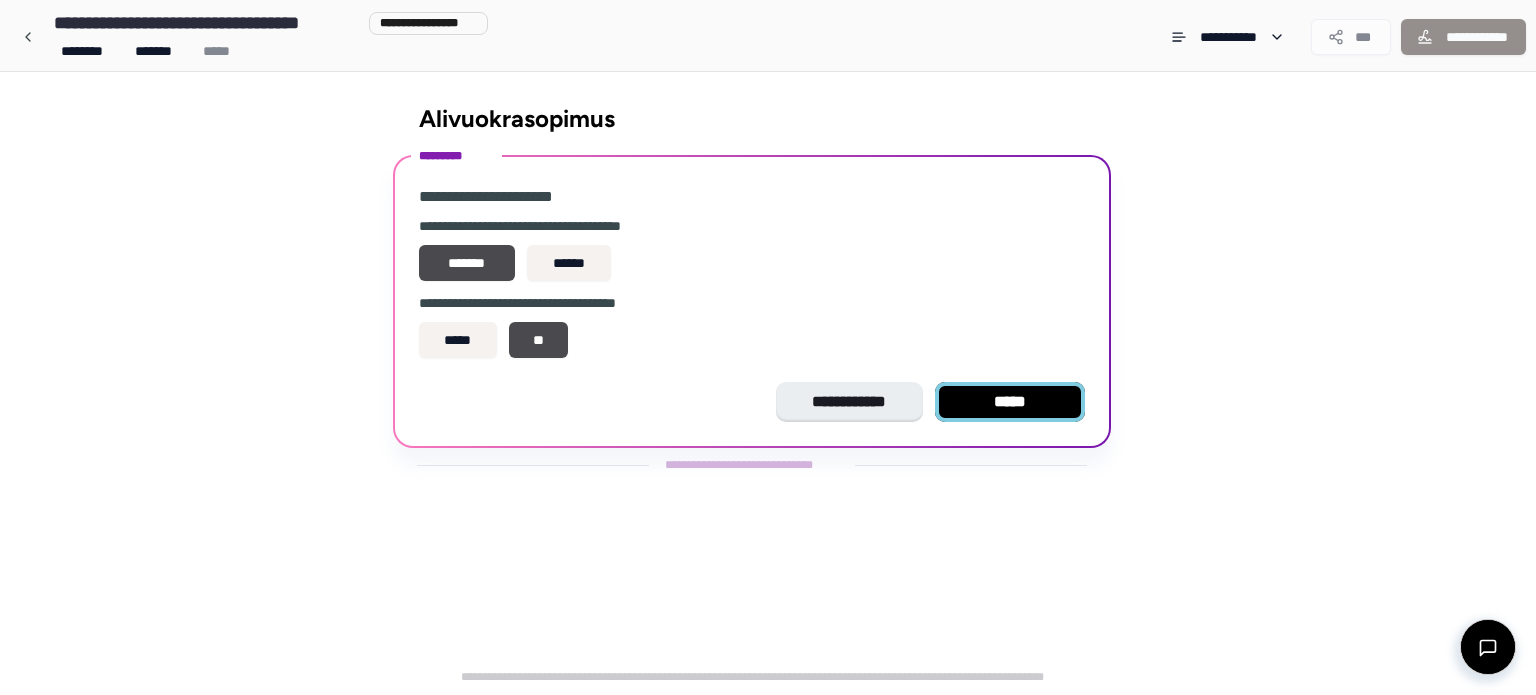 click on "*****" at bounding box center (1010, 402) 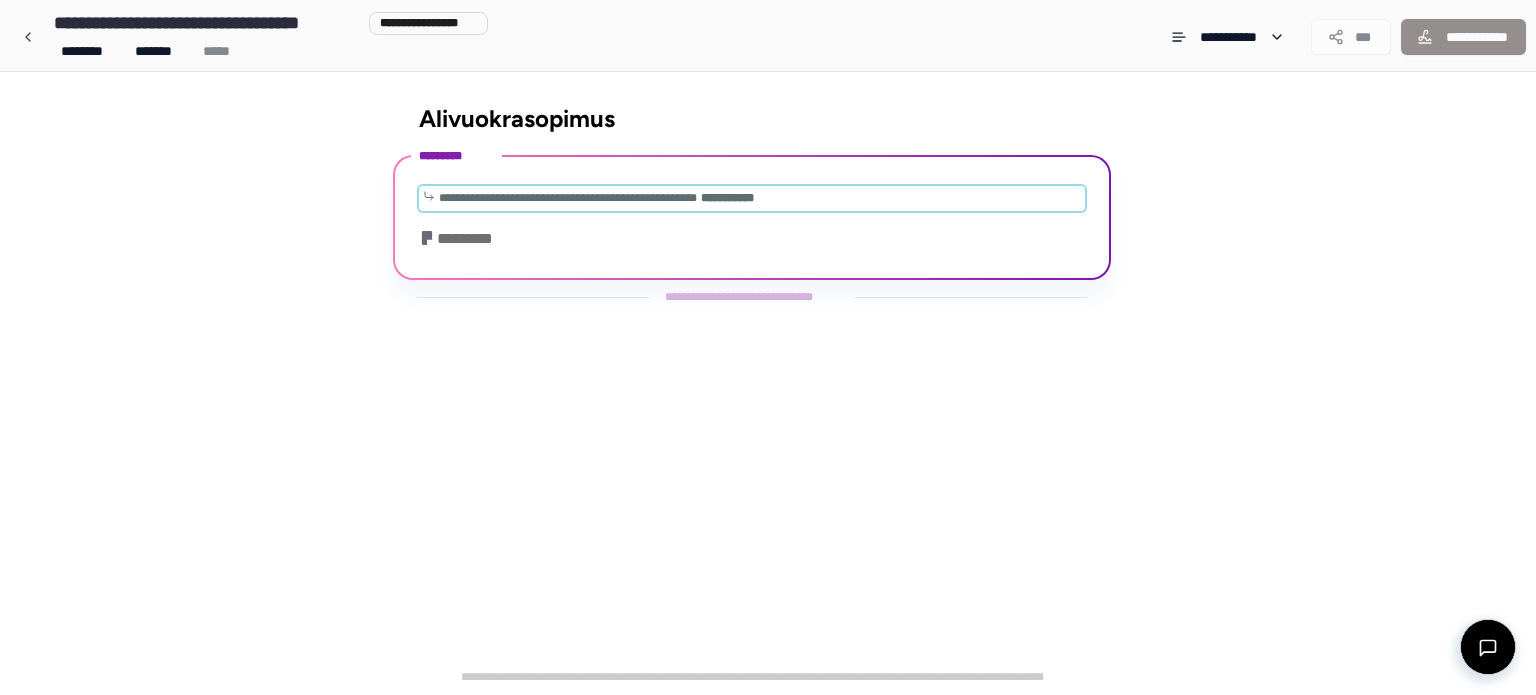 click on "**********" at bounding box center (568, 198) 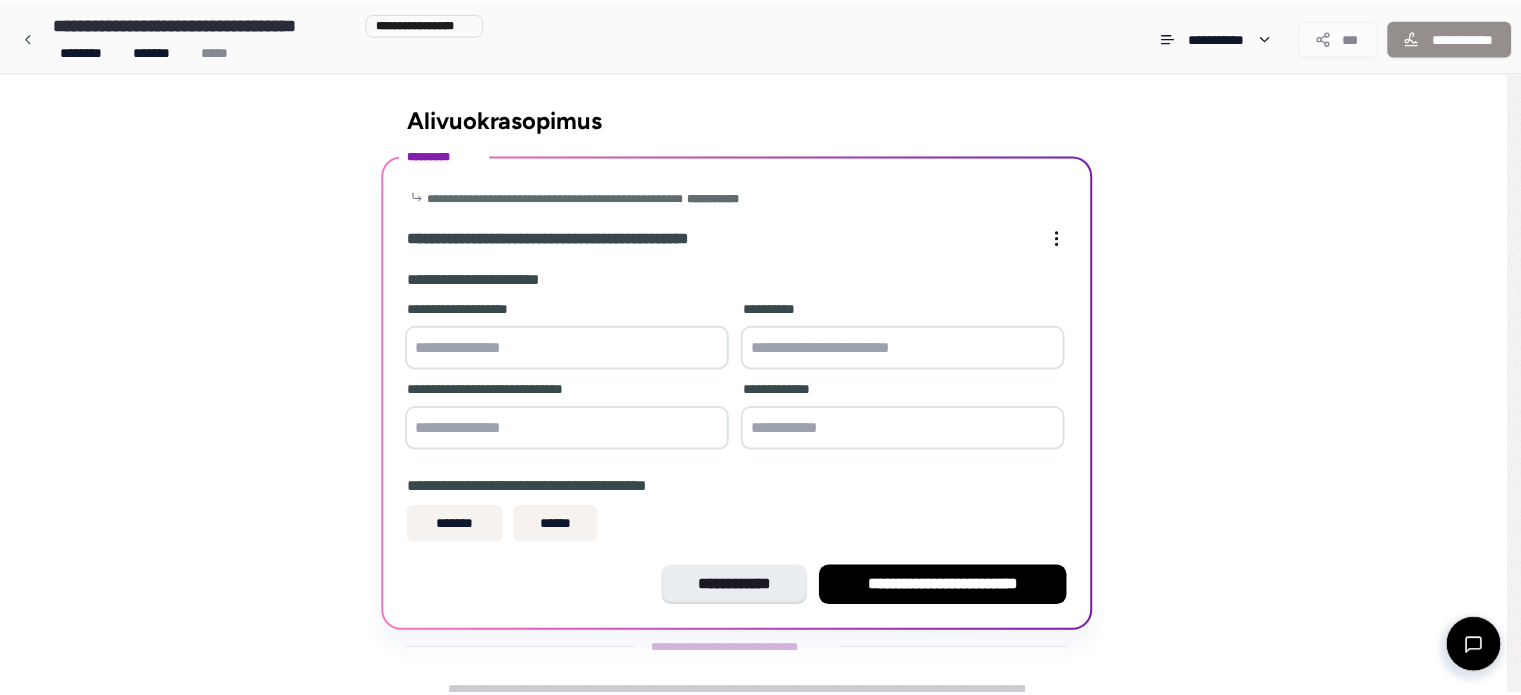 scroll, scrollTop: 15, scrollLeft: 0, axis: vertical 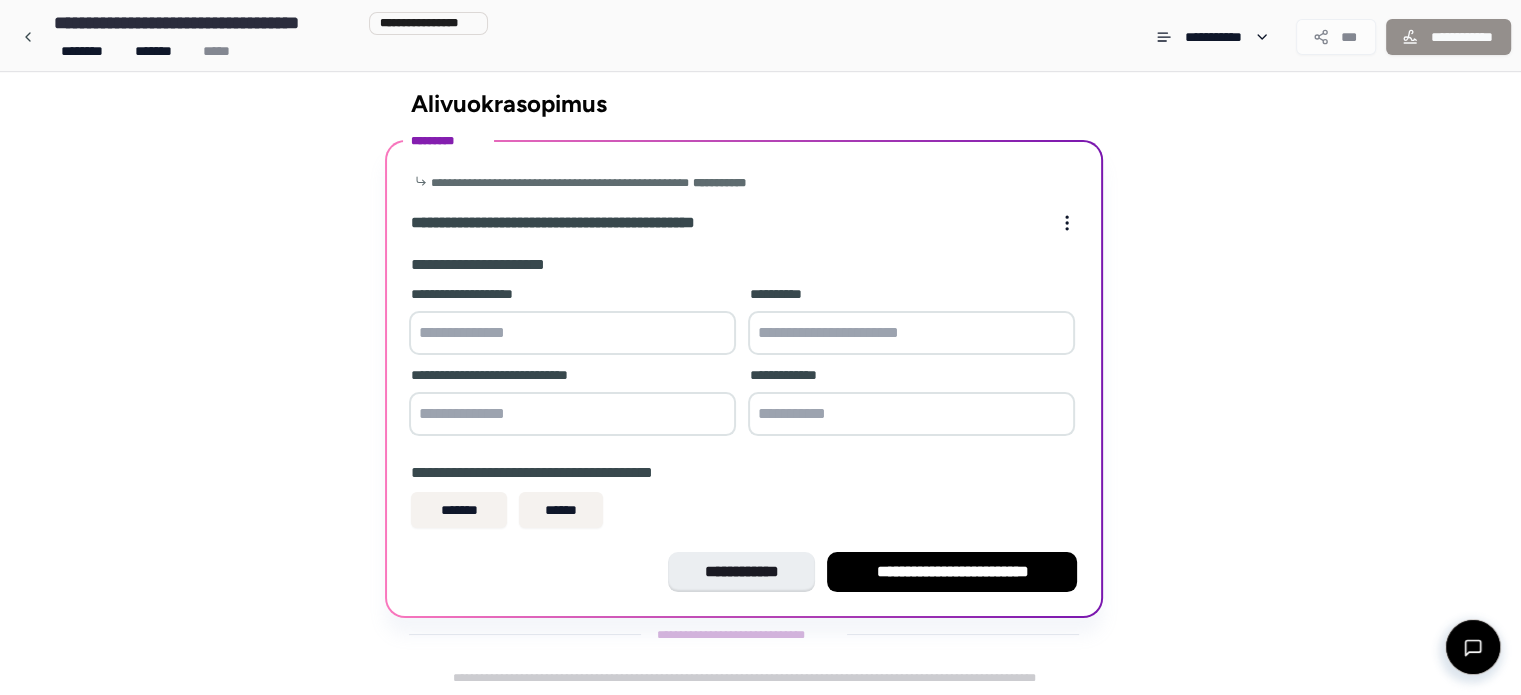 click at bounding box center [572, 333] 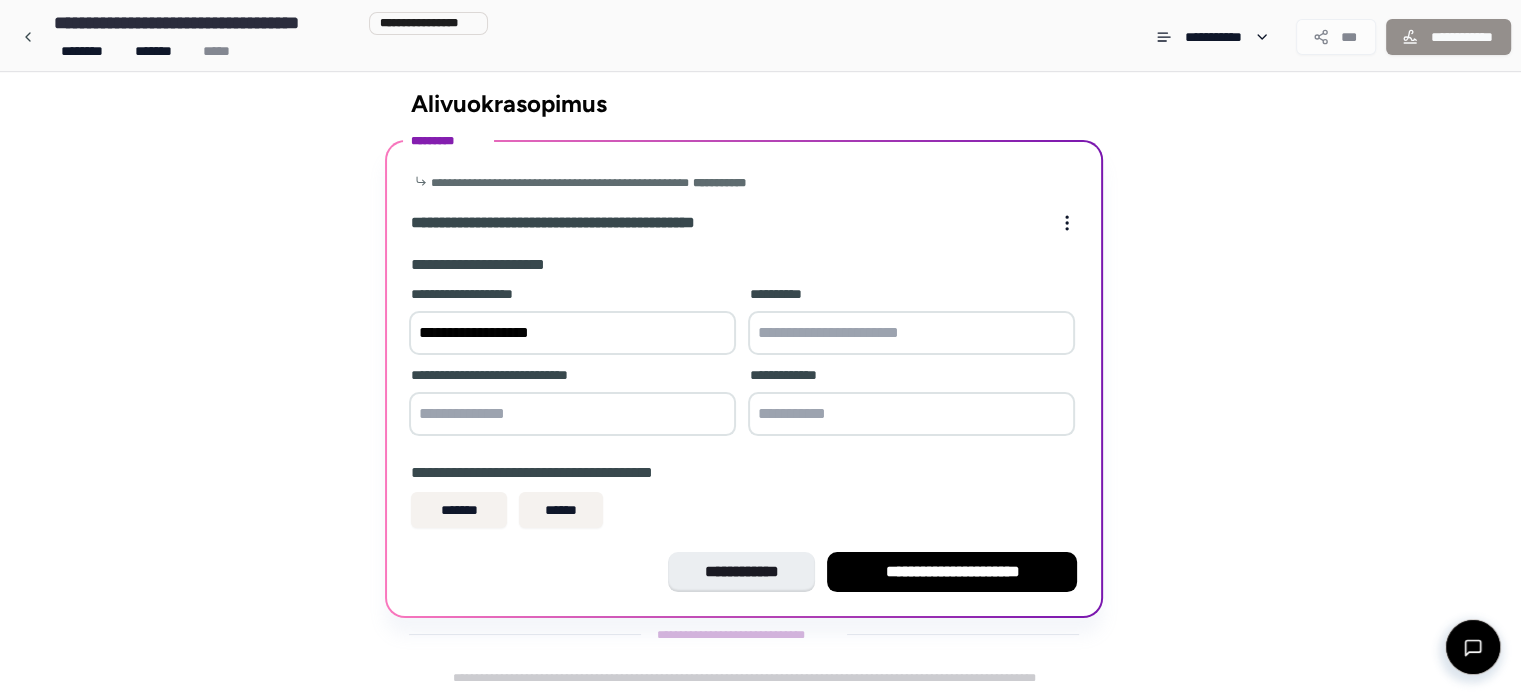 type on "**********" 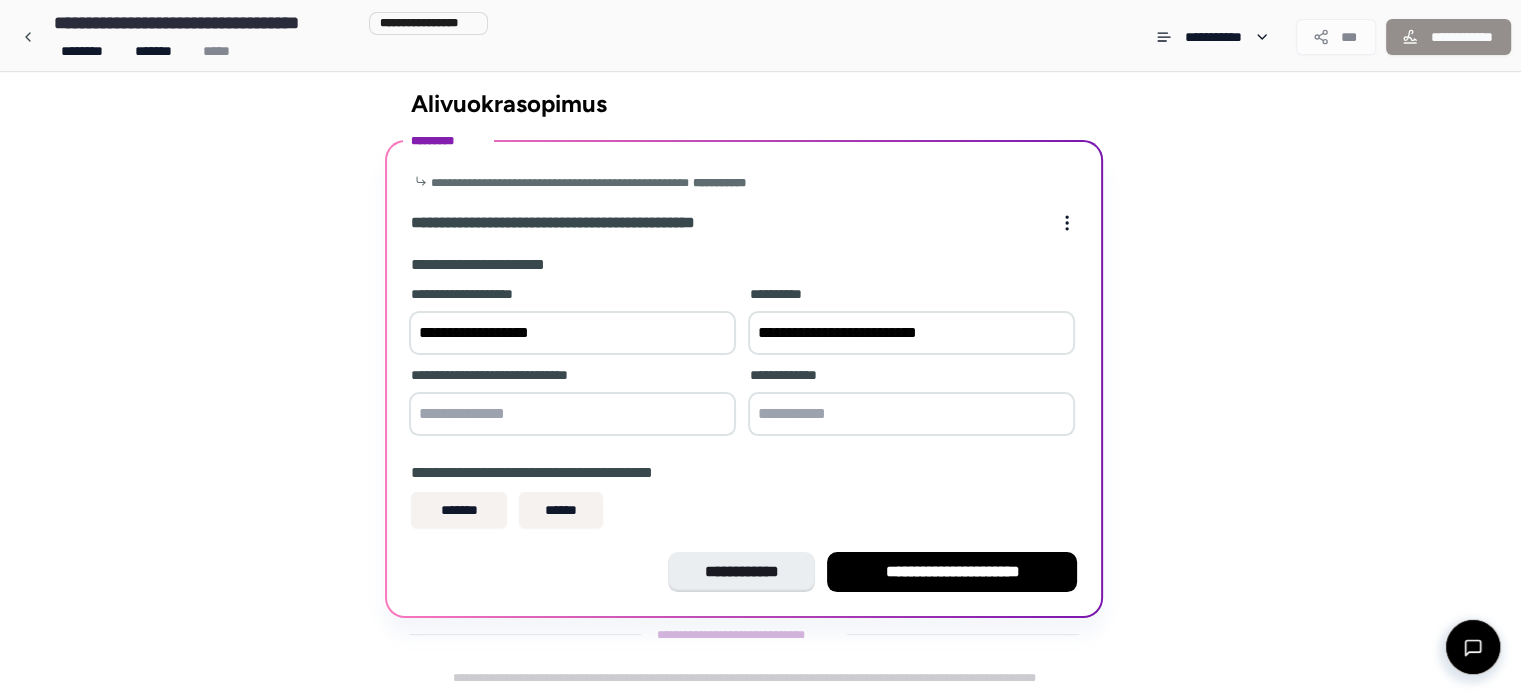 type on "**********" 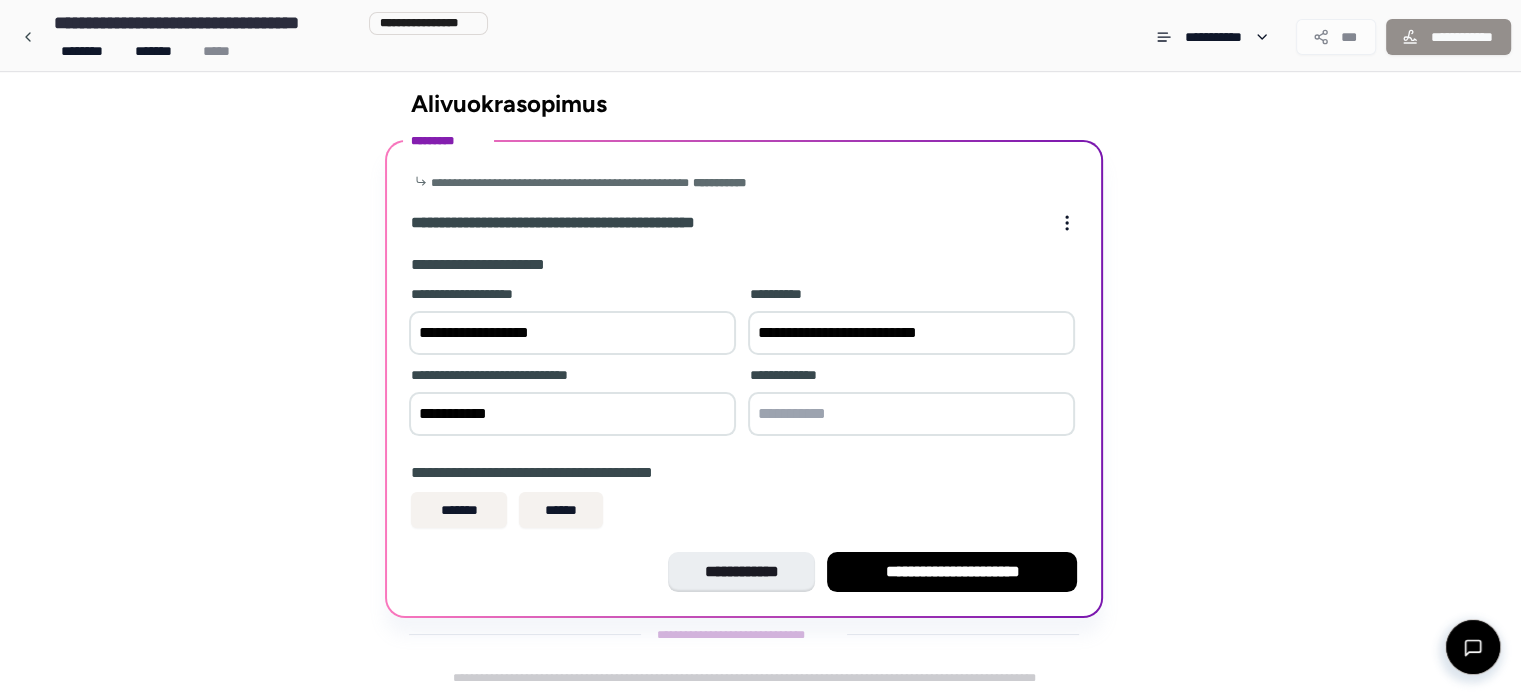 type on "**********" 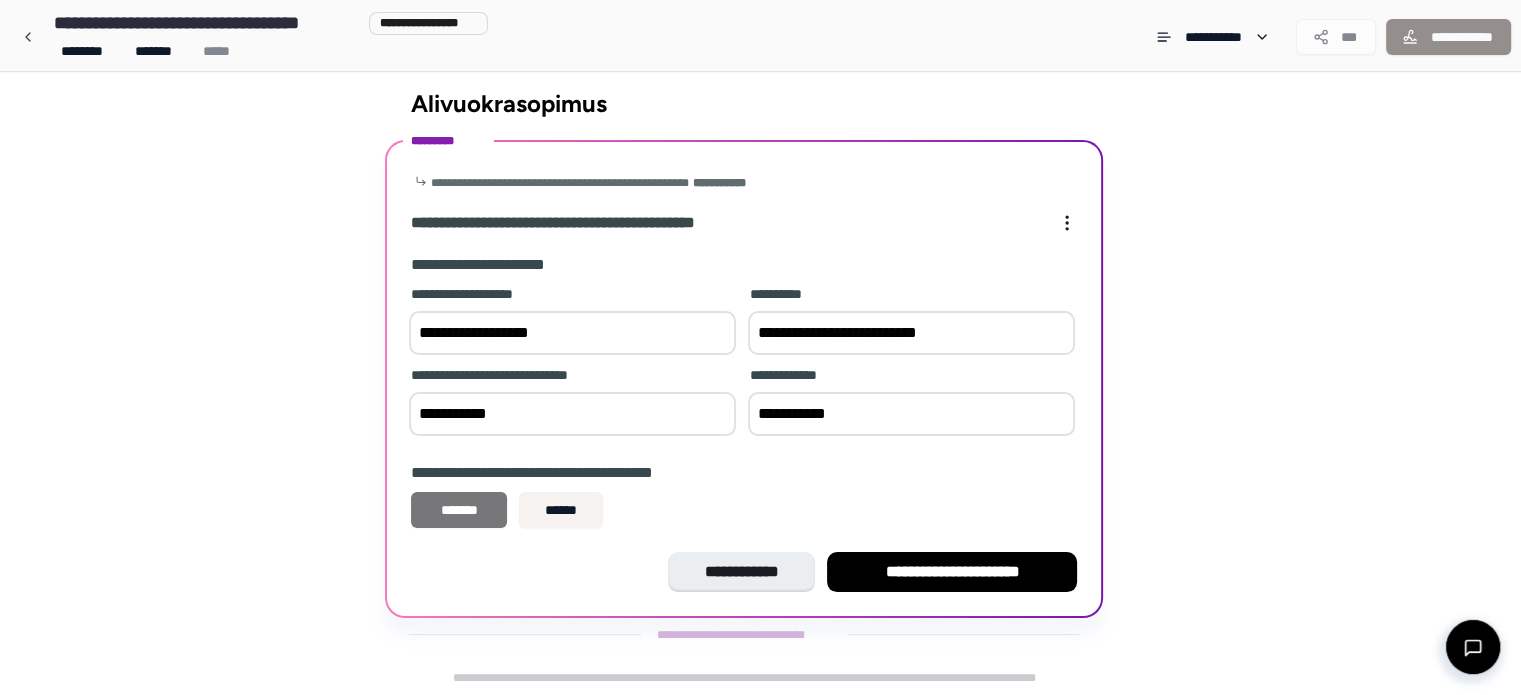 type on "**********" 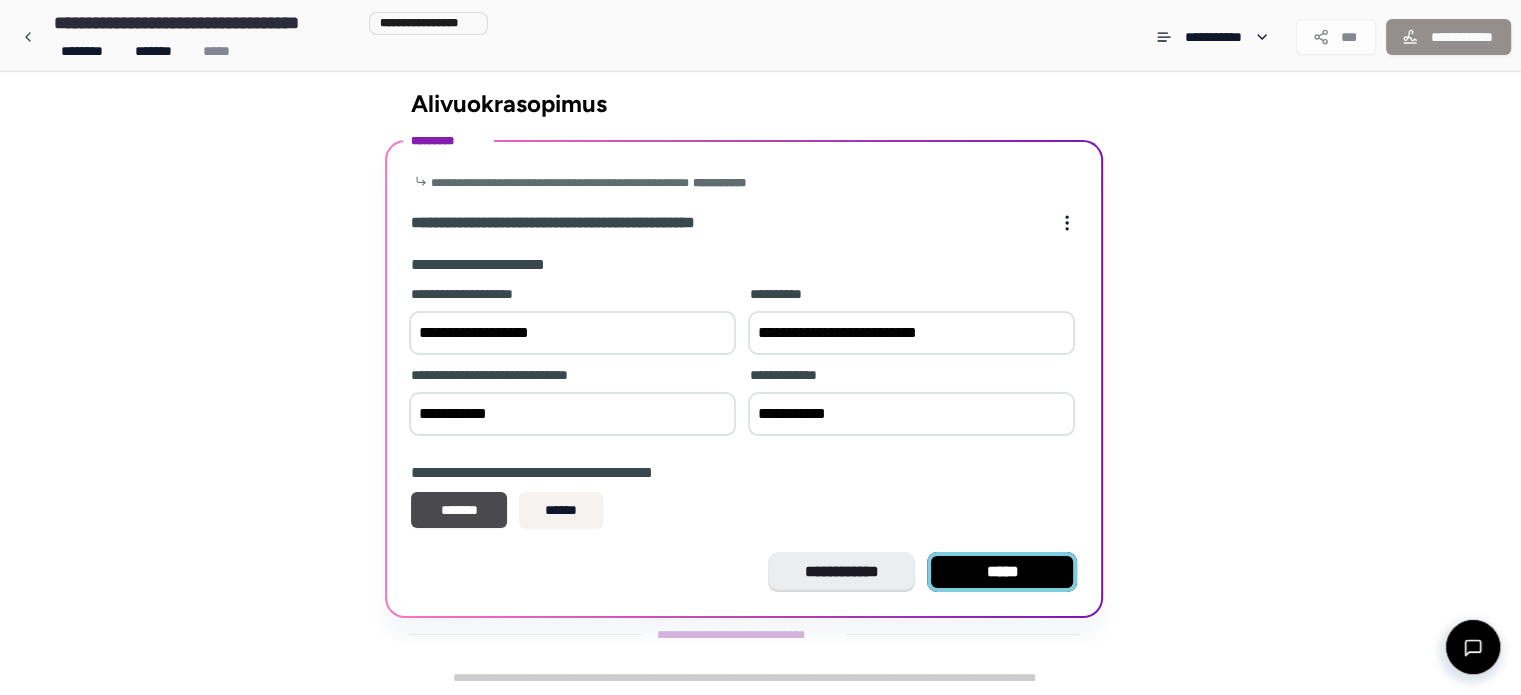 click on "*****" at bounding box center (1002, 572) 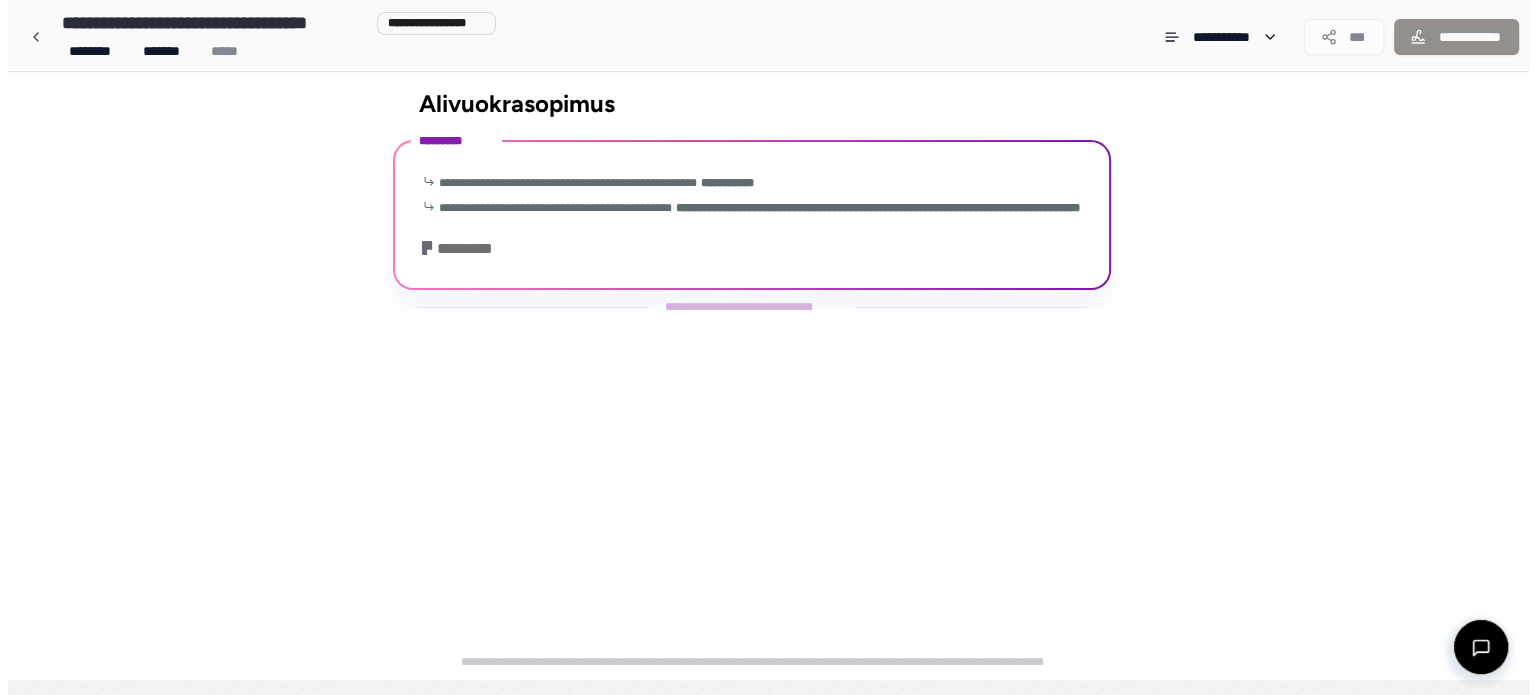 scroll, scrollTop: 0, scrollLeft: 0, axis: both 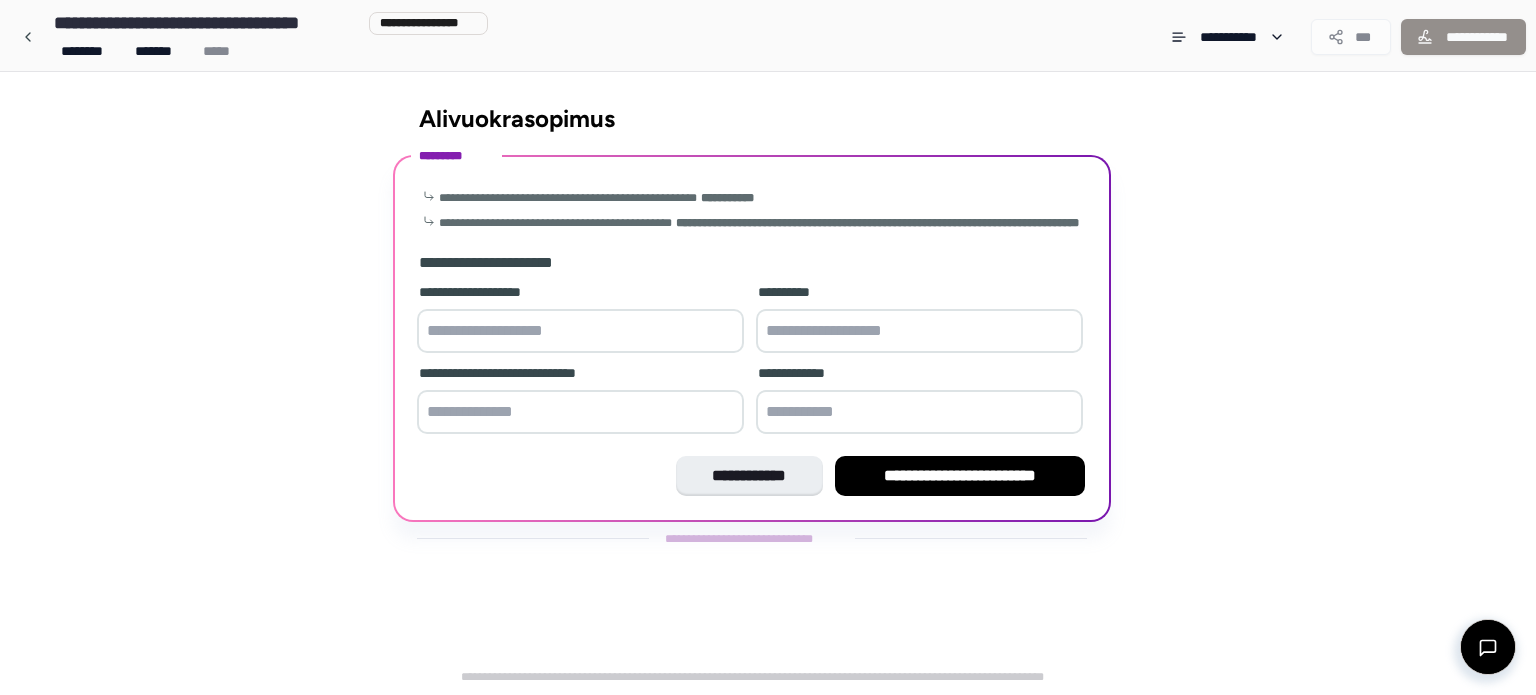 click at bounding box center [580, 331] 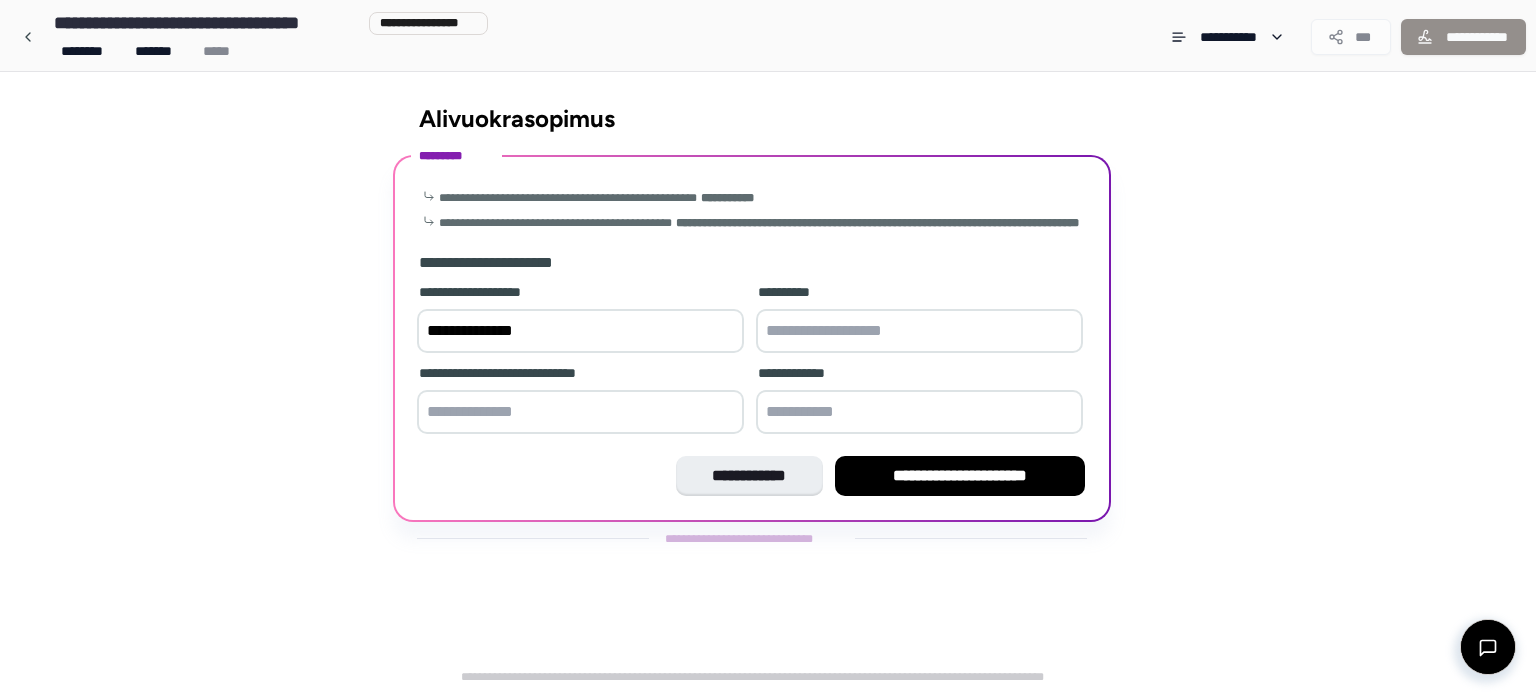 type on "**********" 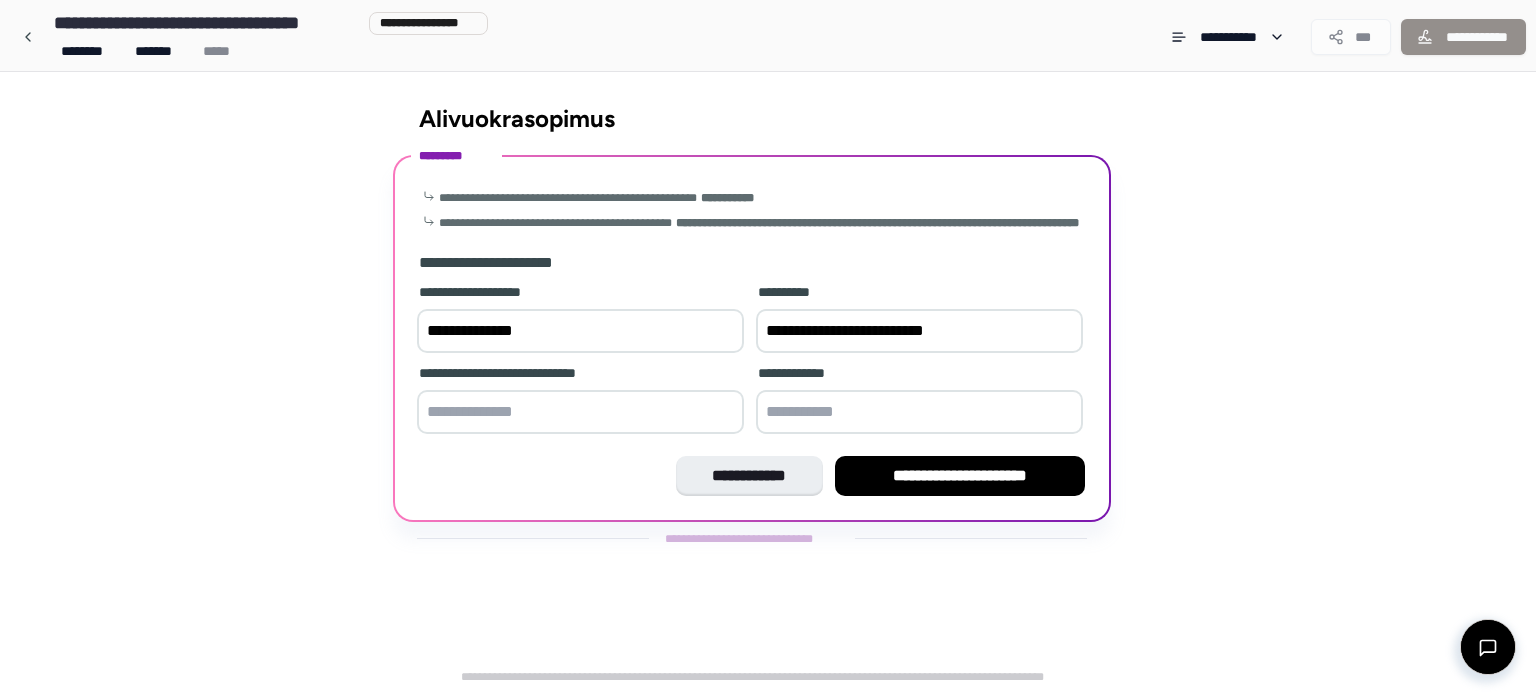 type on "**********" 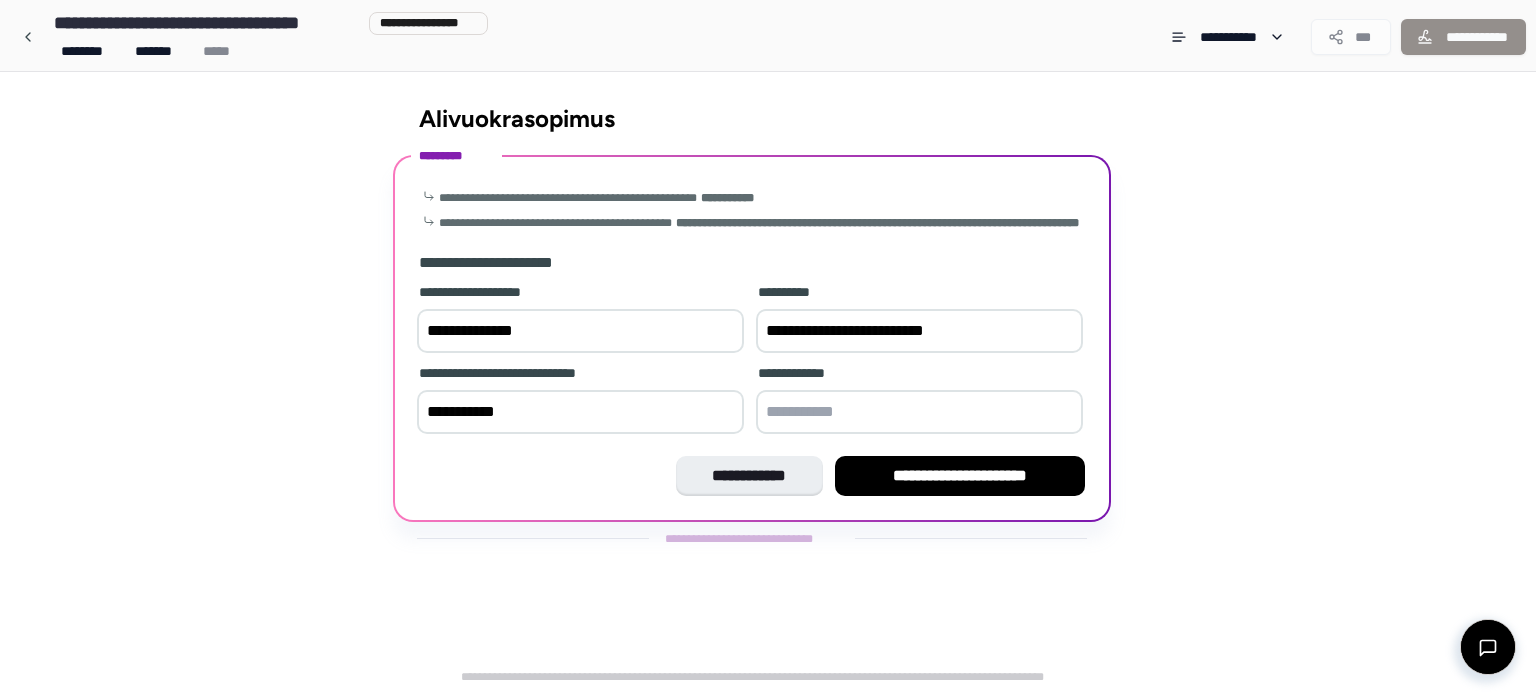 type on "**********" 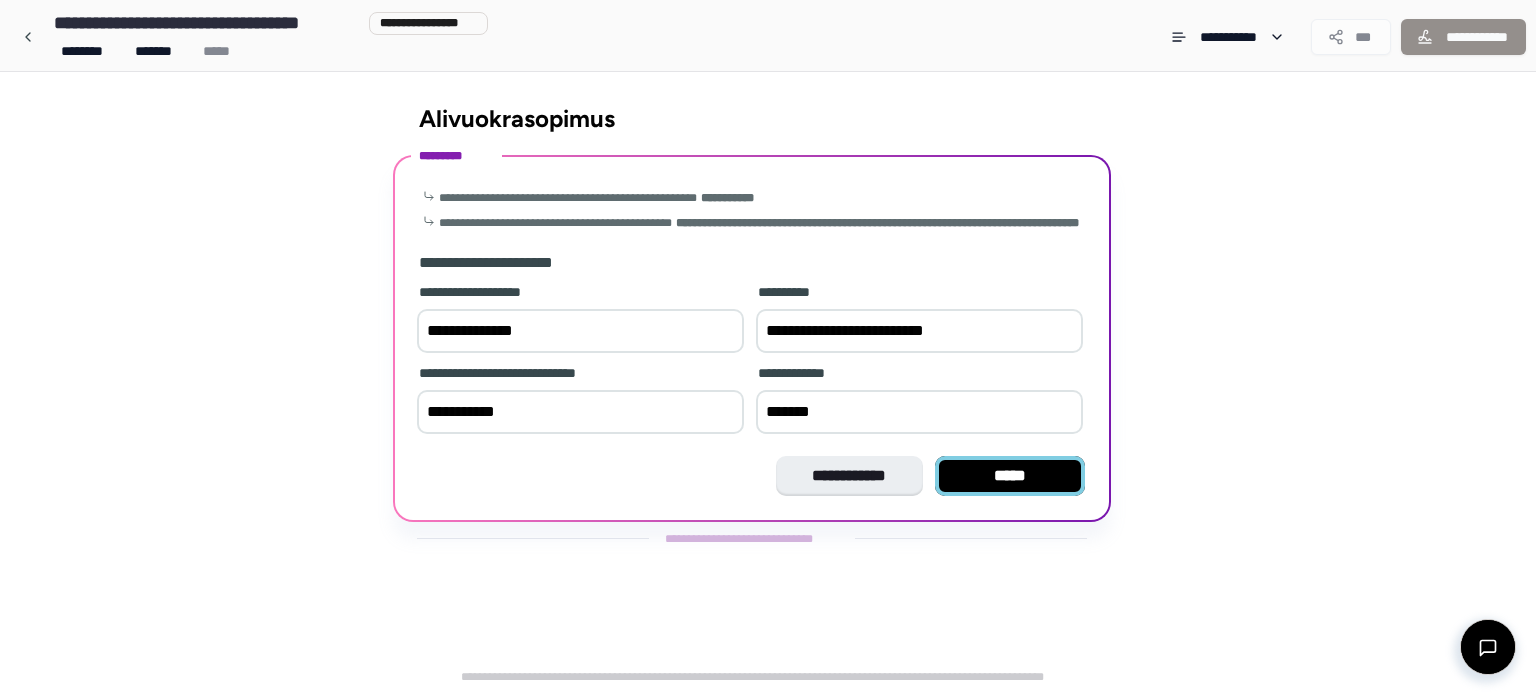 type on "*******" 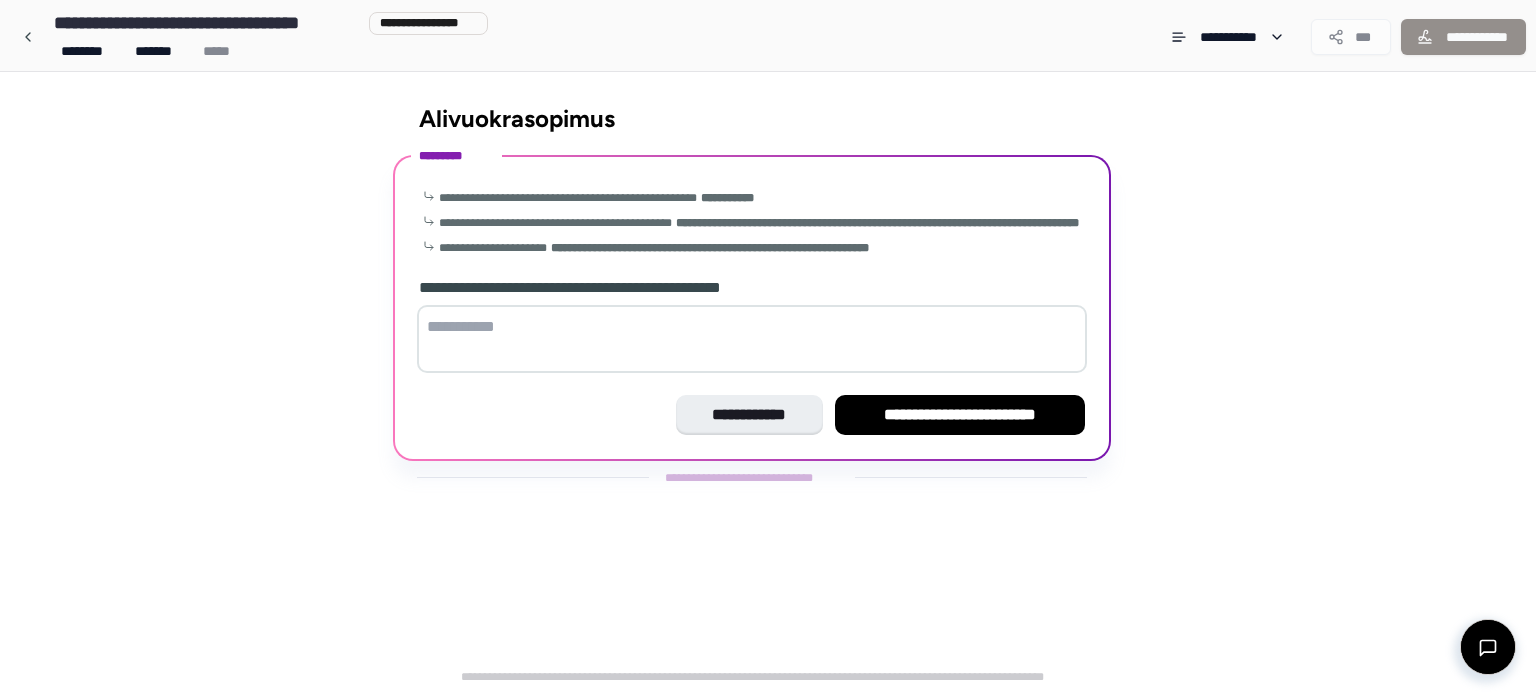 click at bounding box center [752, 339] 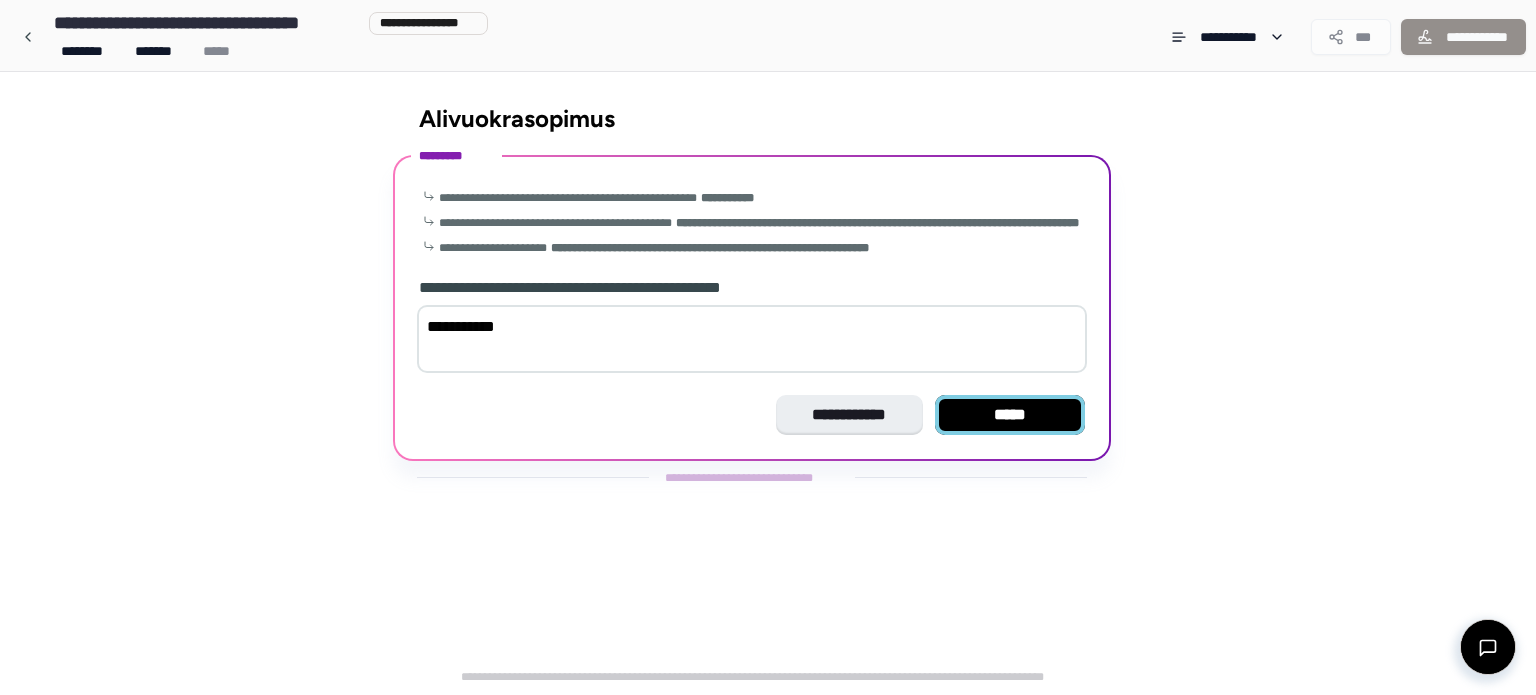type on "**********" 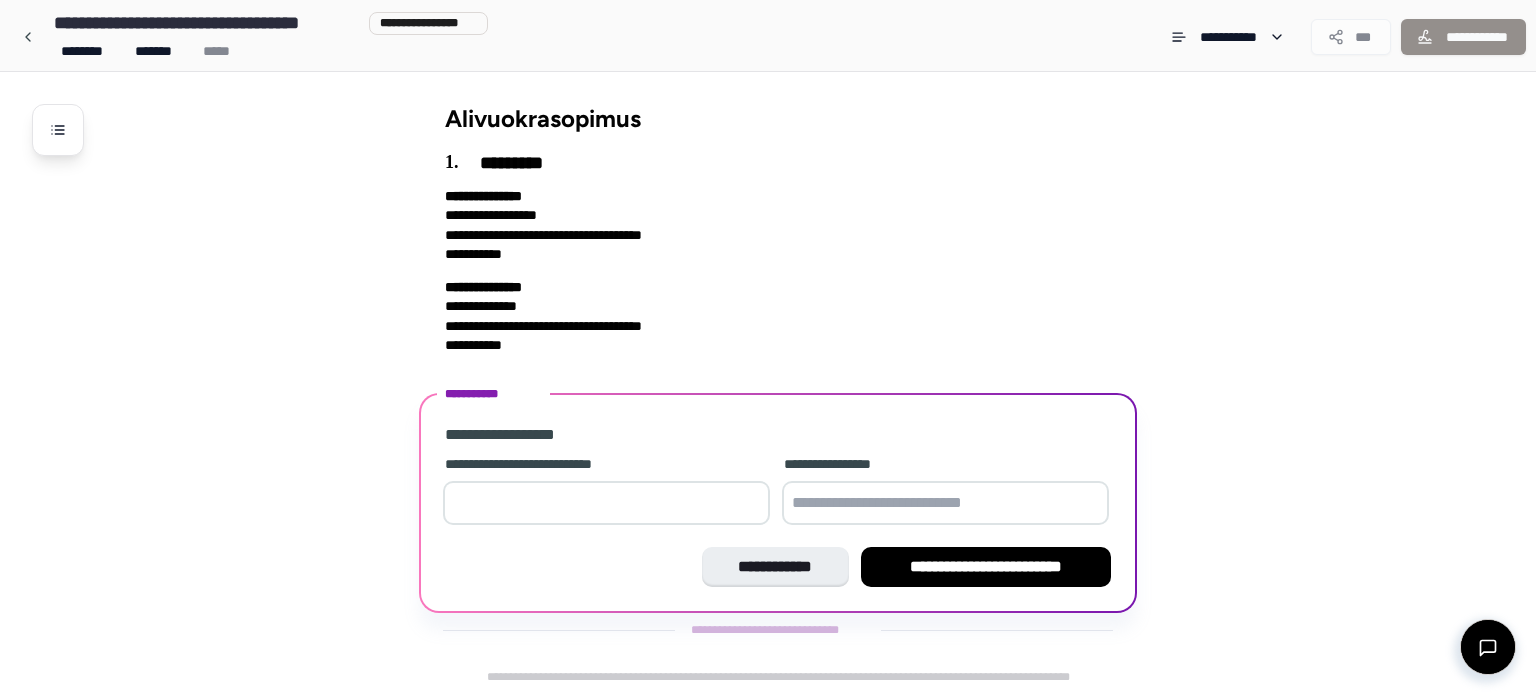 type on "*" 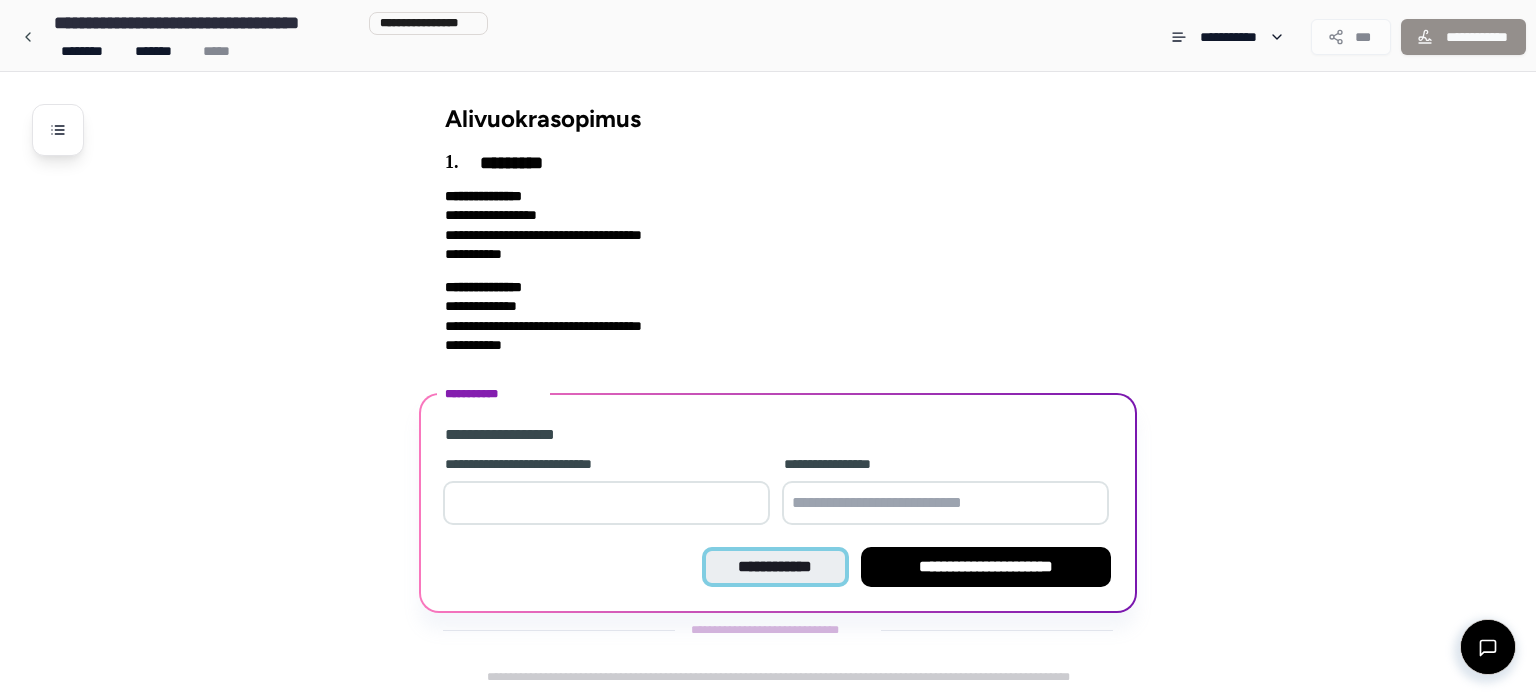 click on "**********" at bounding box center (775, 567) 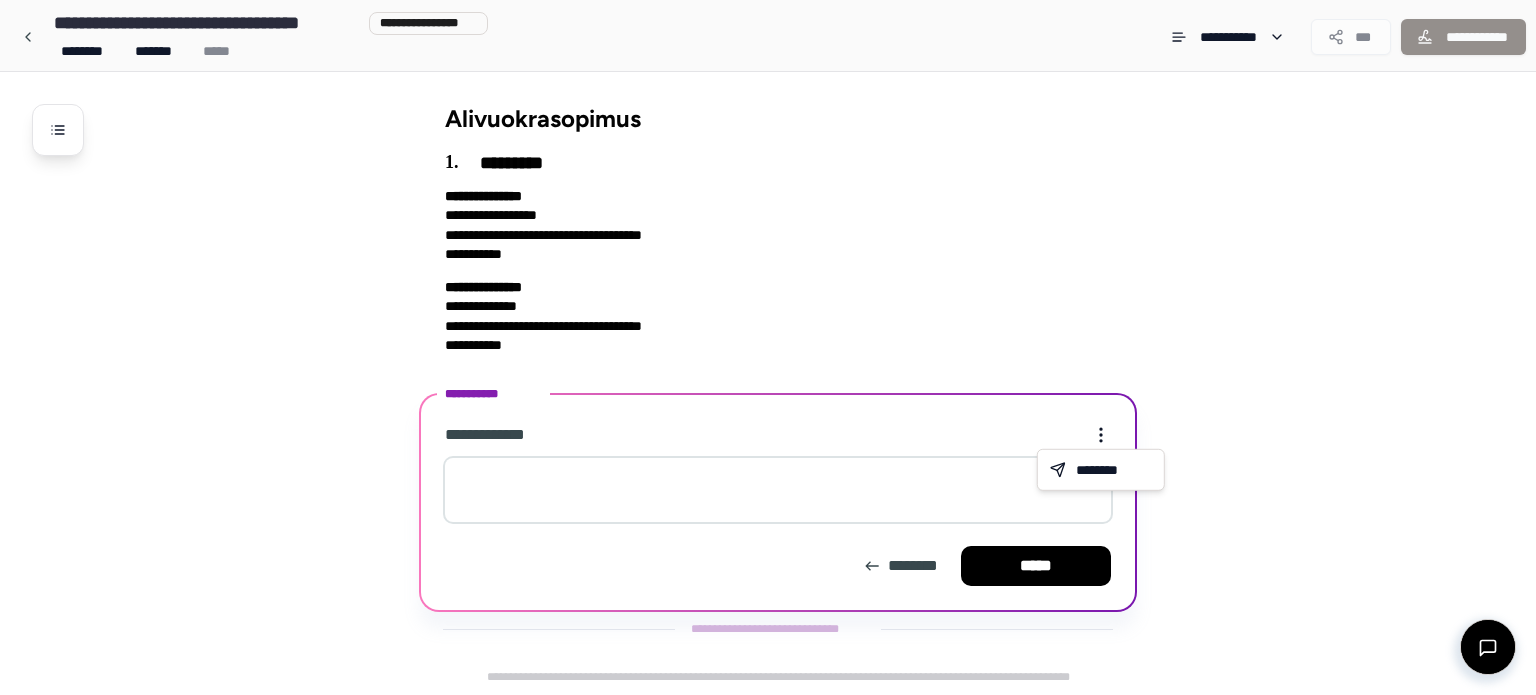 click on "**********" at bounding box center [768, 347] 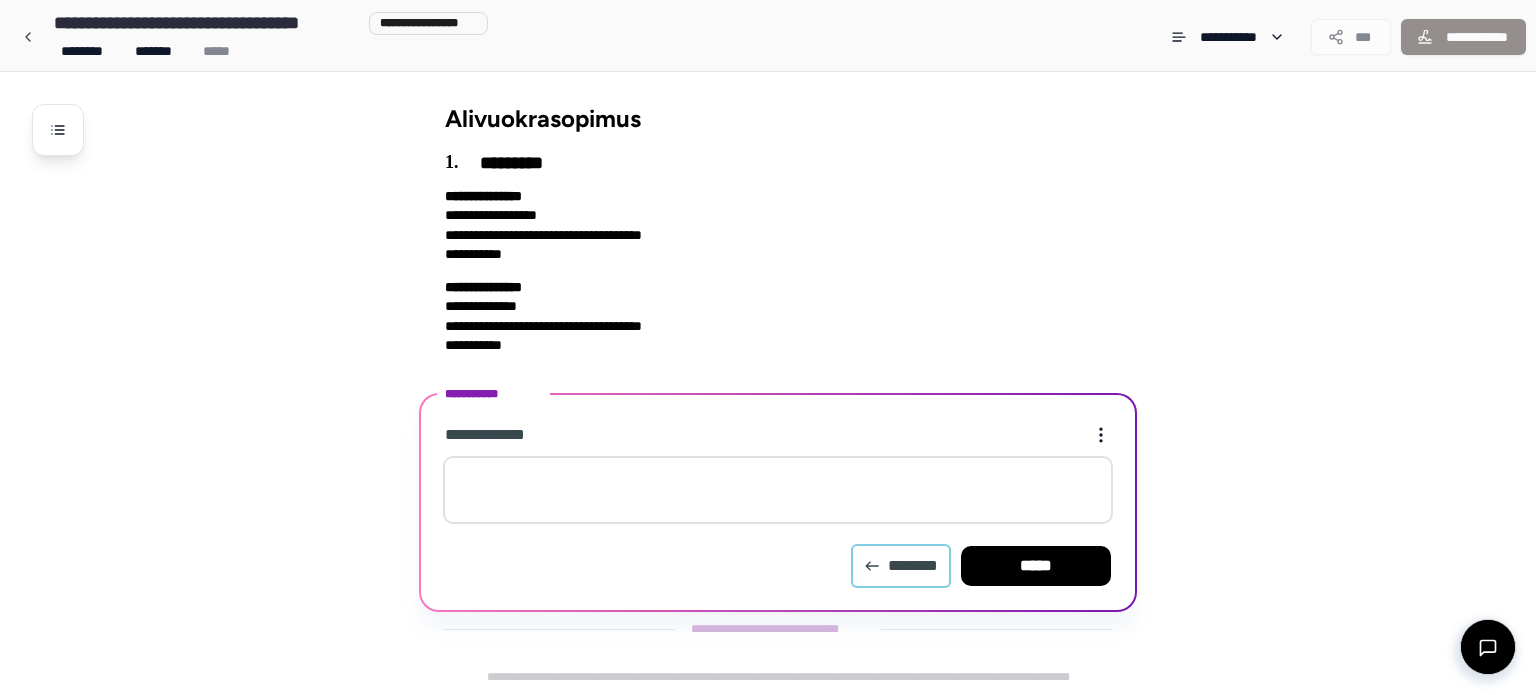 click on "********" at bounding box center [901, 566] 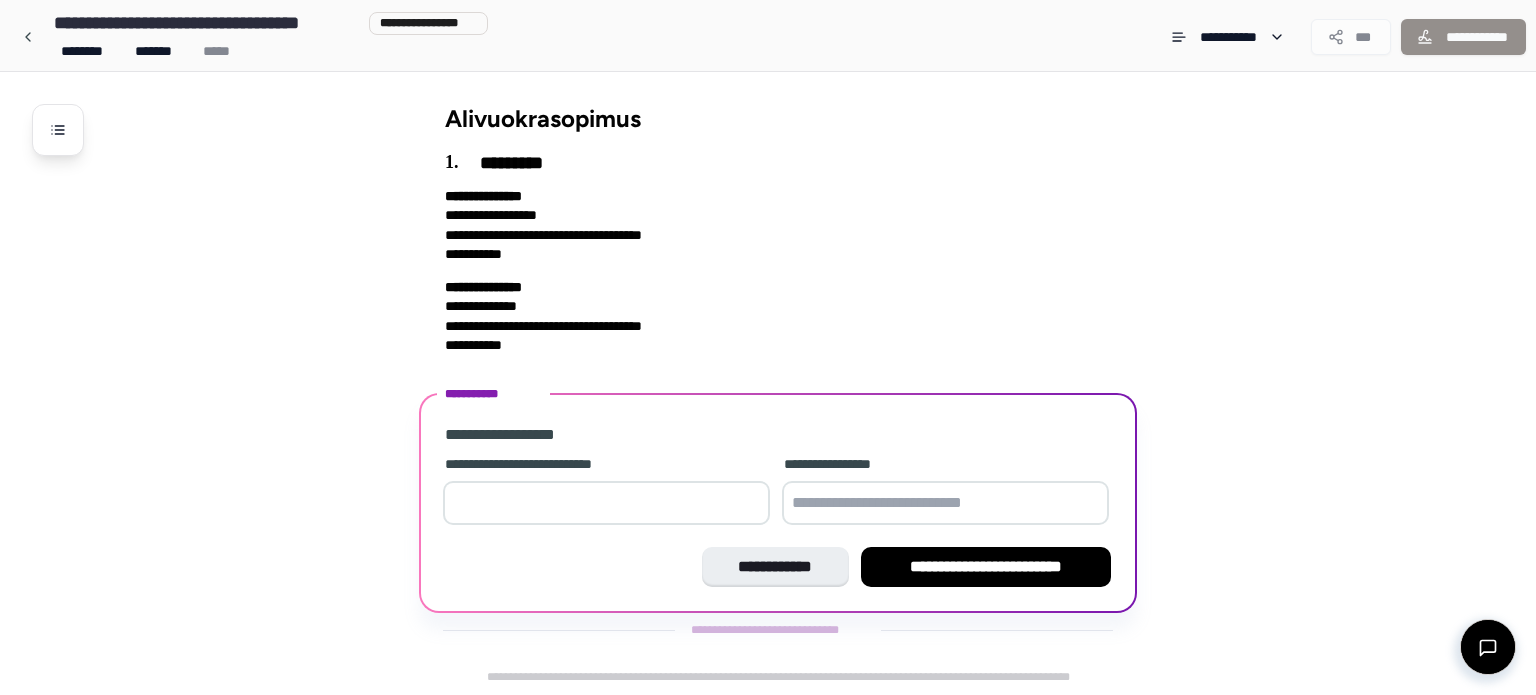 click at bounding box center (606, 503) 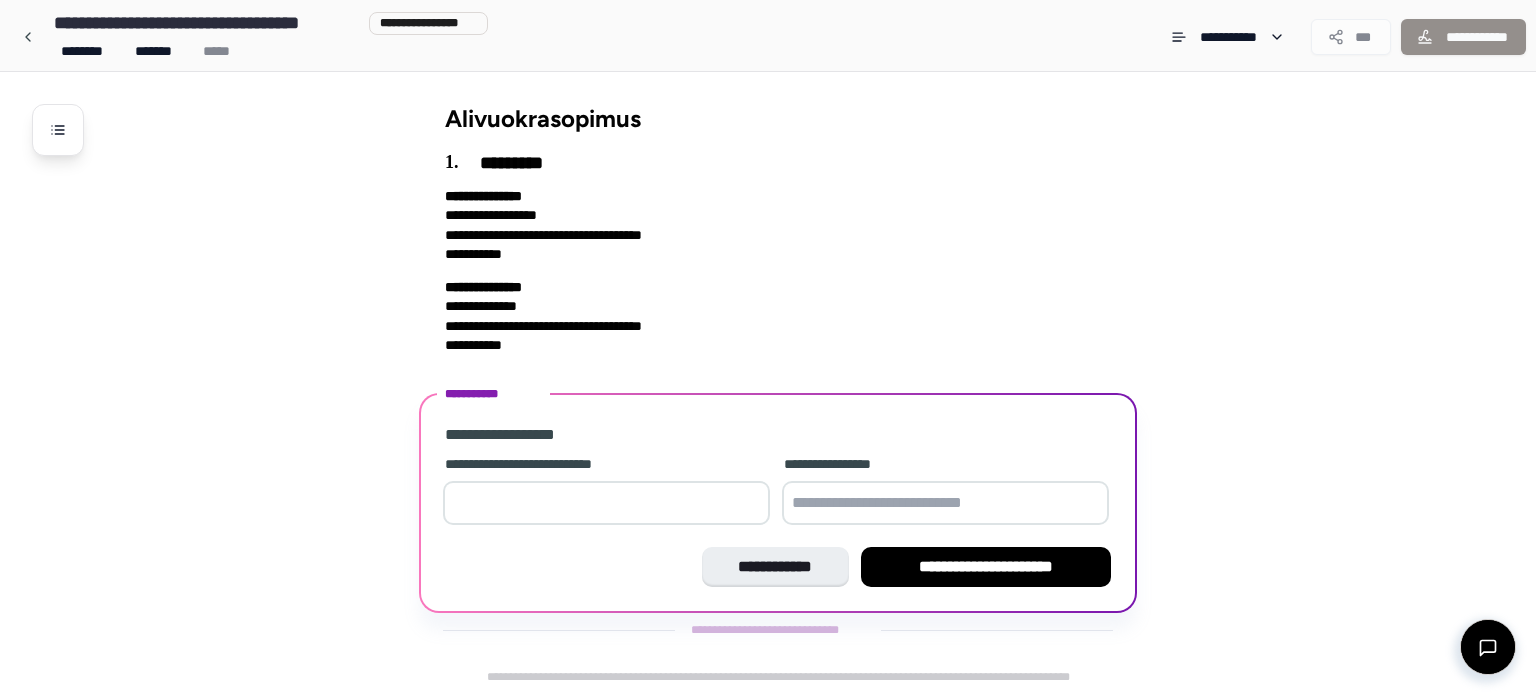 click at bounding box center (945, 503) 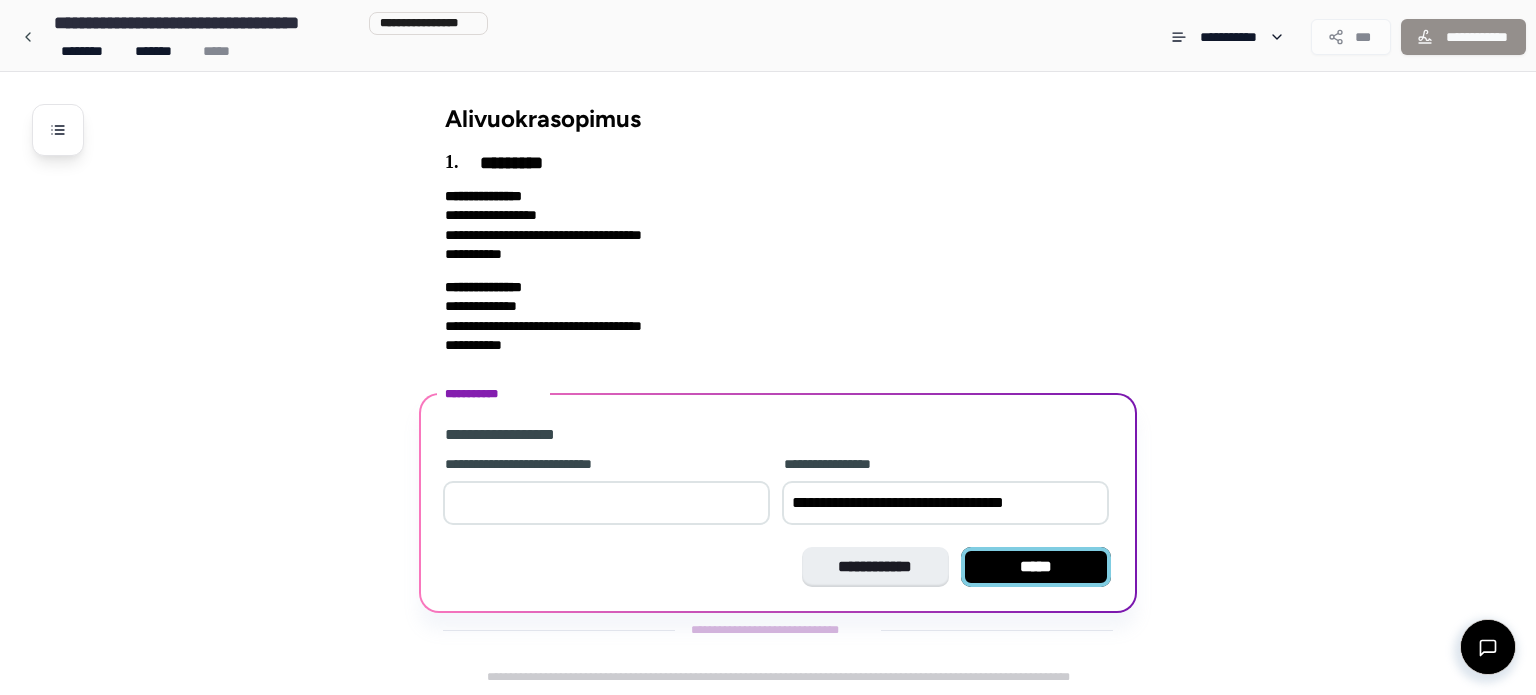 type on "**********" 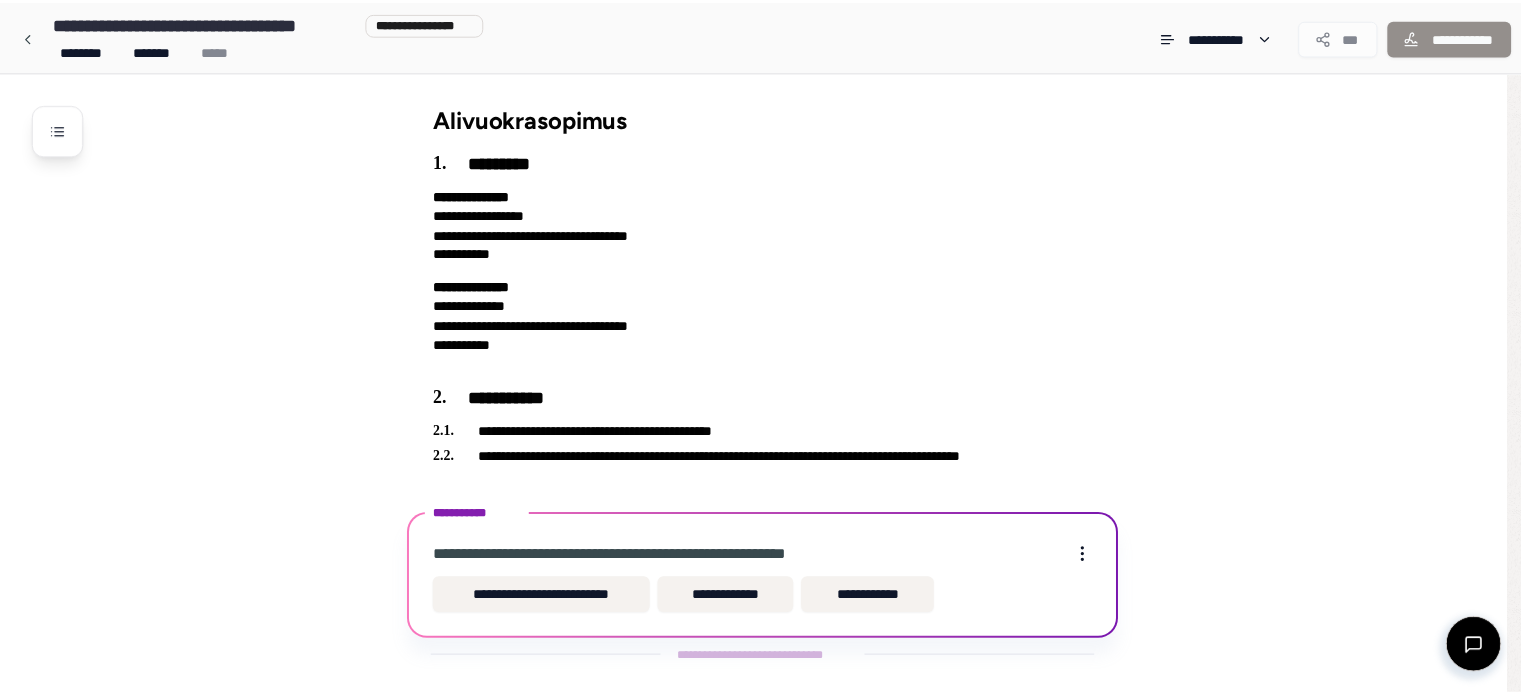 scroll, scrollTop: 21, scrollLeft: 0, axis: vertical 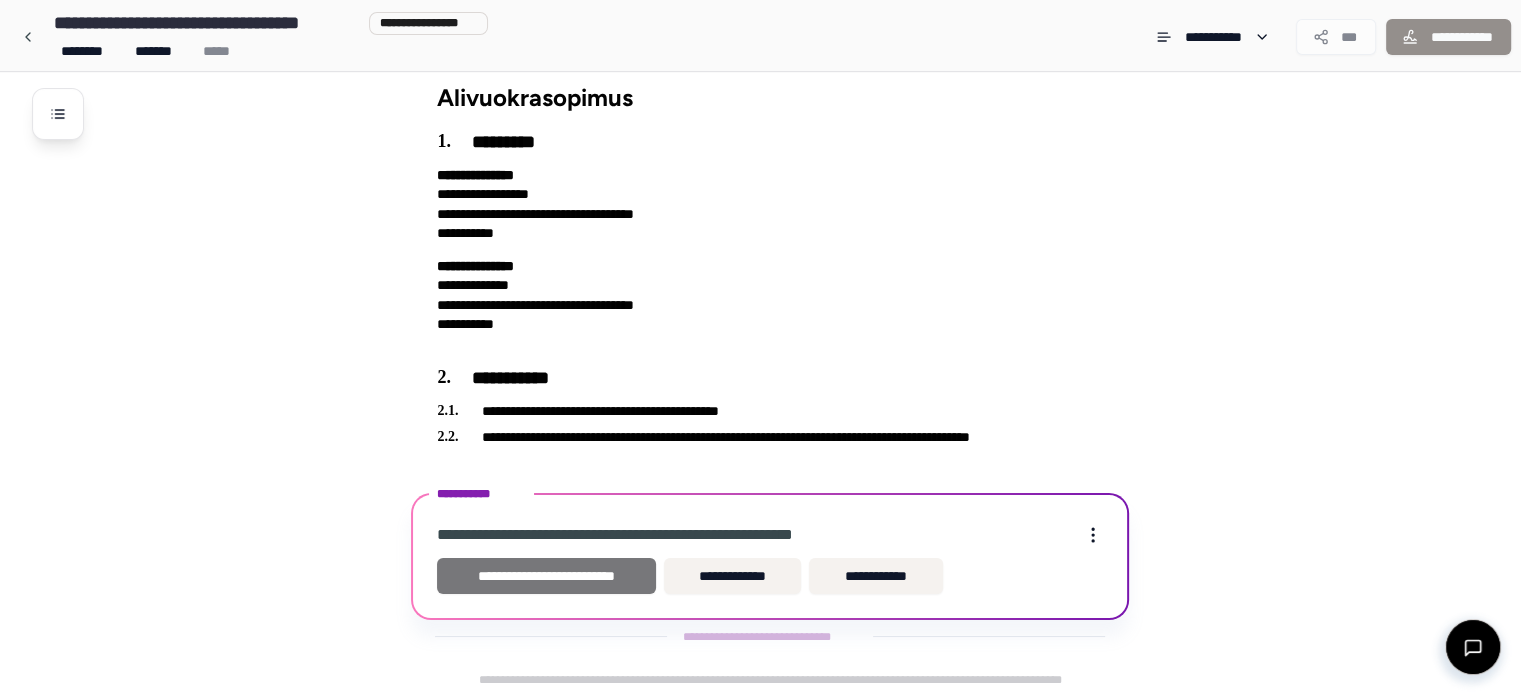 click on "**********" at bounding box center (546, 576) 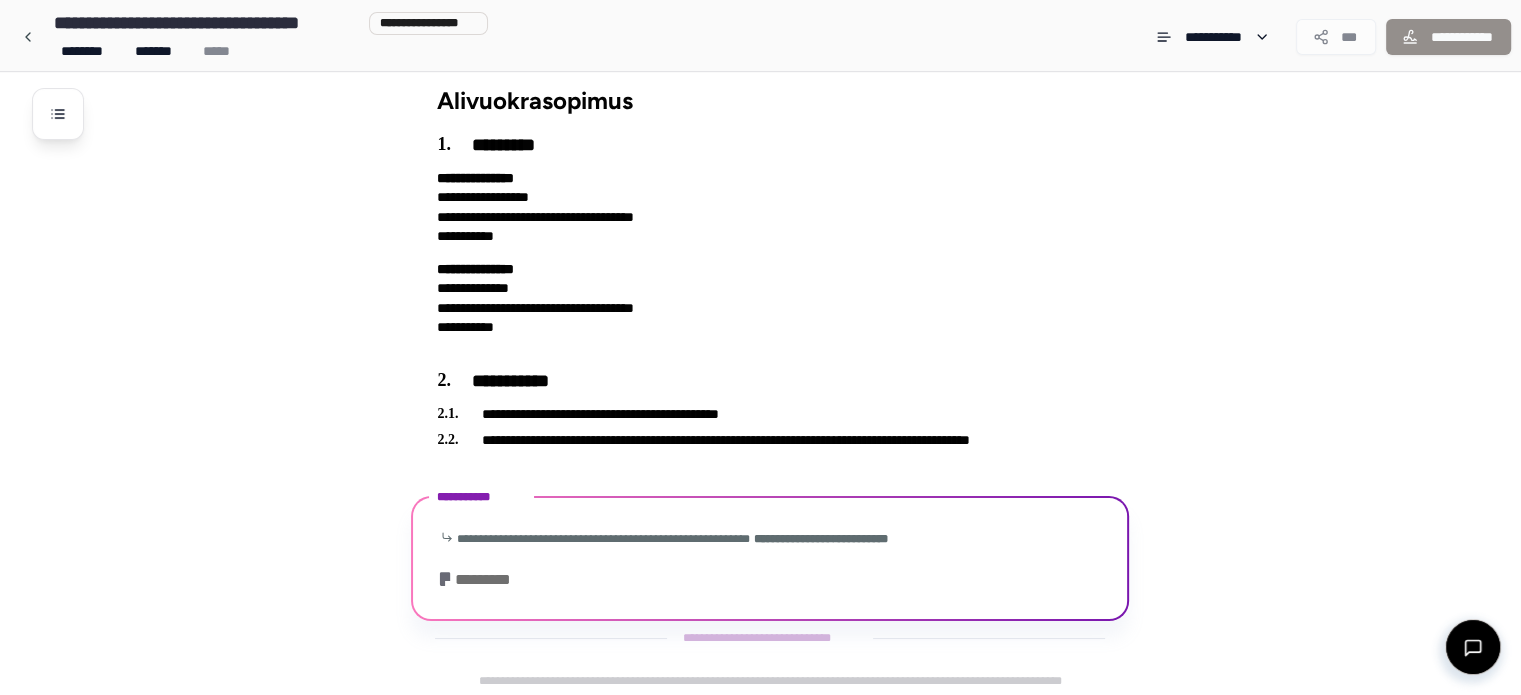scroll, scrollTop: 297, scrollLeft: 0, axis: vertical 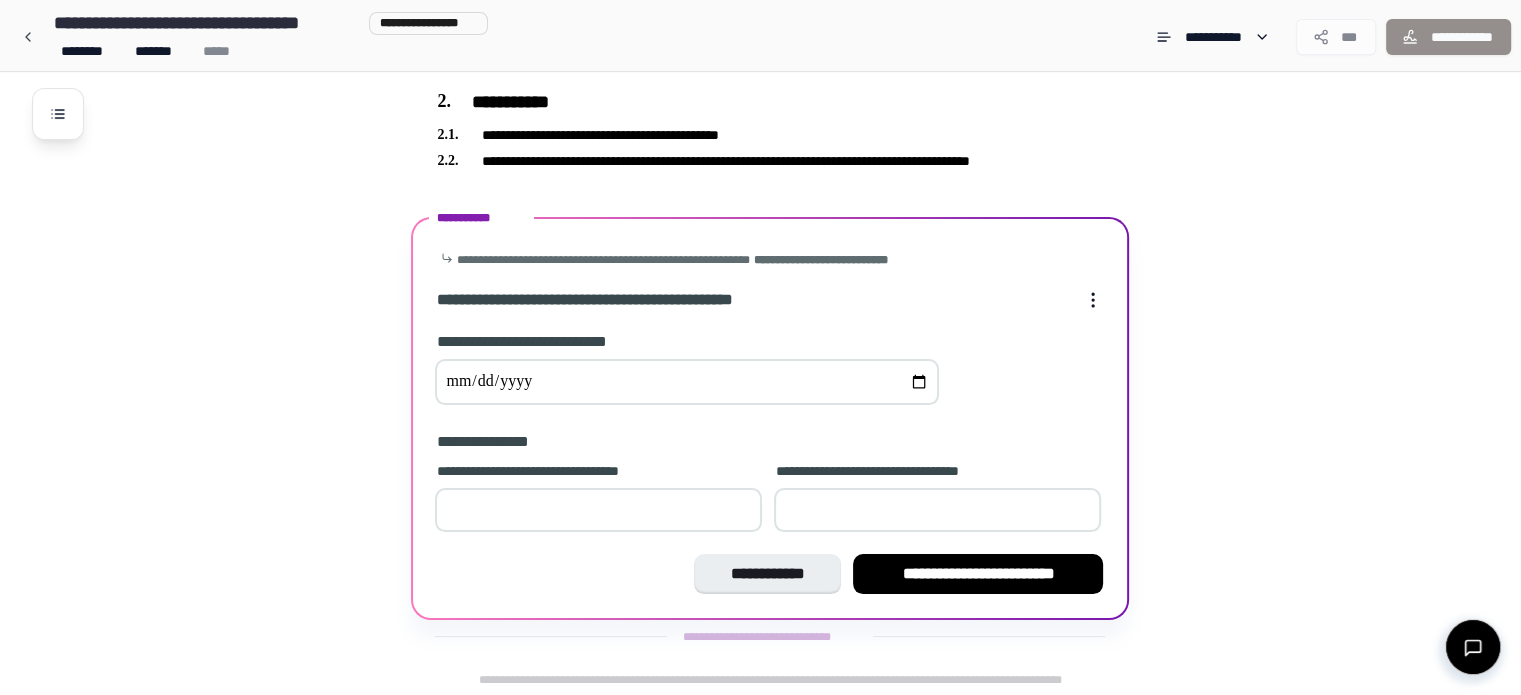 click at bounding box center [687, 382] 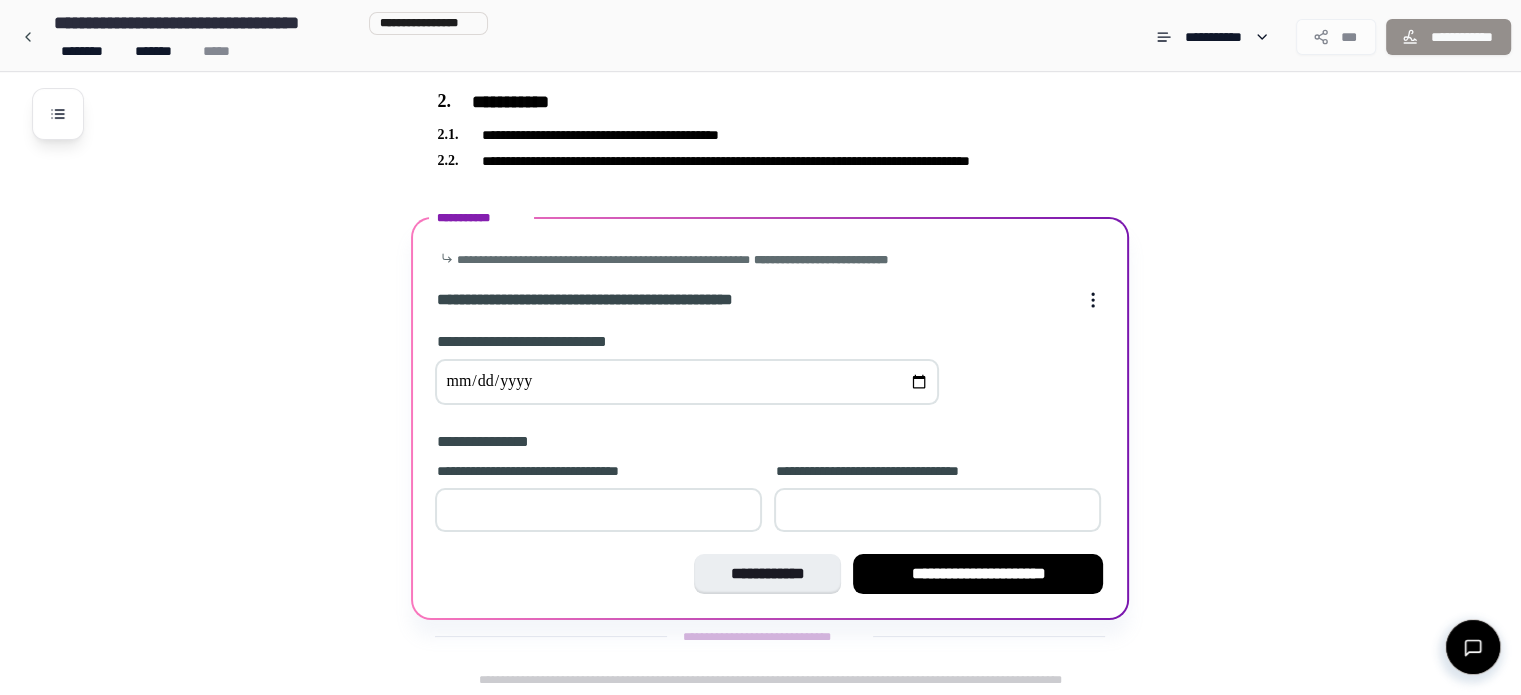 click on "**********" at bounding box center [687, 382] 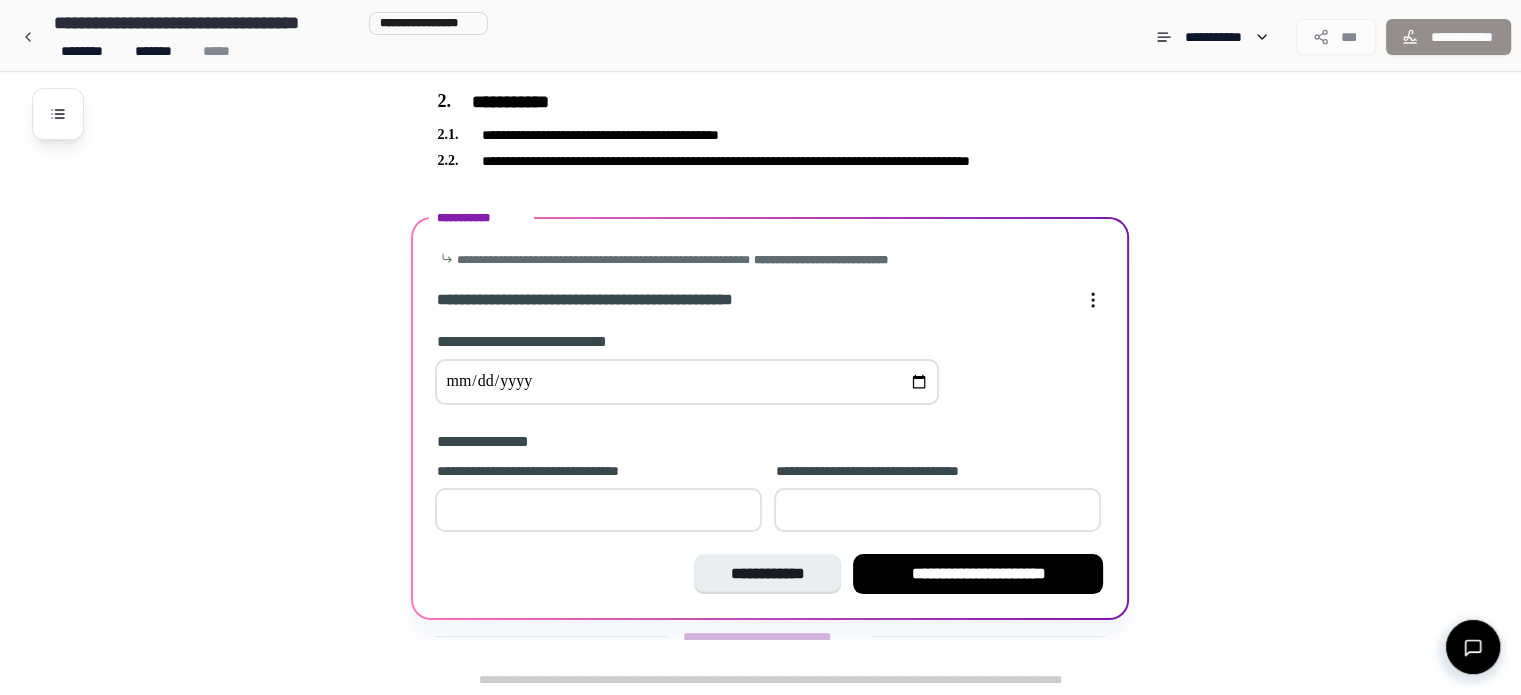 click on "*" at bounding box center (598, 510) 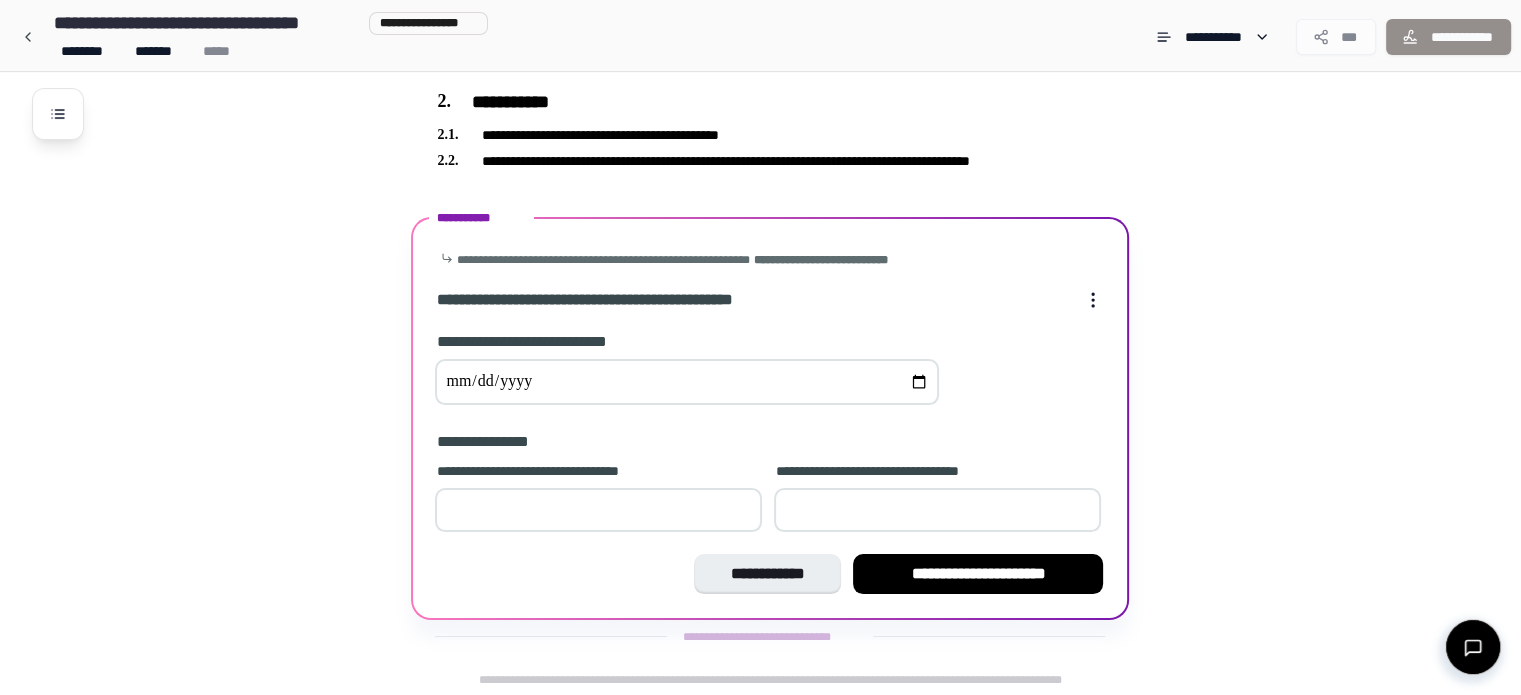 click on "*" at bounding box center [598, 510] 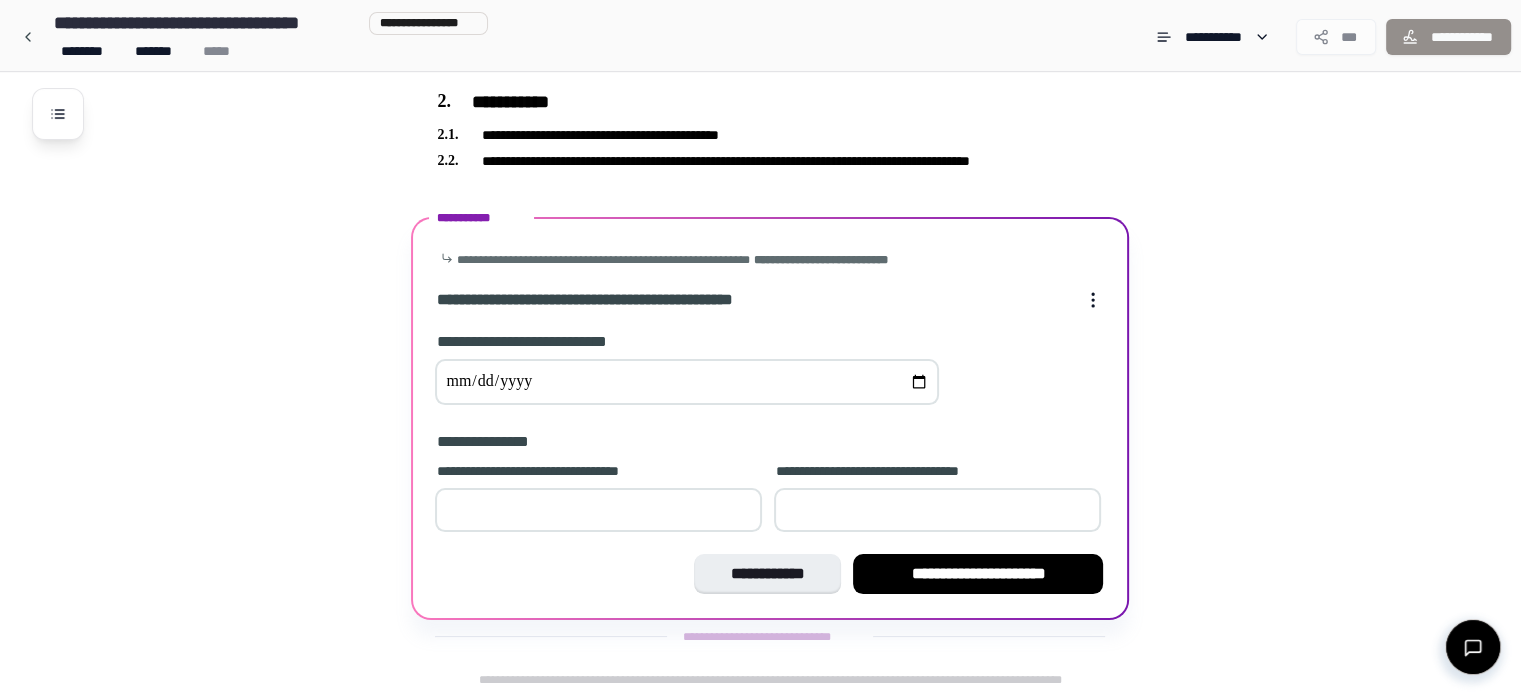 click on "*" at bounding box center [598, 510] 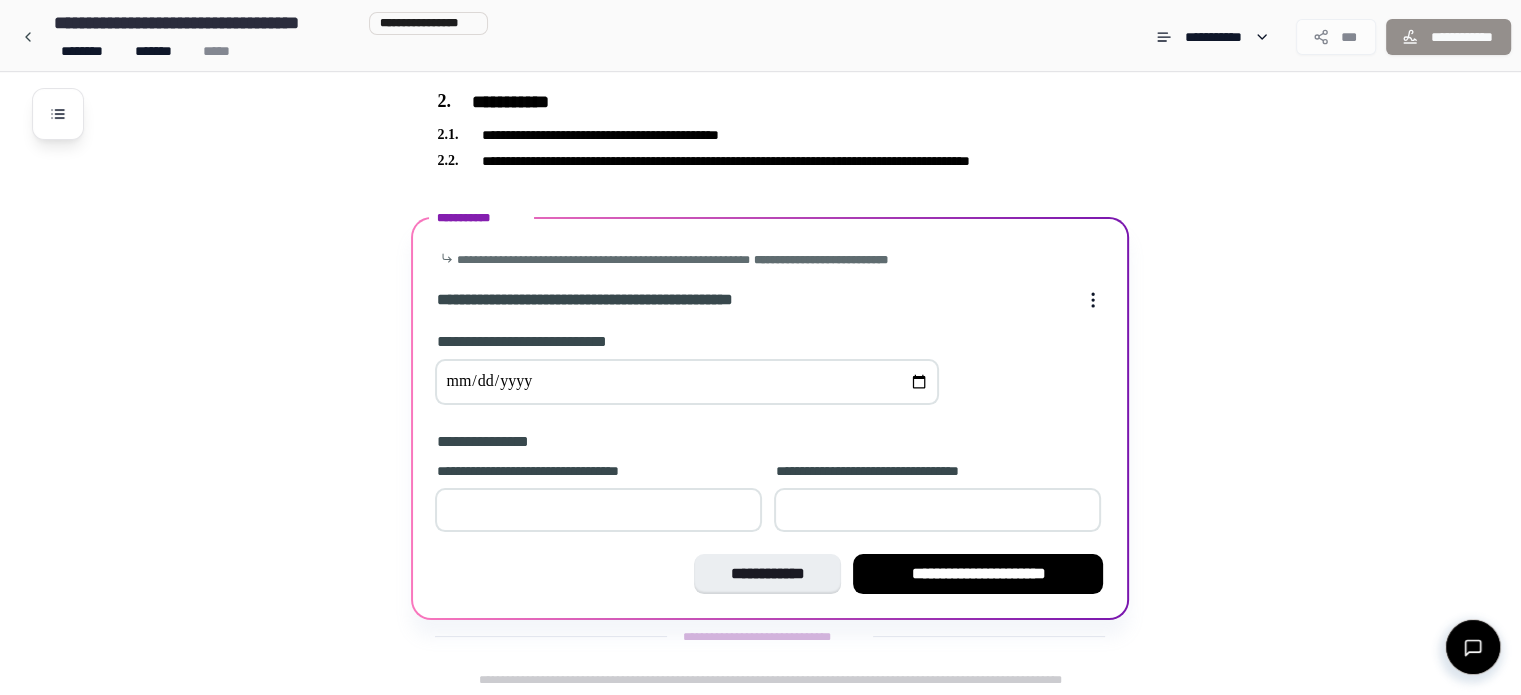 click on "*" at bounding box center (937, 510) 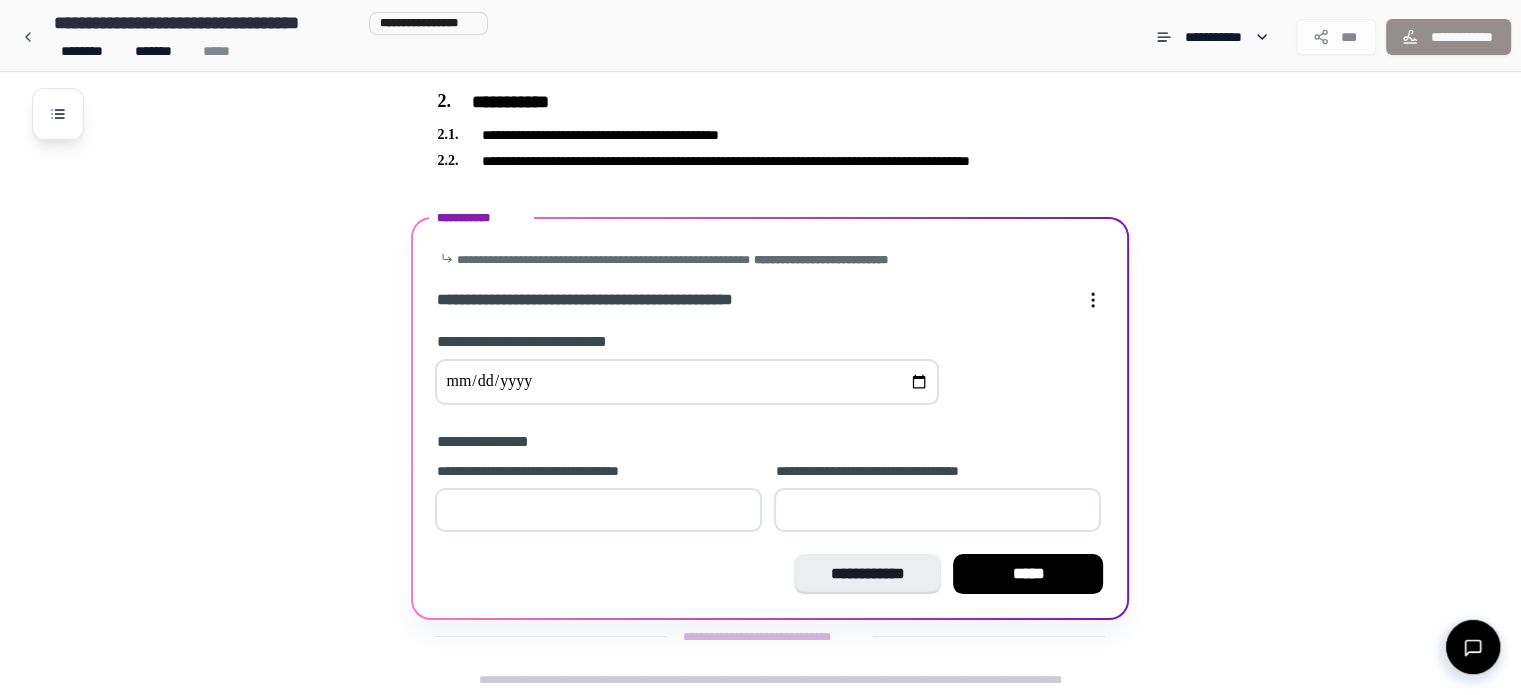 click on "*" at bounding box center (937, 510) 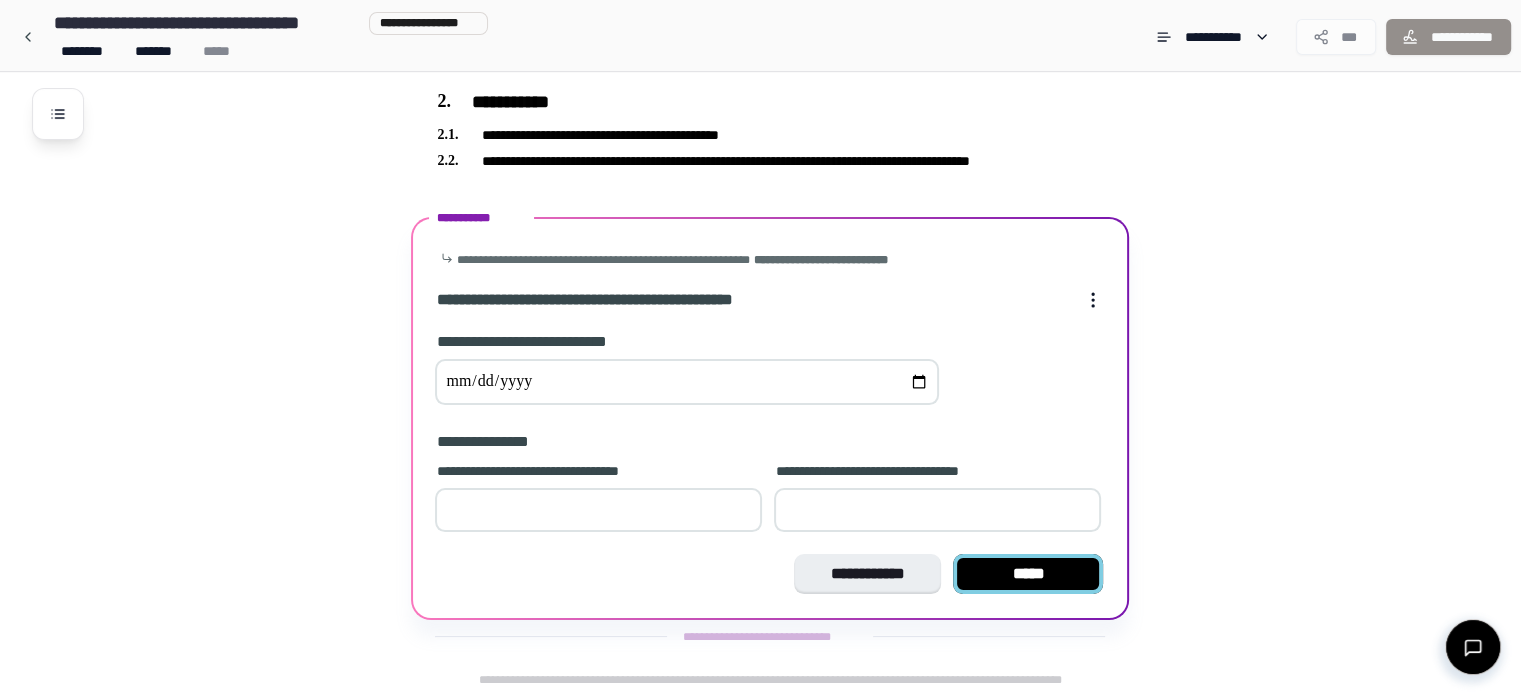 click on "*****" at bounding box center (1028, 574) 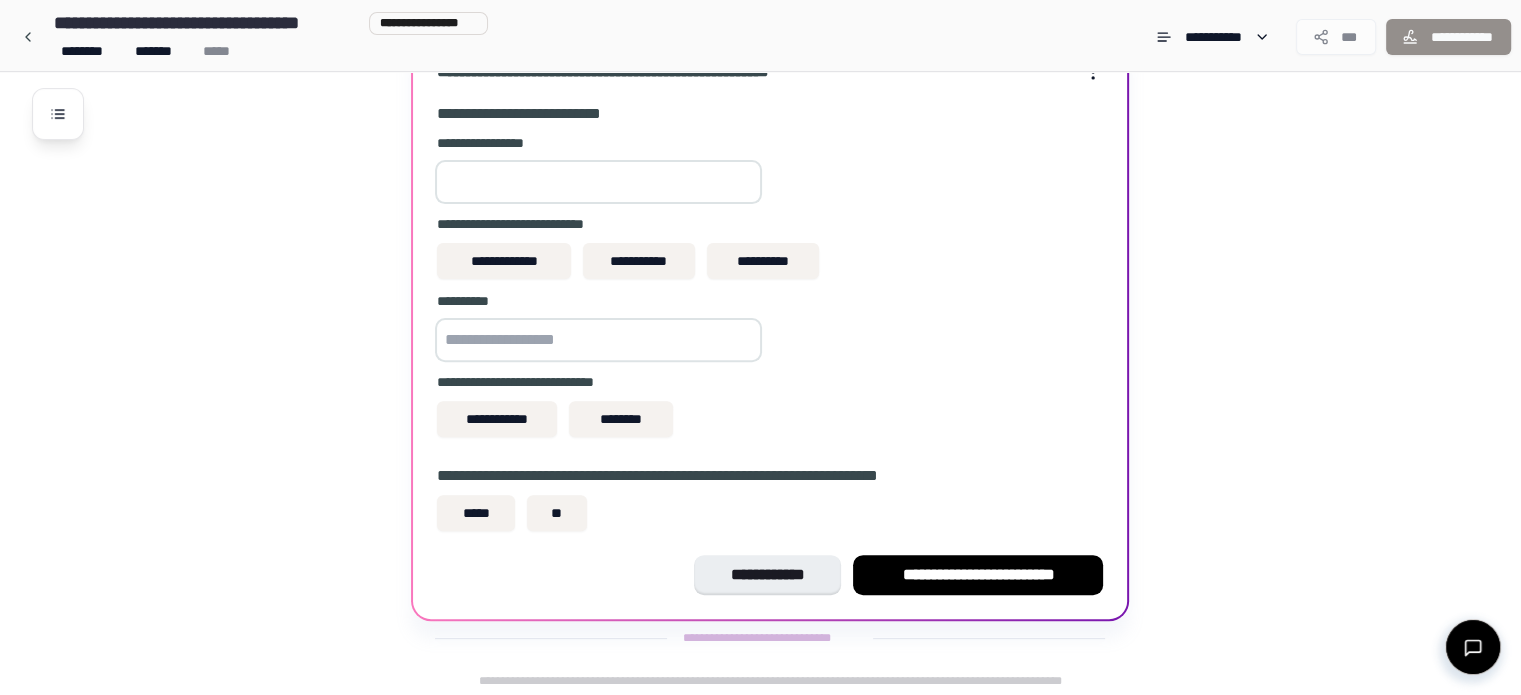 scroll, scrollTop: 504, scrollLeft: 0, axis: vertical 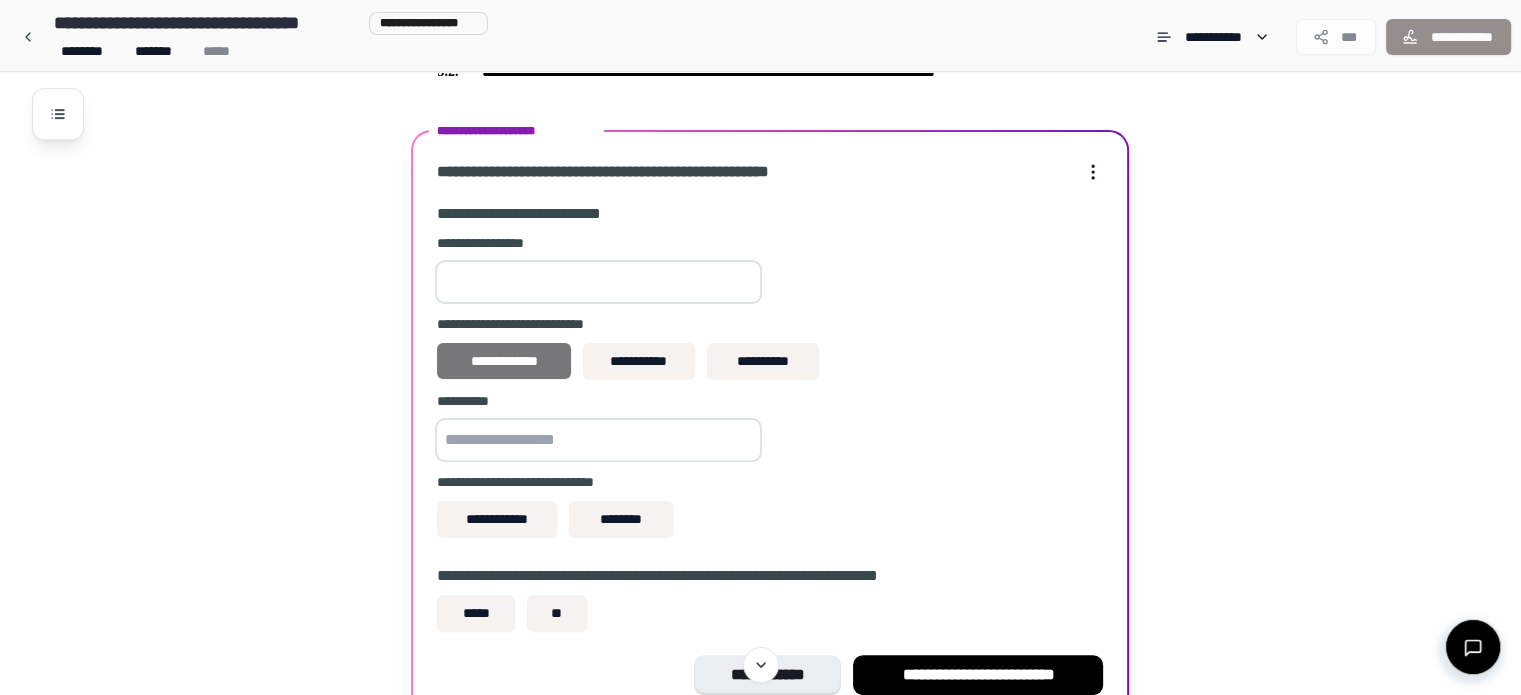 click on "**********" at bounding box center (503, 361) 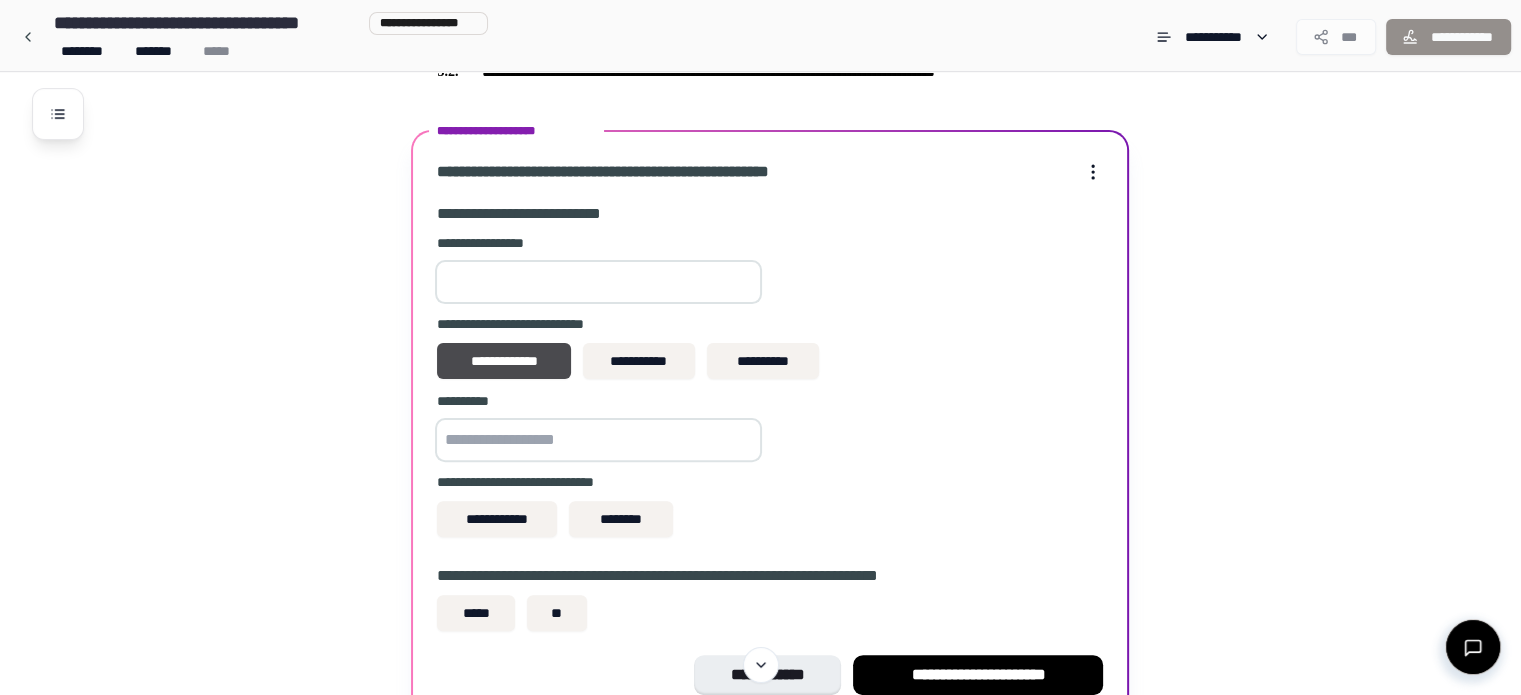 click at bounding box center [598, 440] 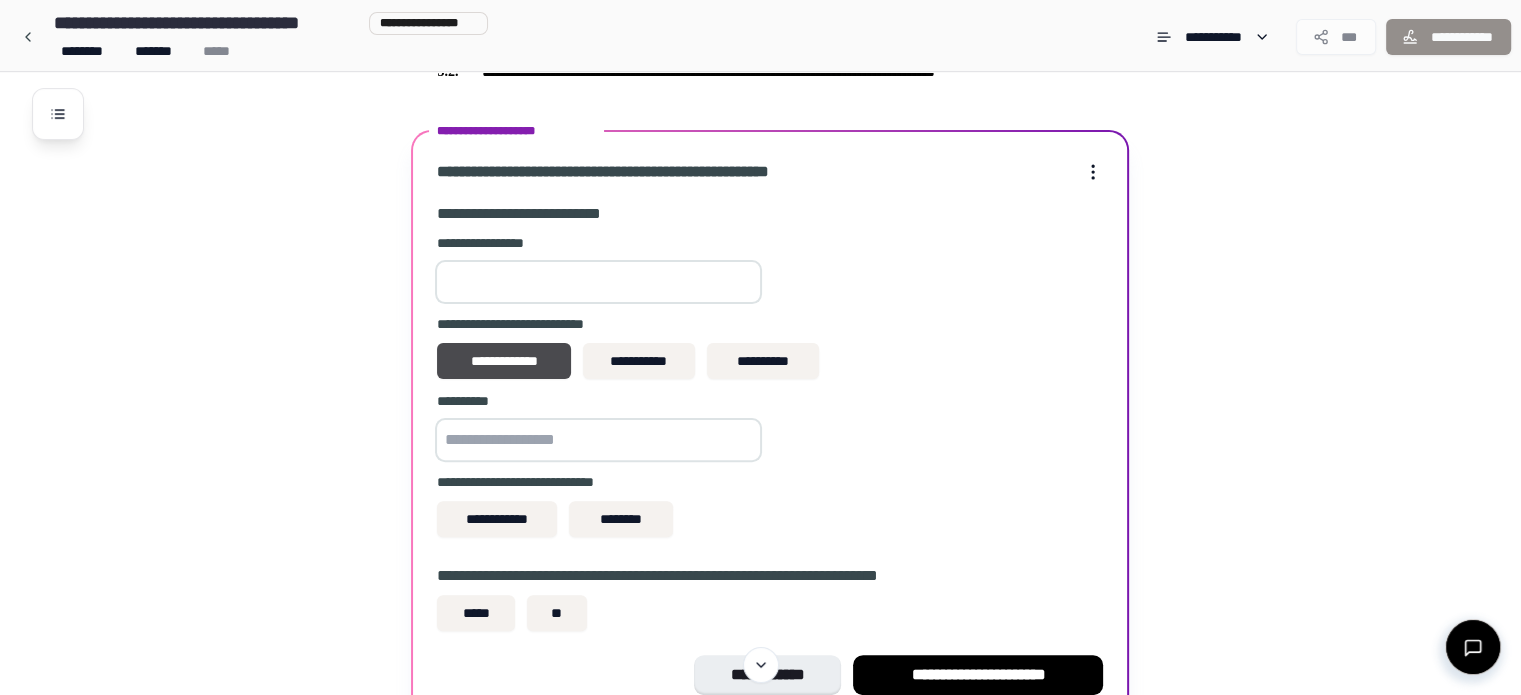type on "*" 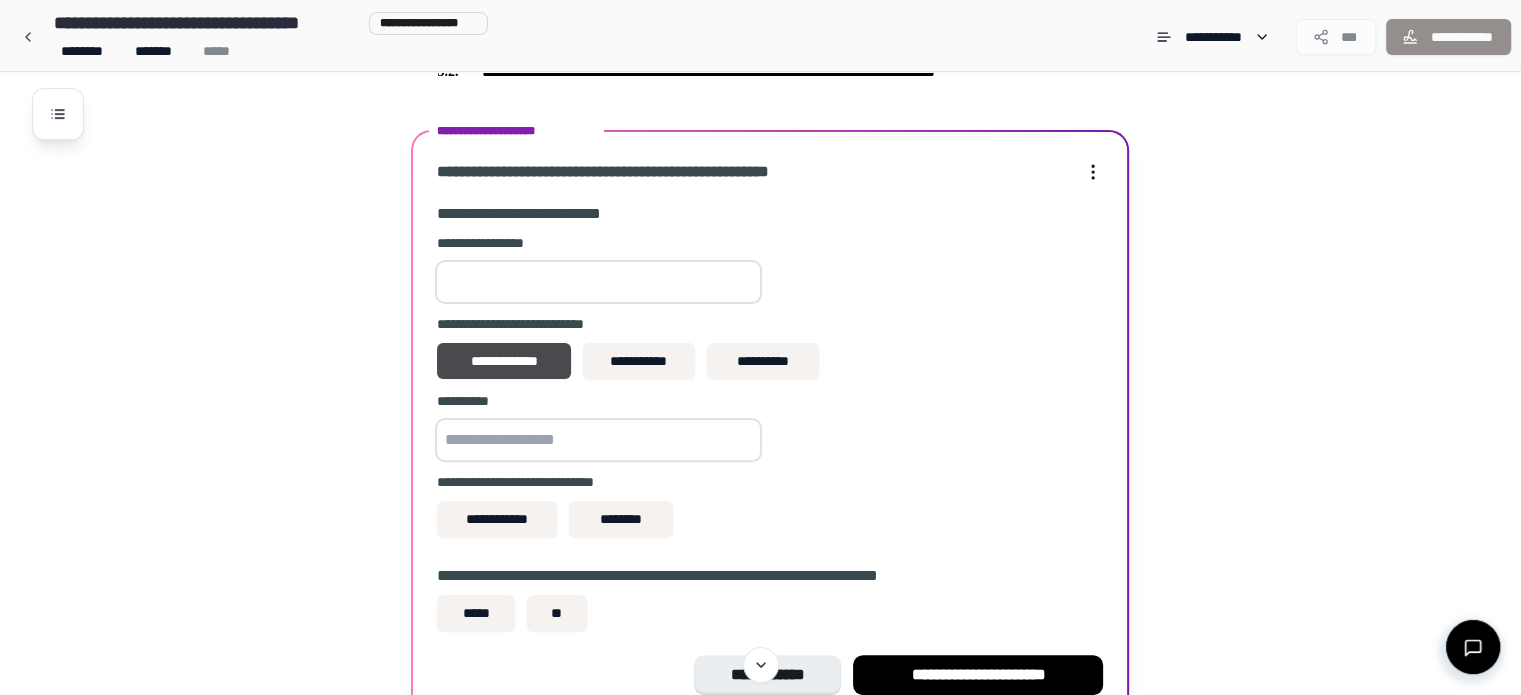 type on "***" 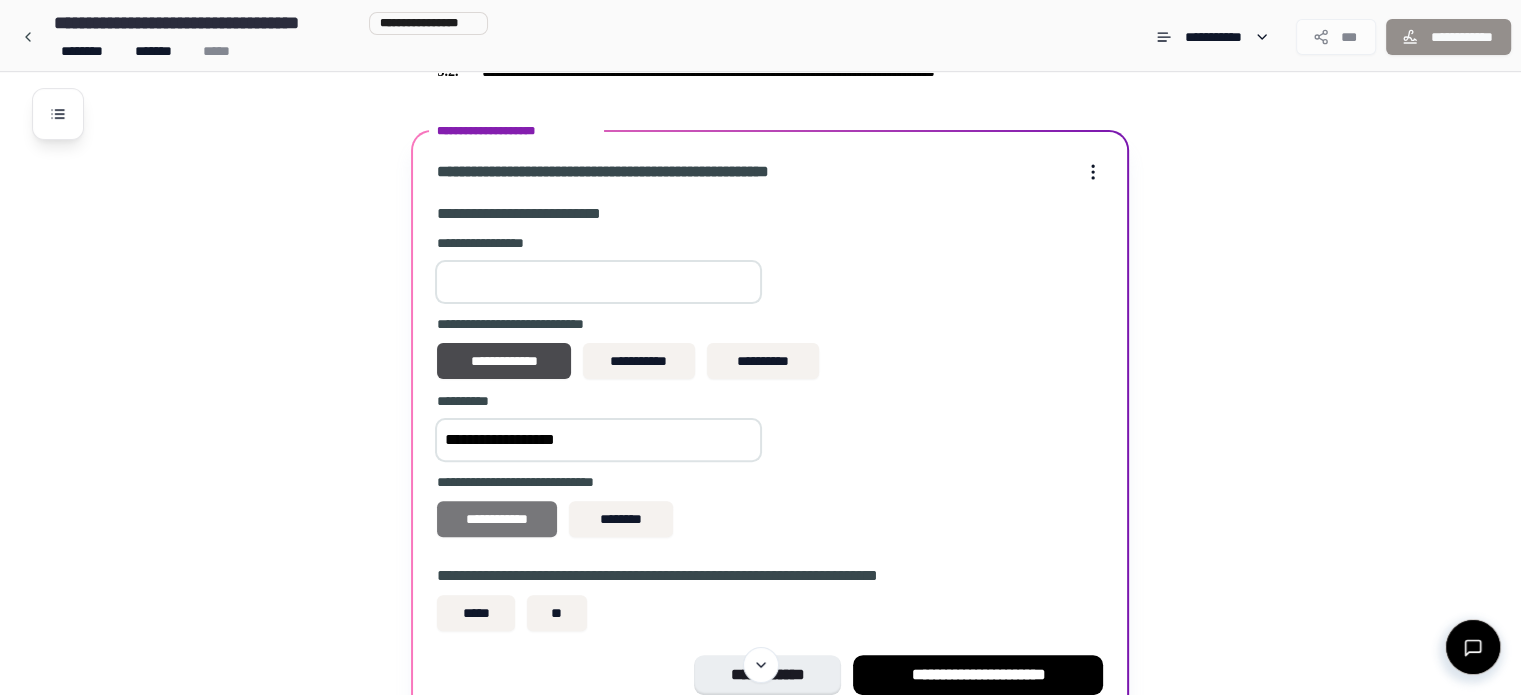 type on "**********" 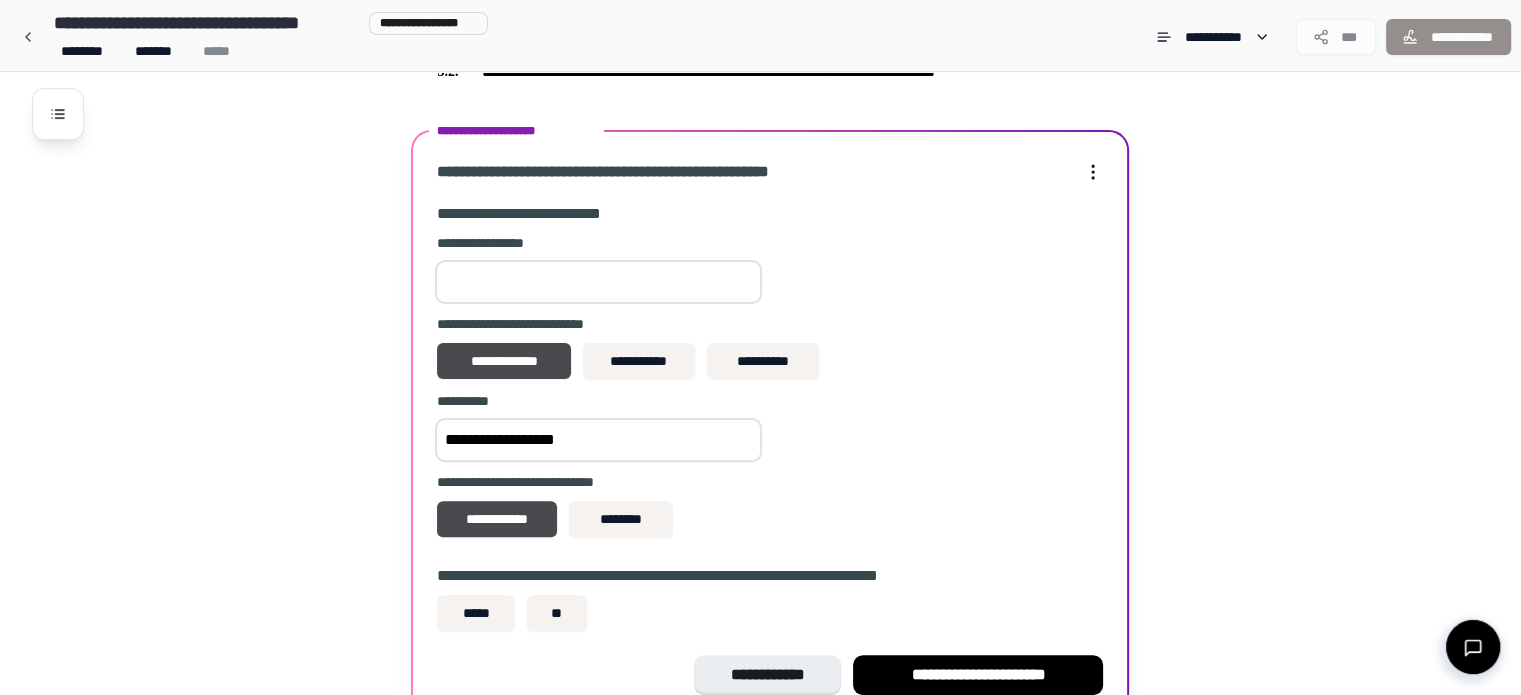 scroll, scrollTop: 604, scrollLeft: 0, axis: vertical 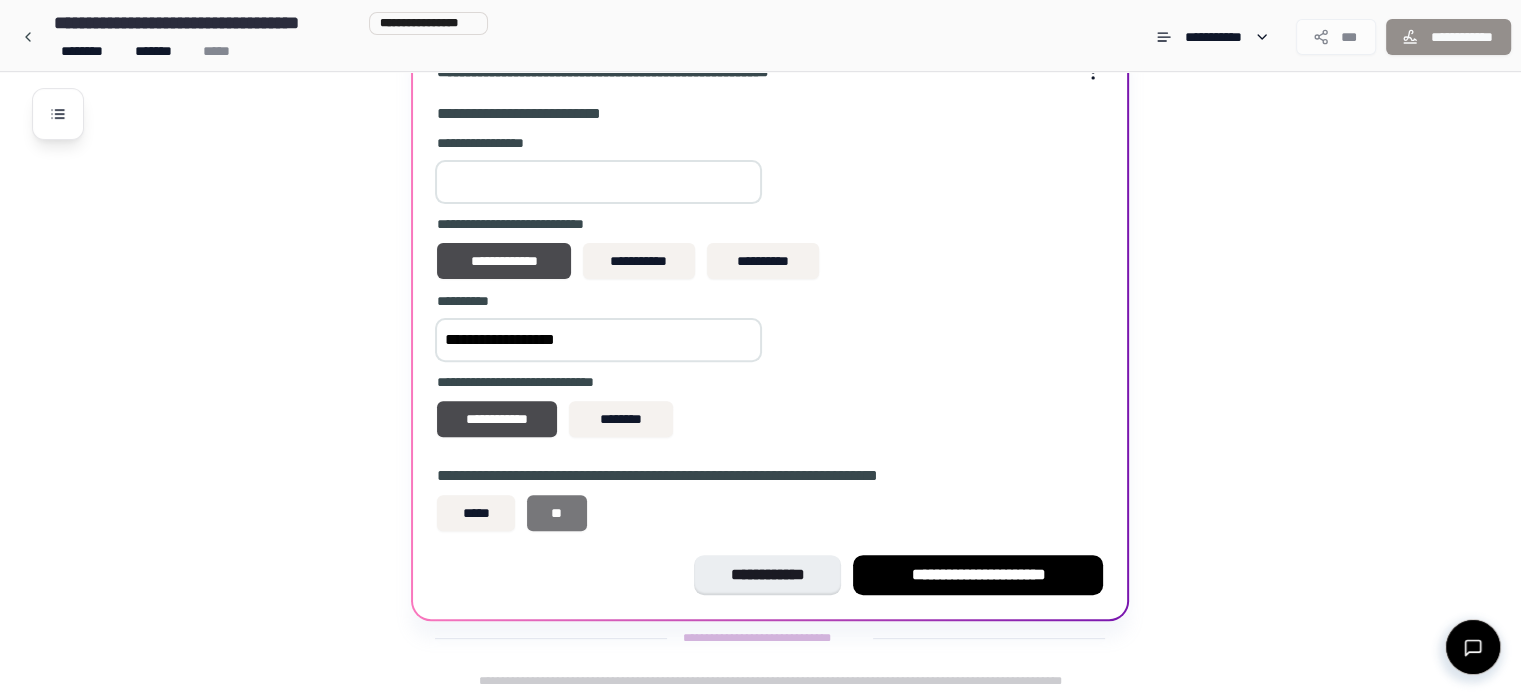 click on "**" at bounding box center (557, 513) 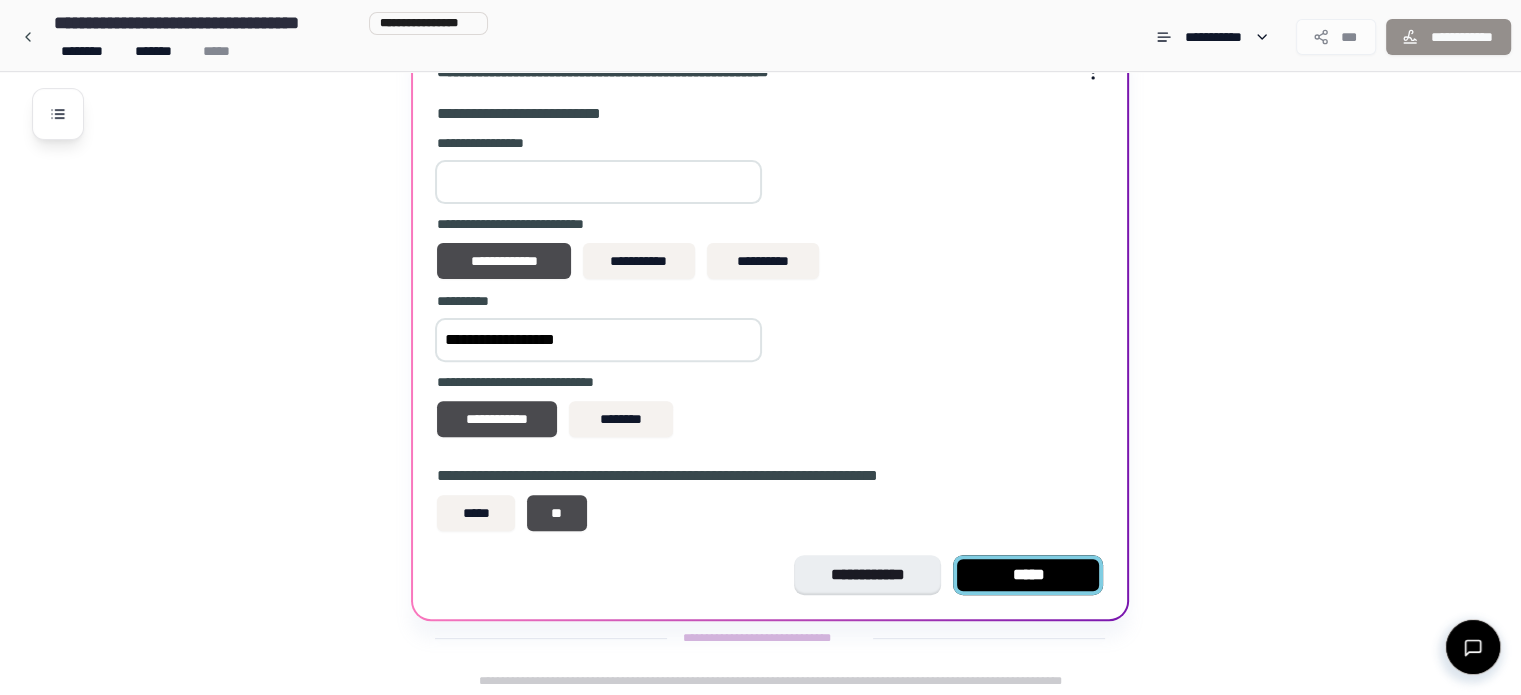 click on "*****" at bounding box center (1028, 575) 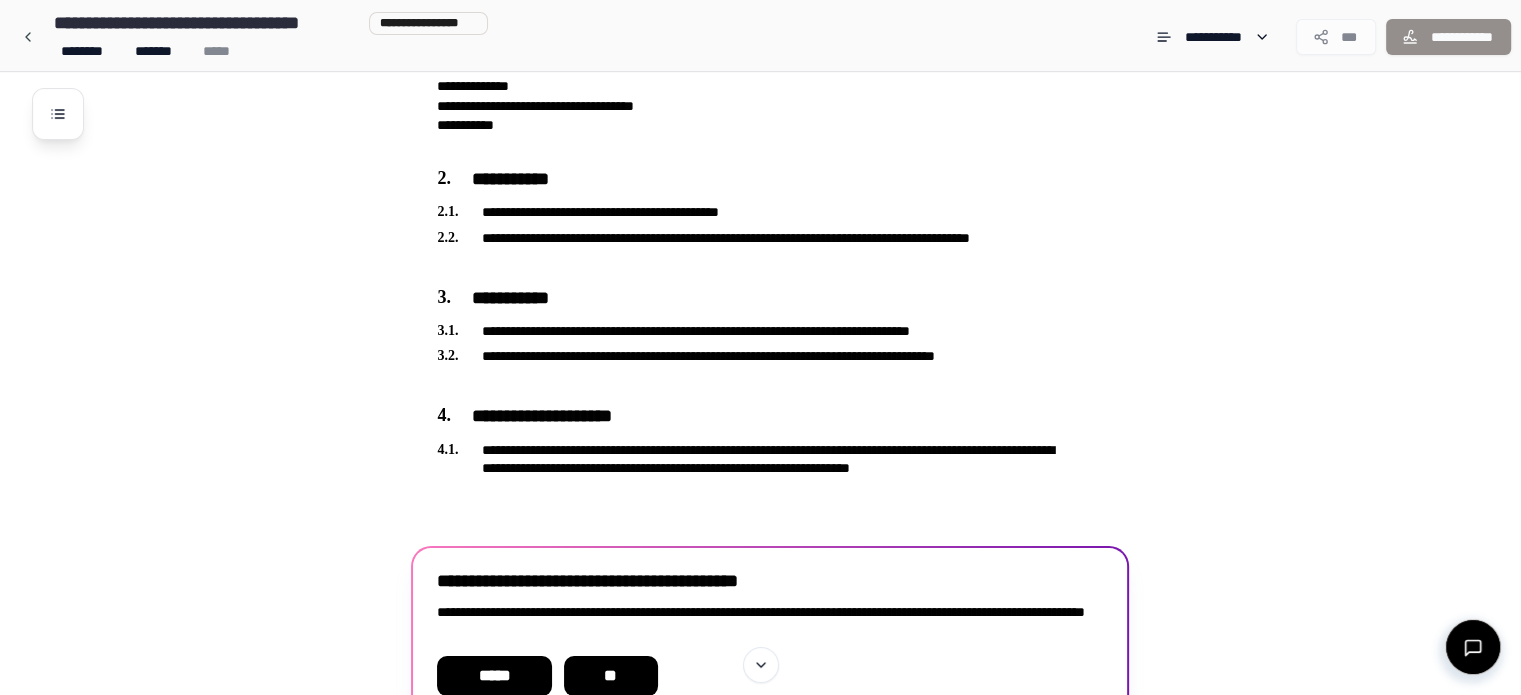 scroll, scrollTop: 320, scrollLeft: 0, axis: vertical 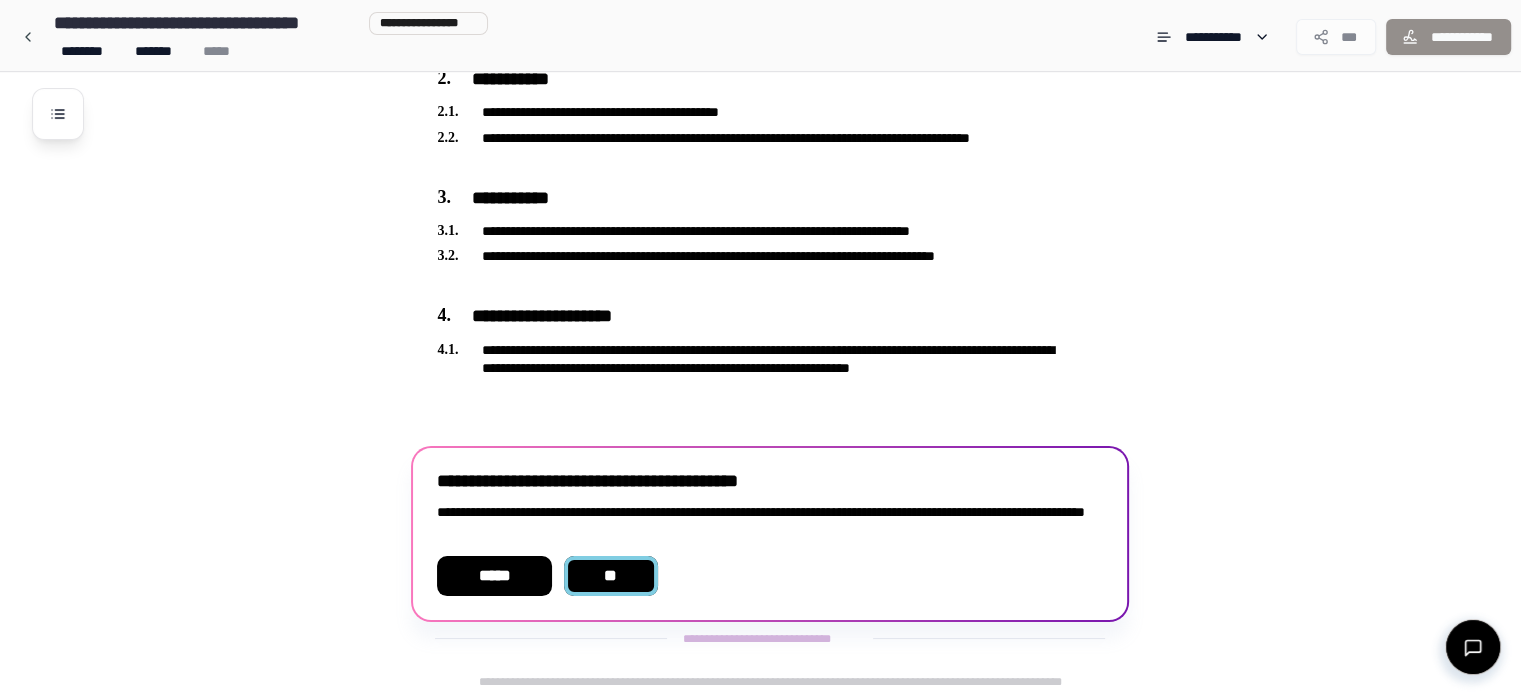 click on "**" at bounding box center [610, 576] 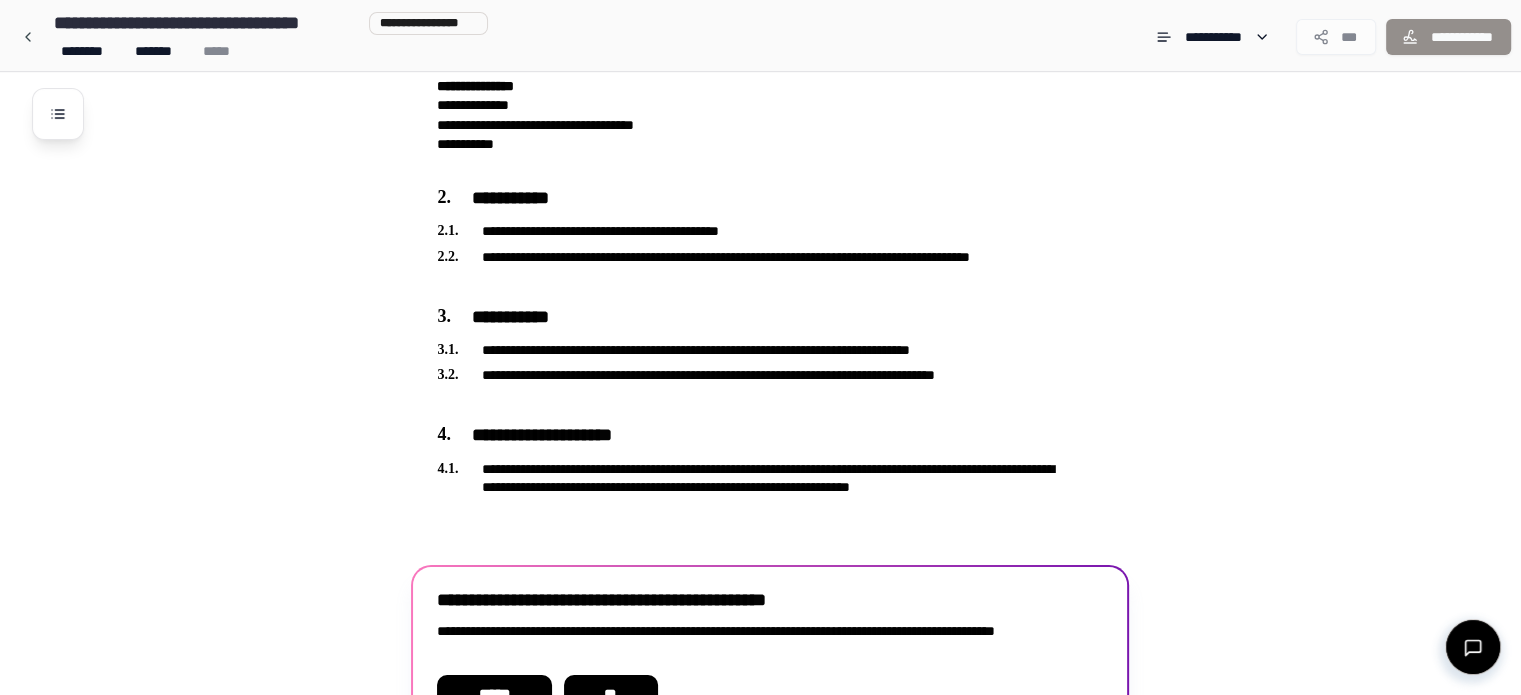 scroll, scrollTop: 320, scrollLeft: 0, axis: vertical 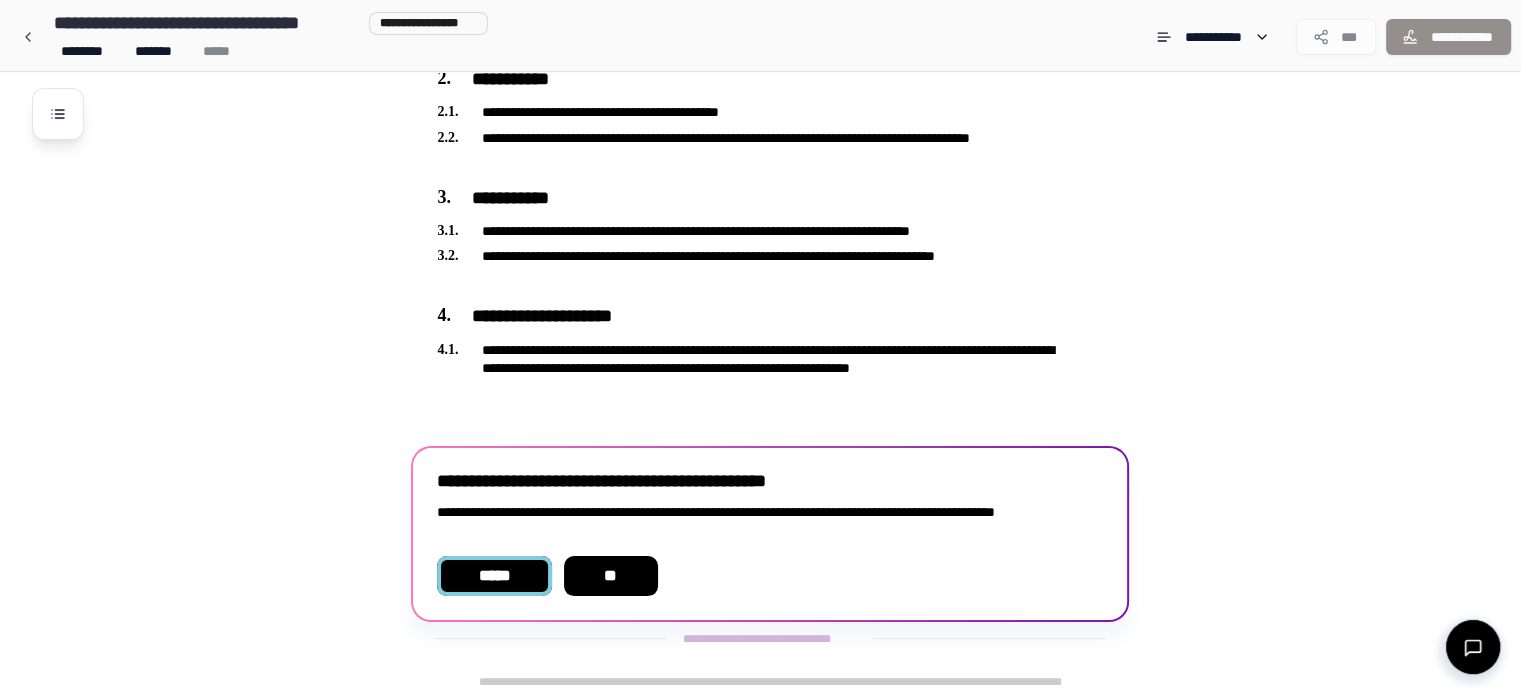 click on "*****" at bounding box center (494, 576) 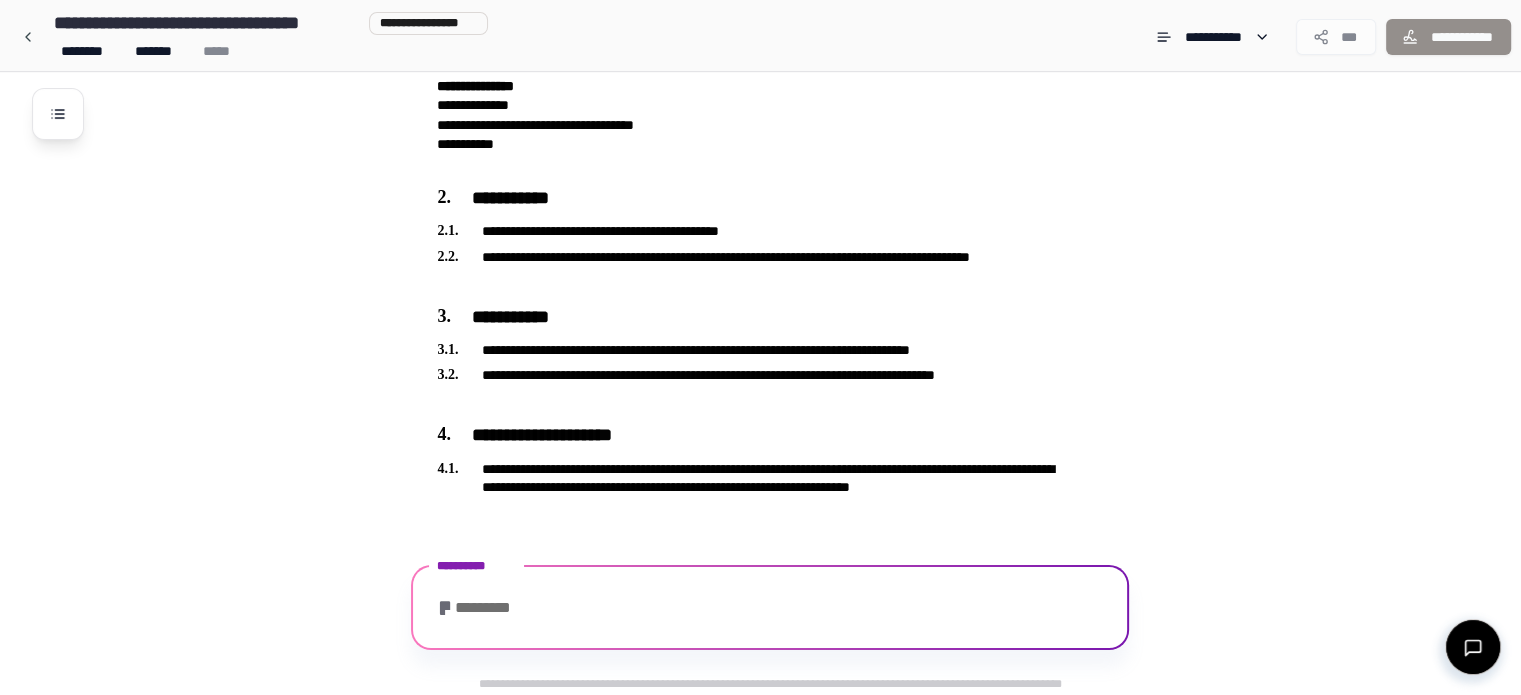 scroll, scrollTop: 328, scrollLeft: 0, axis: vertical 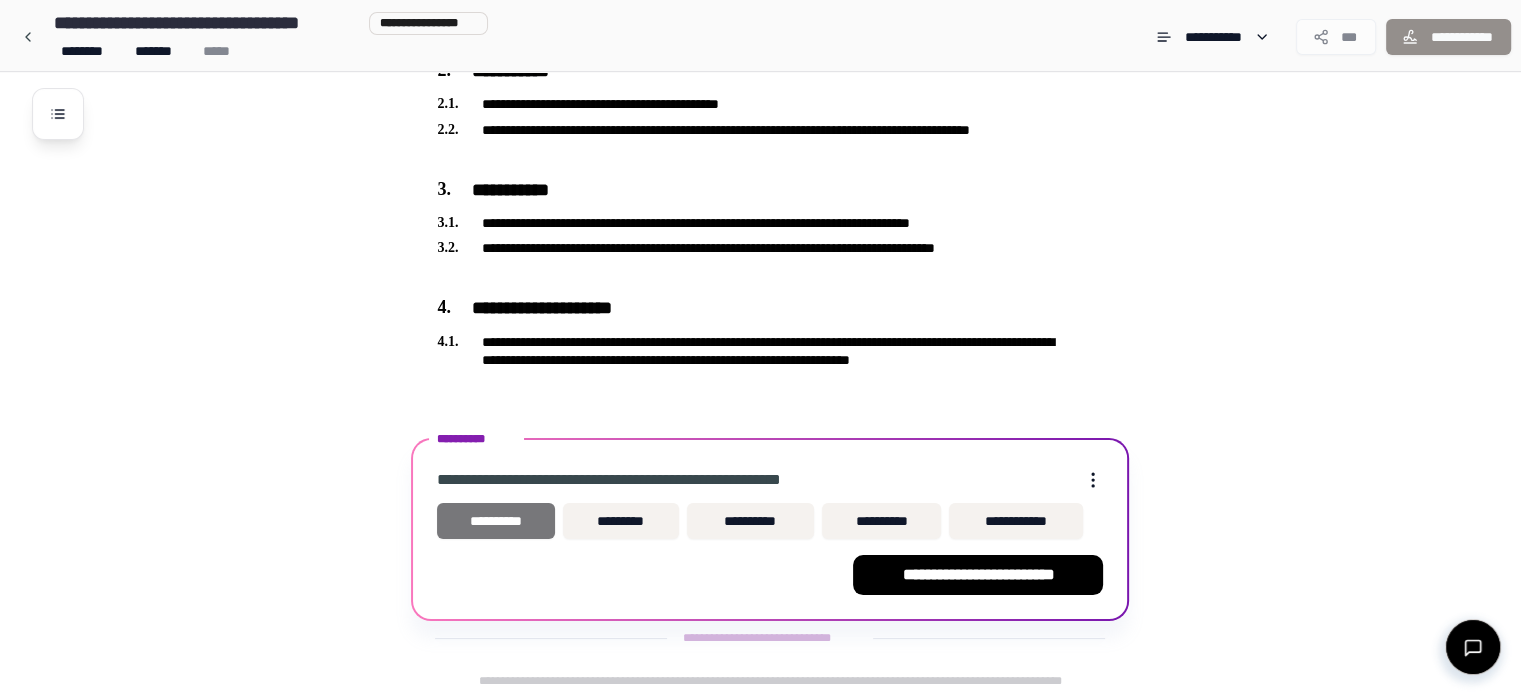 click on "**********" at bounding box center (496, 521) 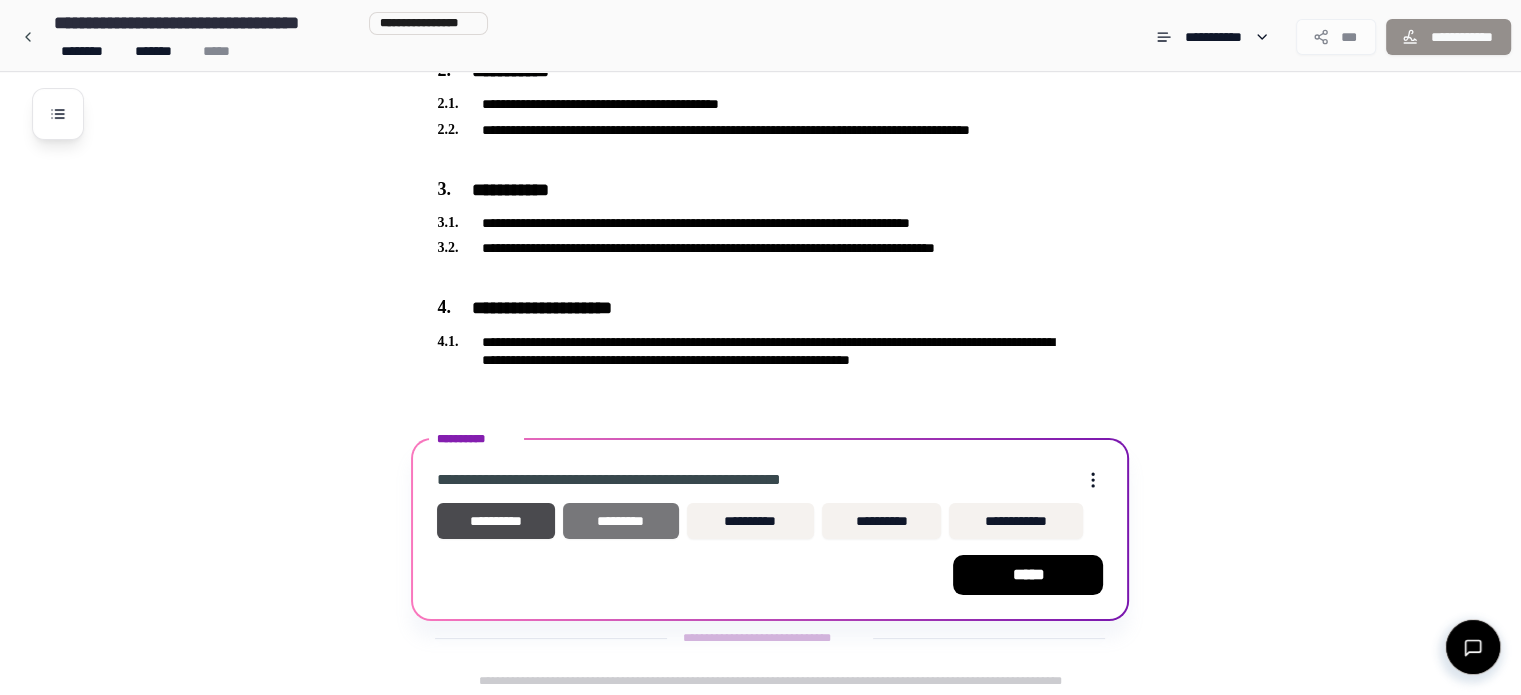 click on "*********" at bounding box center (620, 521) 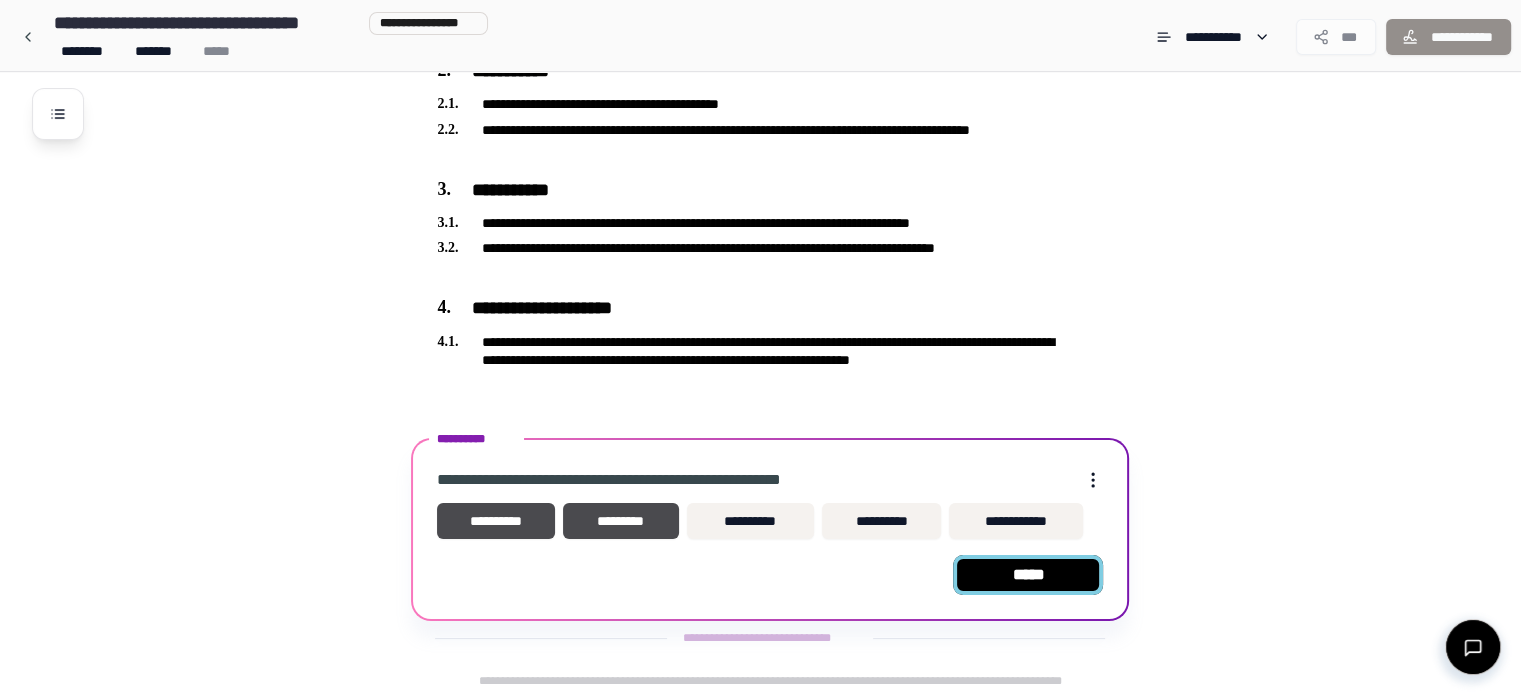 click on "*****" at bounding box center (1028, 575) 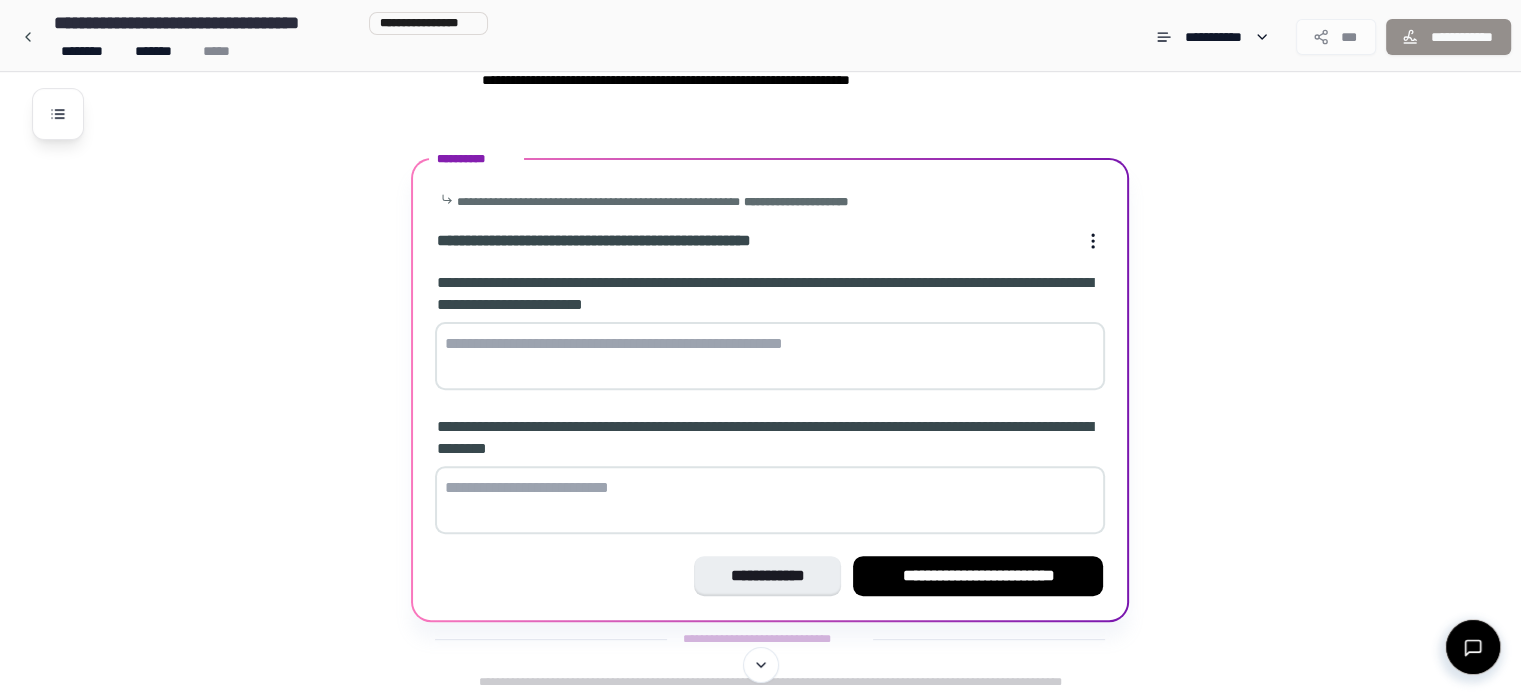 scroll, scrollTop: 508, scrollLeft: 0, axis: vertical 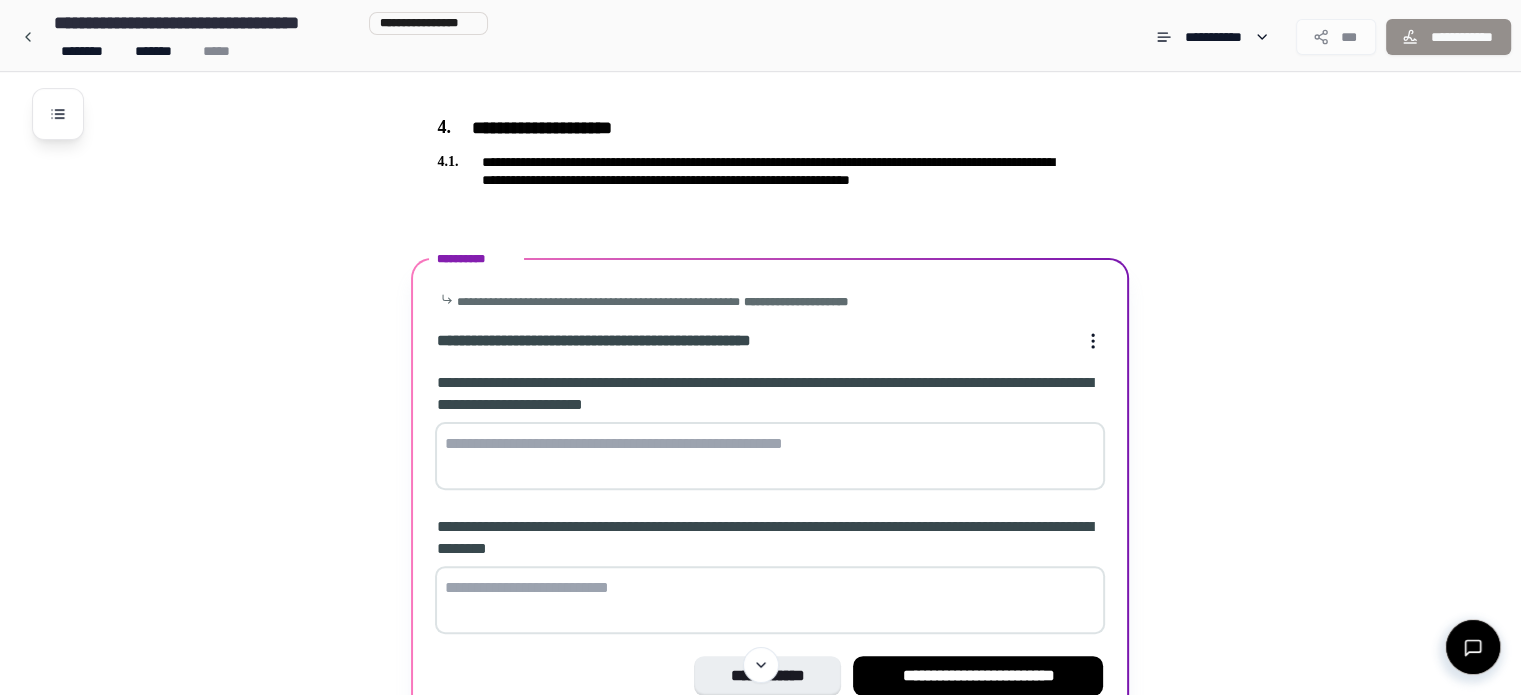 click at bounding box center (770, 456) 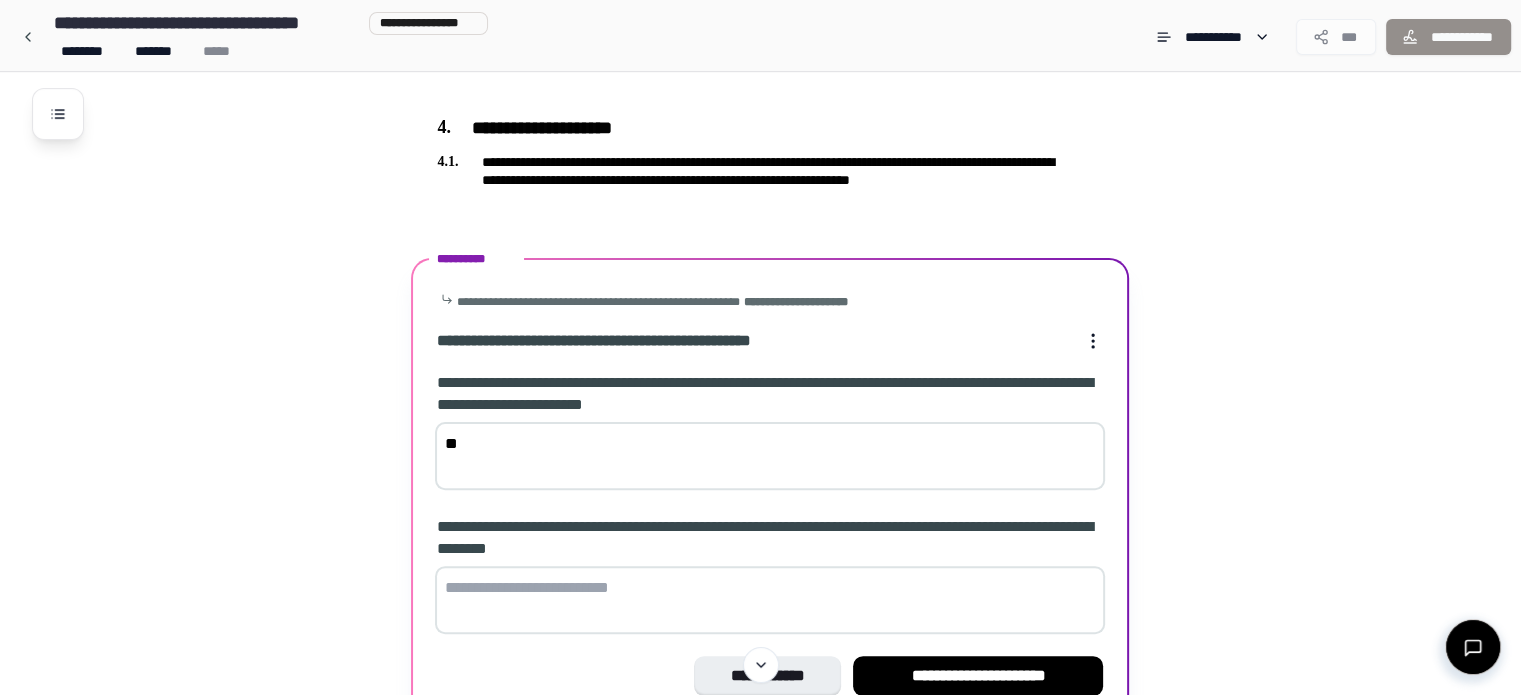 type on "*" 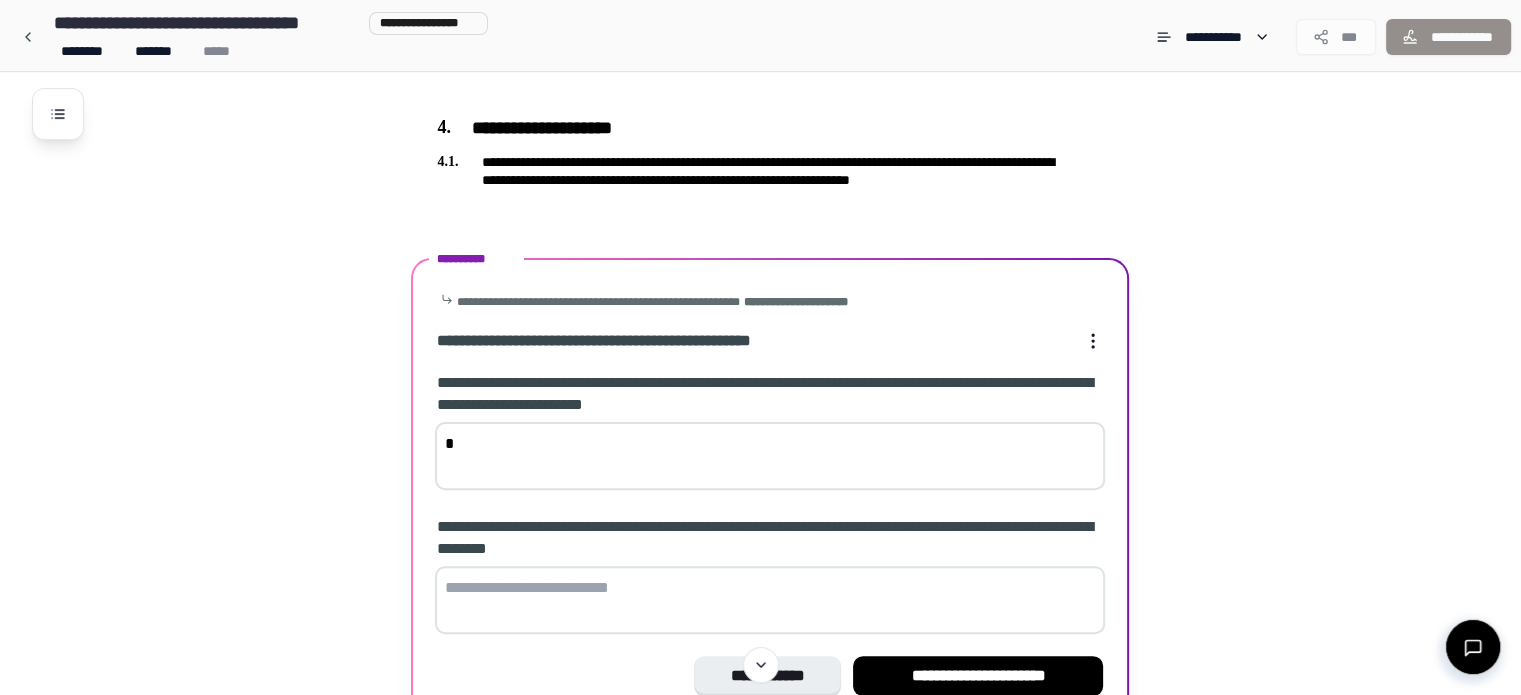 type 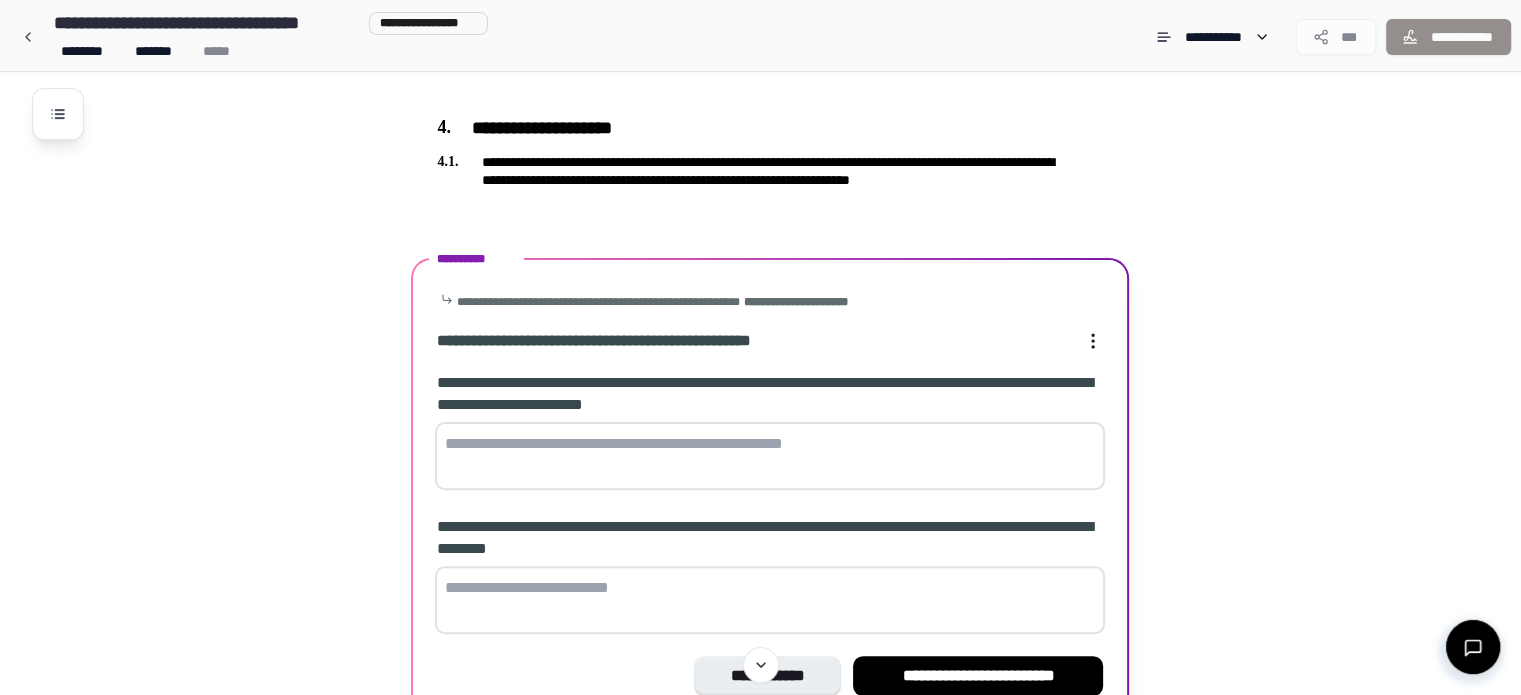click at bounding box center (770, 600) 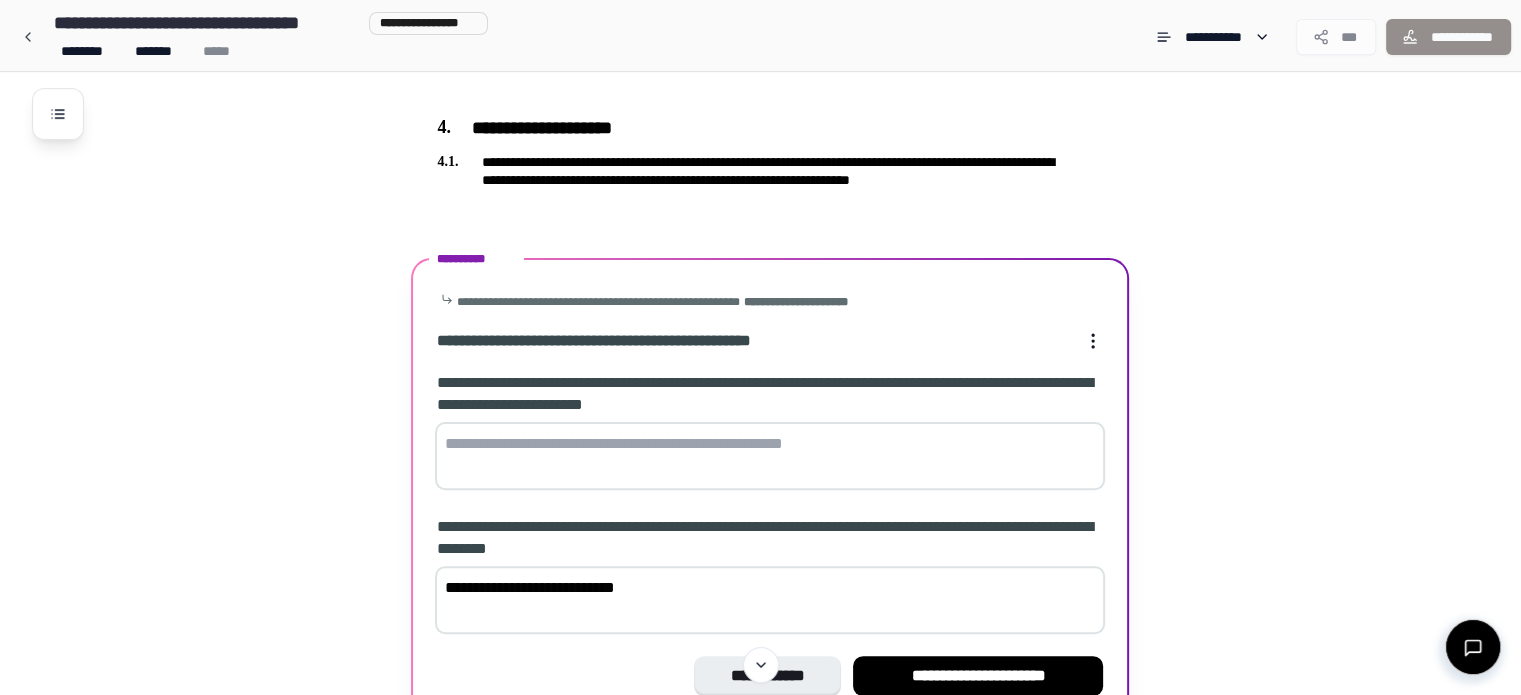 type on "**********" 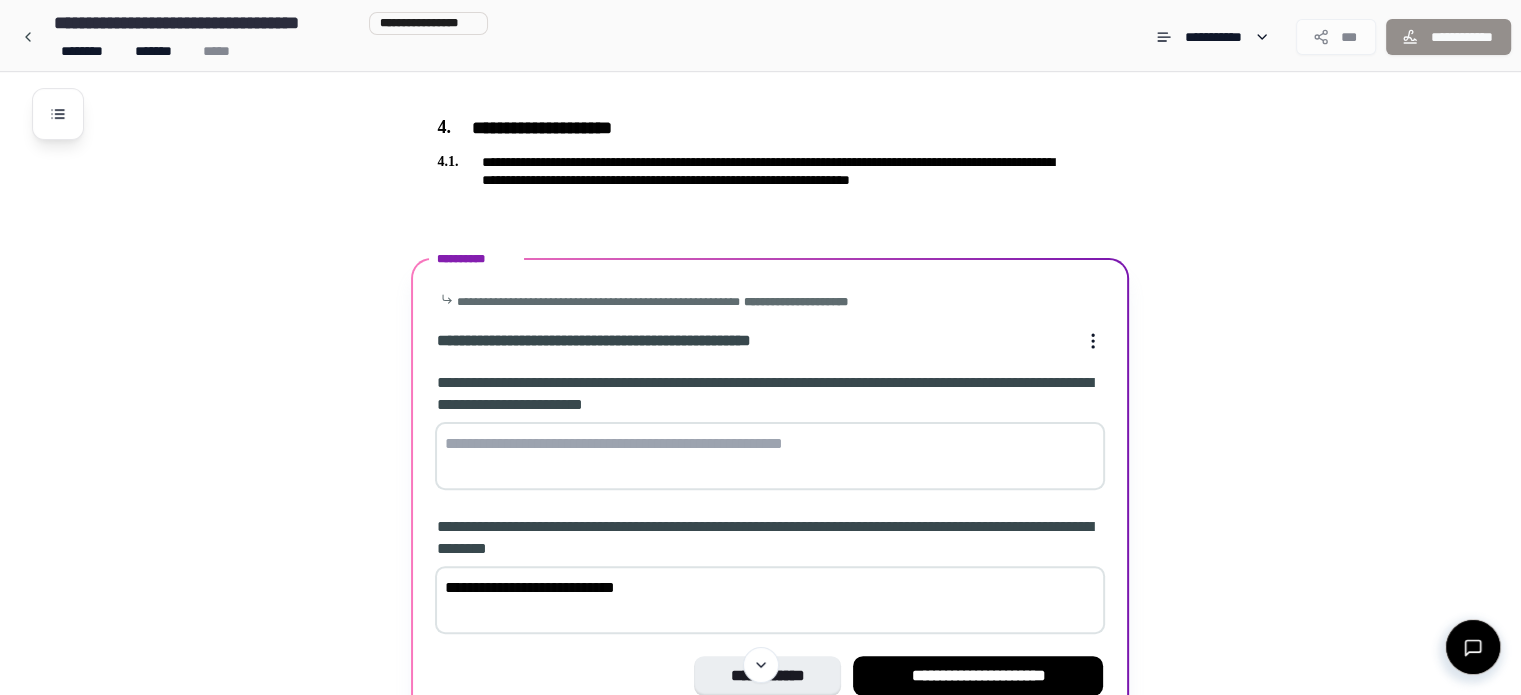 click at bounding box center (770, 456) 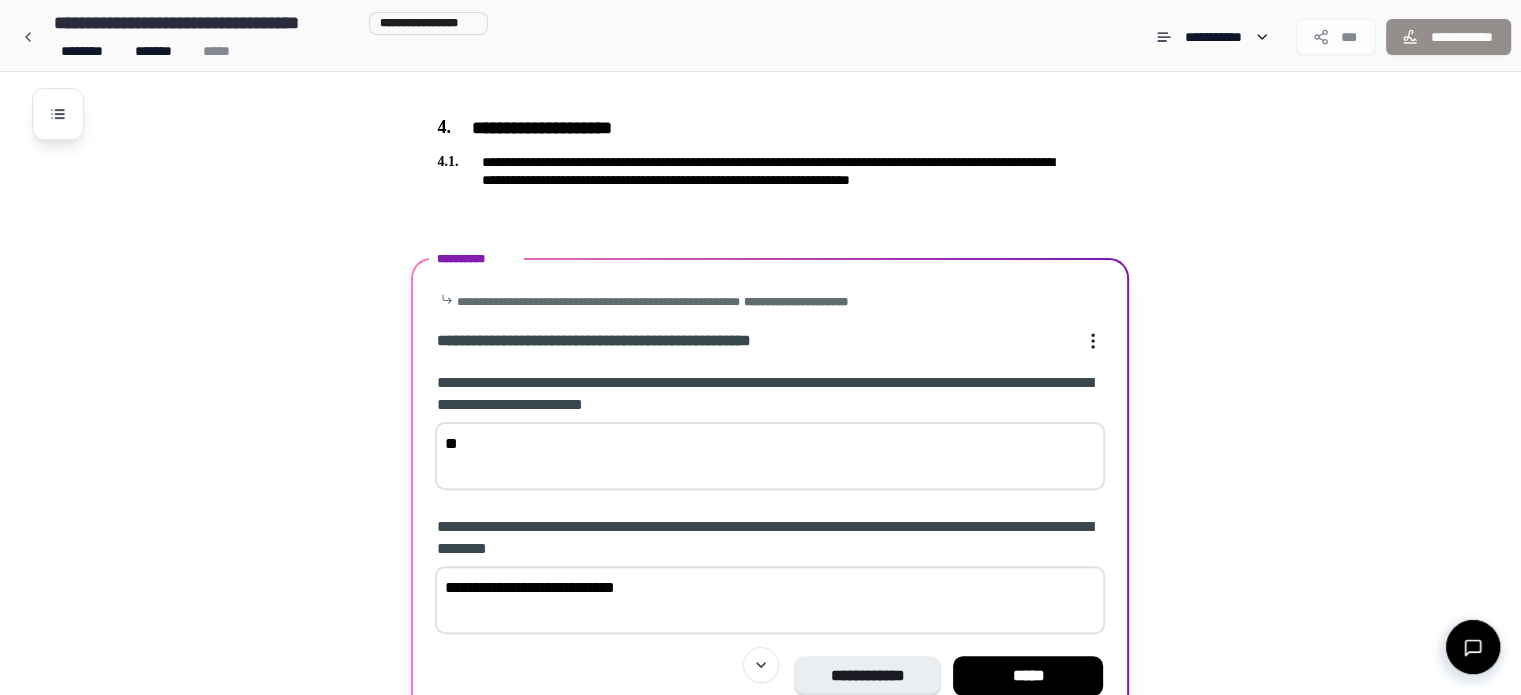type on "*" 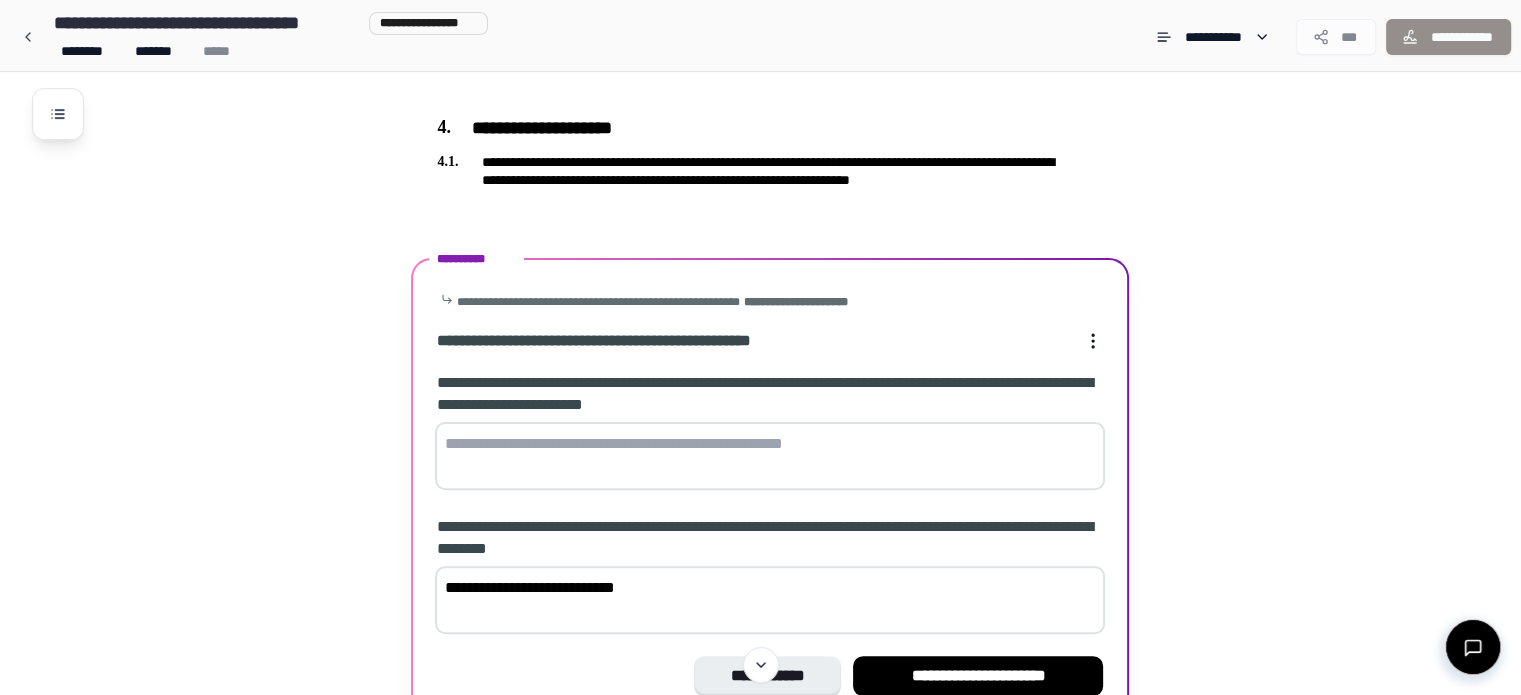drag, startPoint x: 916, startPoint y: 439, endPoint x: 440, endPoint y: 436, distance: 476.00946 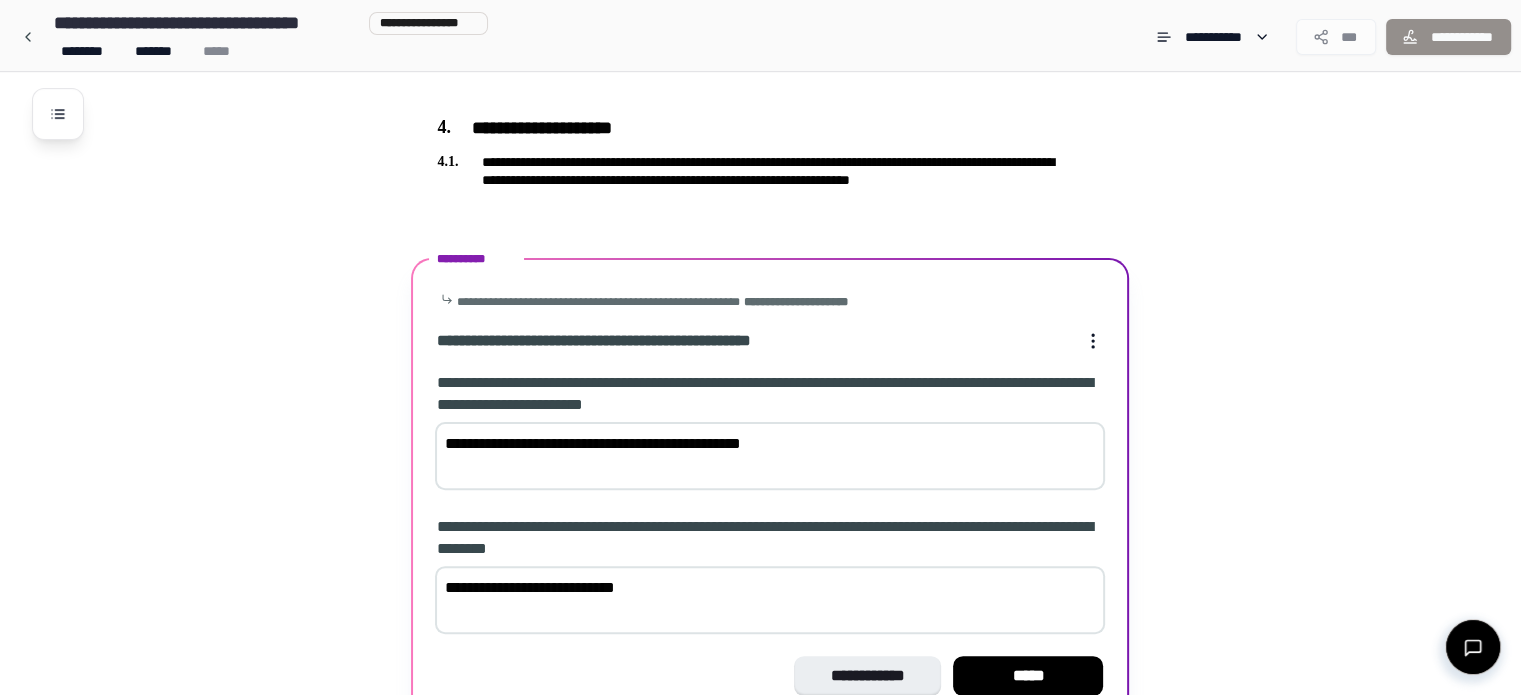 scroll, scrollTop: 608, scrollLeft: 0, axis: vertical 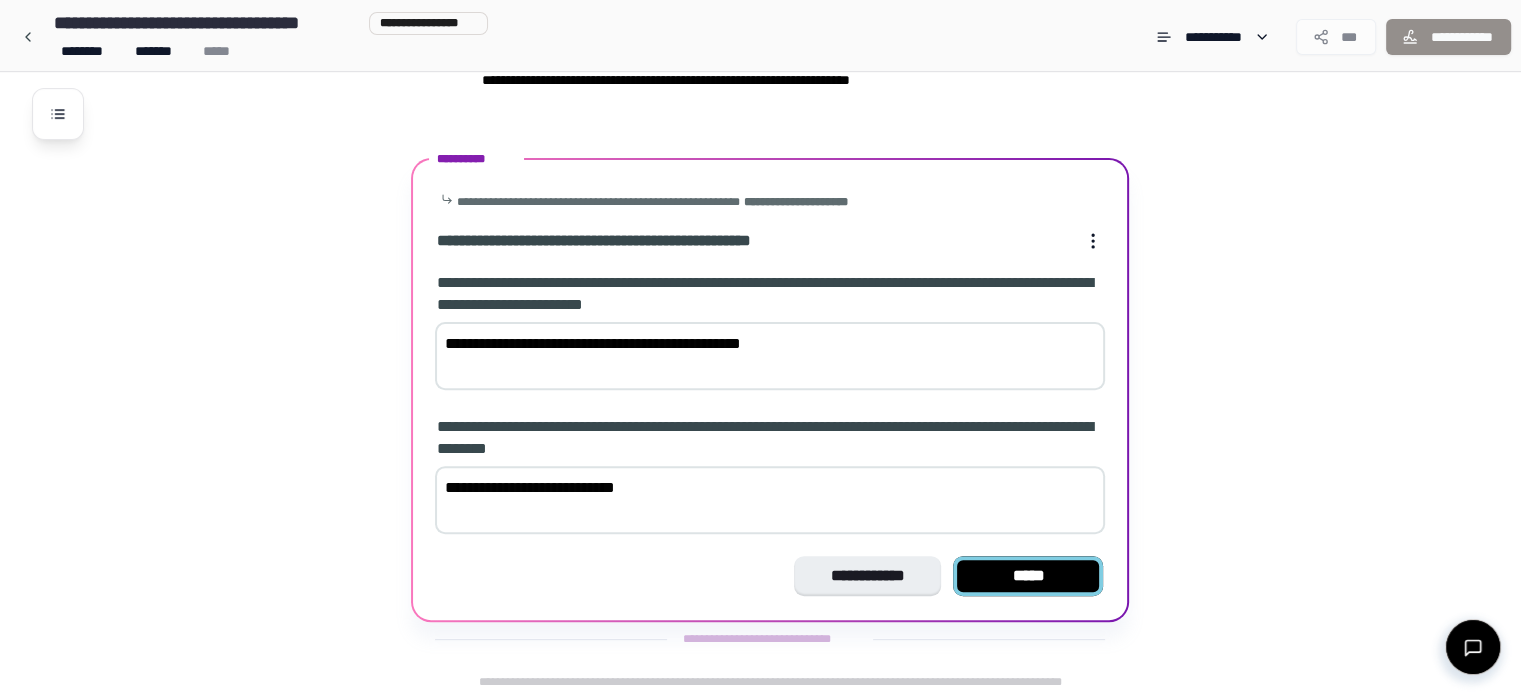 type on "**********" 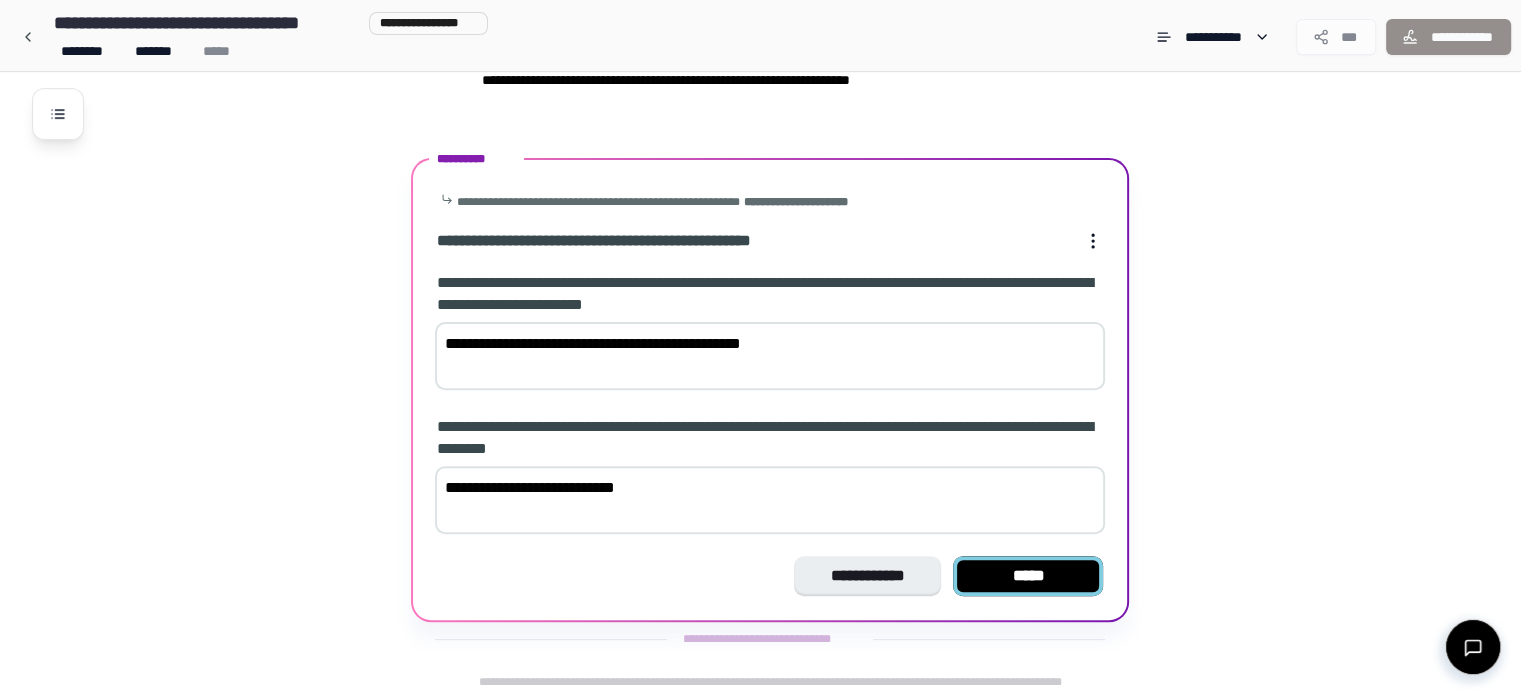 click on "*****" at bounding box center (1028, 576) 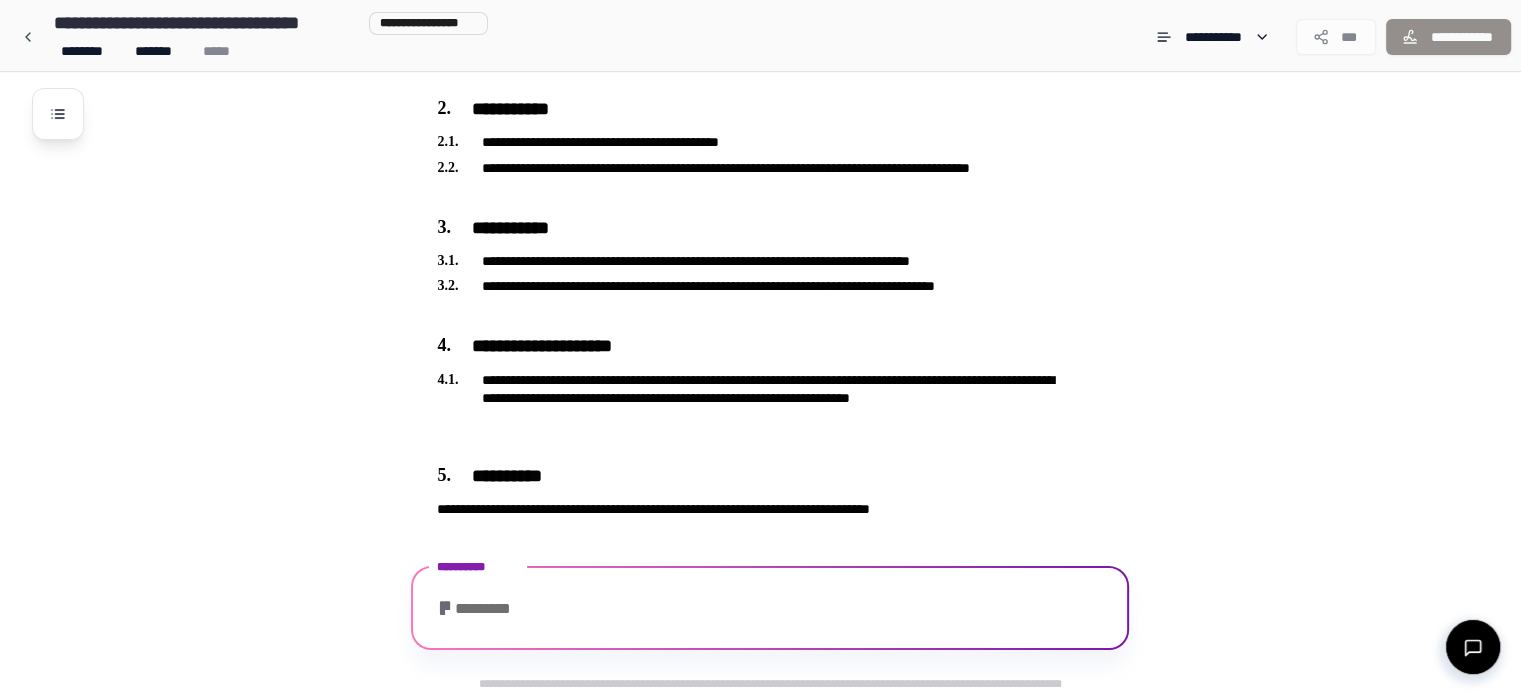 scroll, scrollTop: 526, scrollLeft: 0, axis: vertical 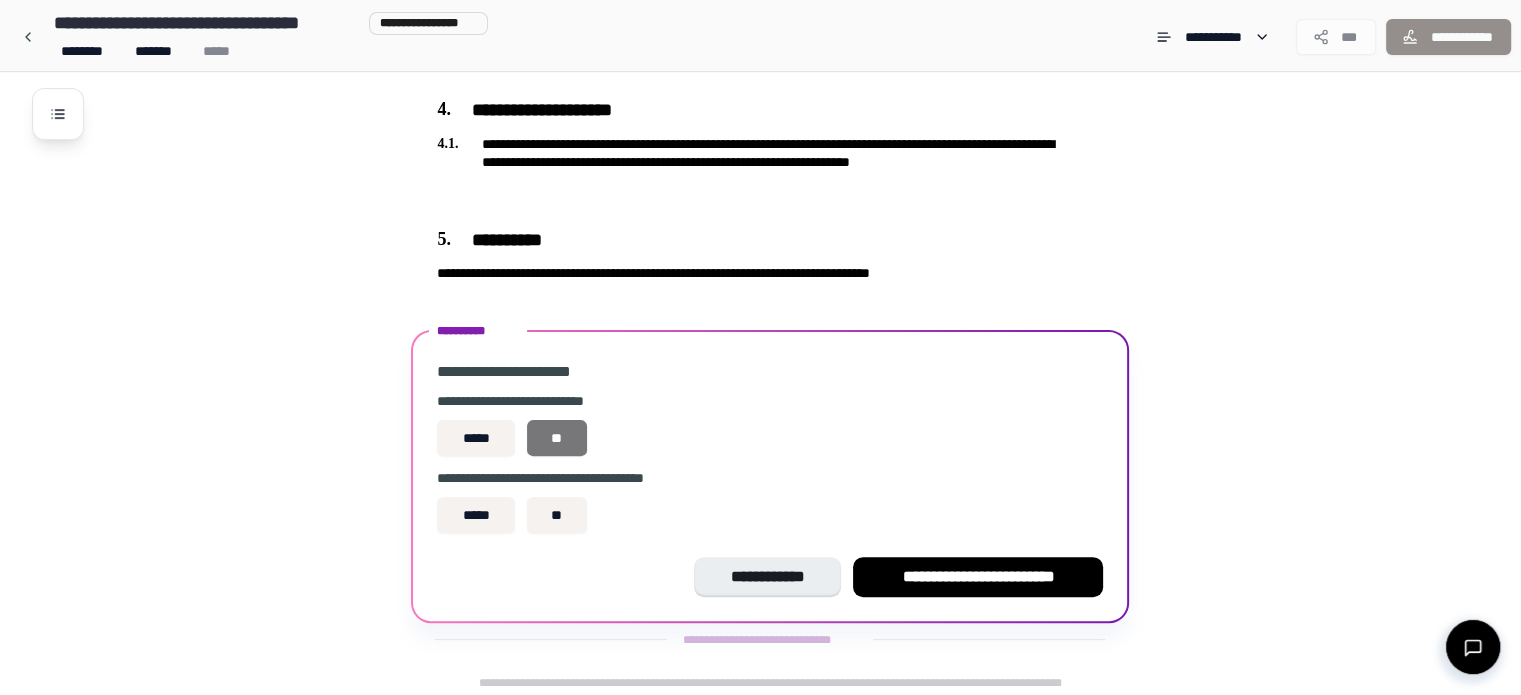 click on "**" at bounding box center [557, 438] 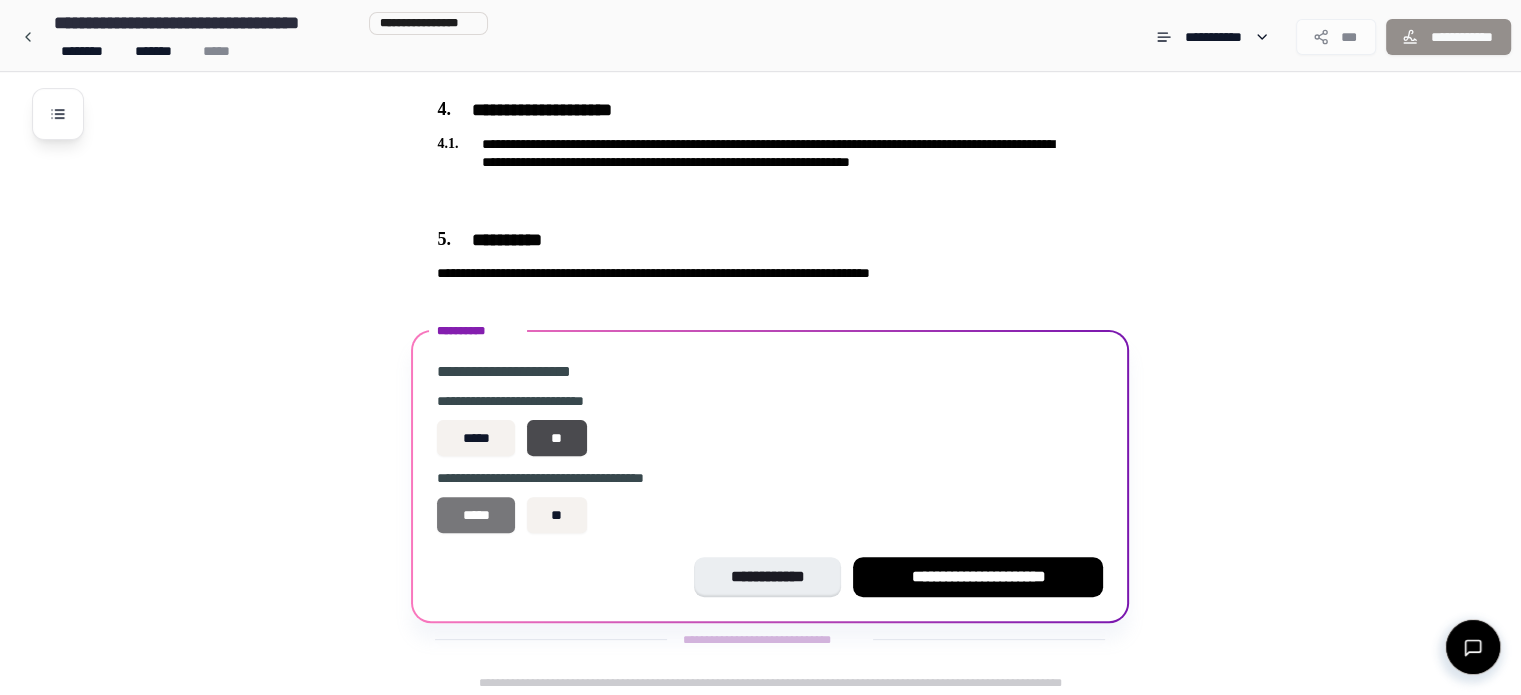 click on "*****" at bounding box center (476, 515) 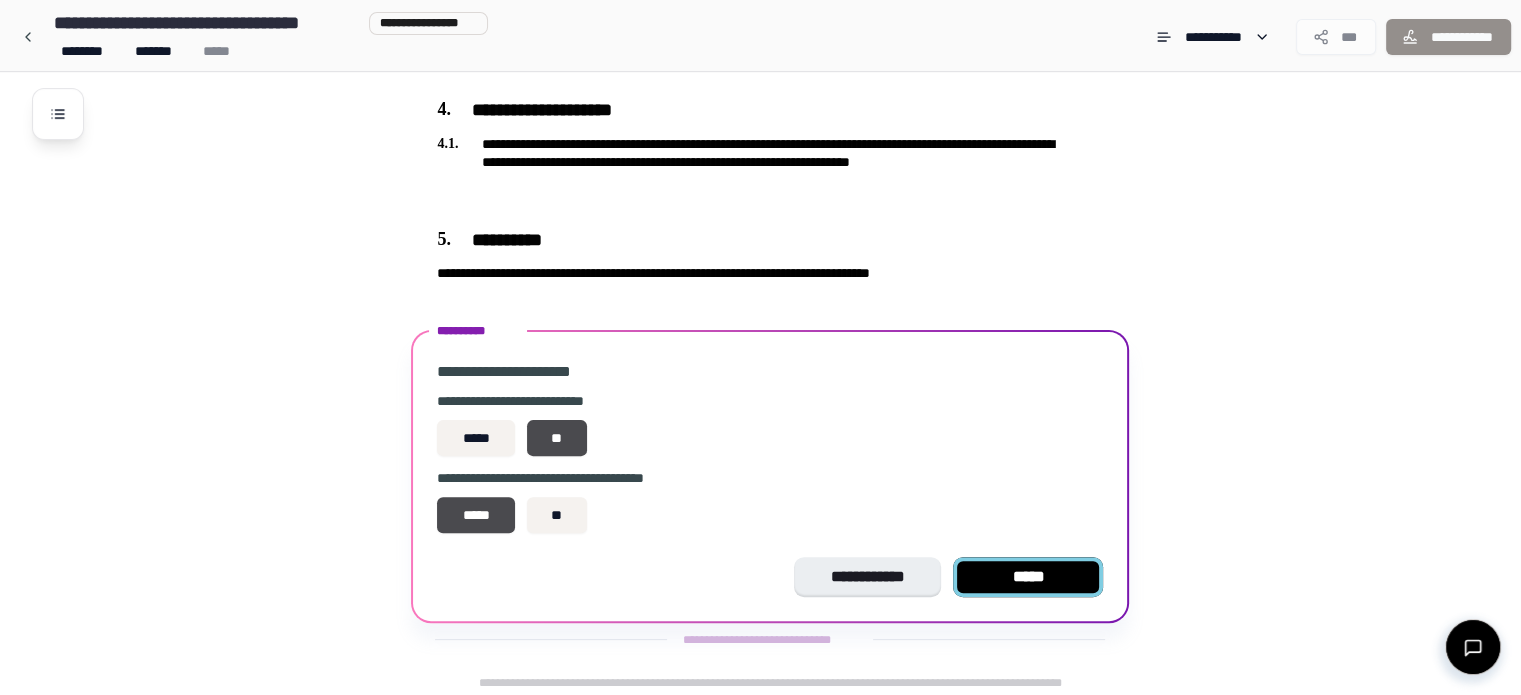 click on "*****" at bounding box center (1028, 577) 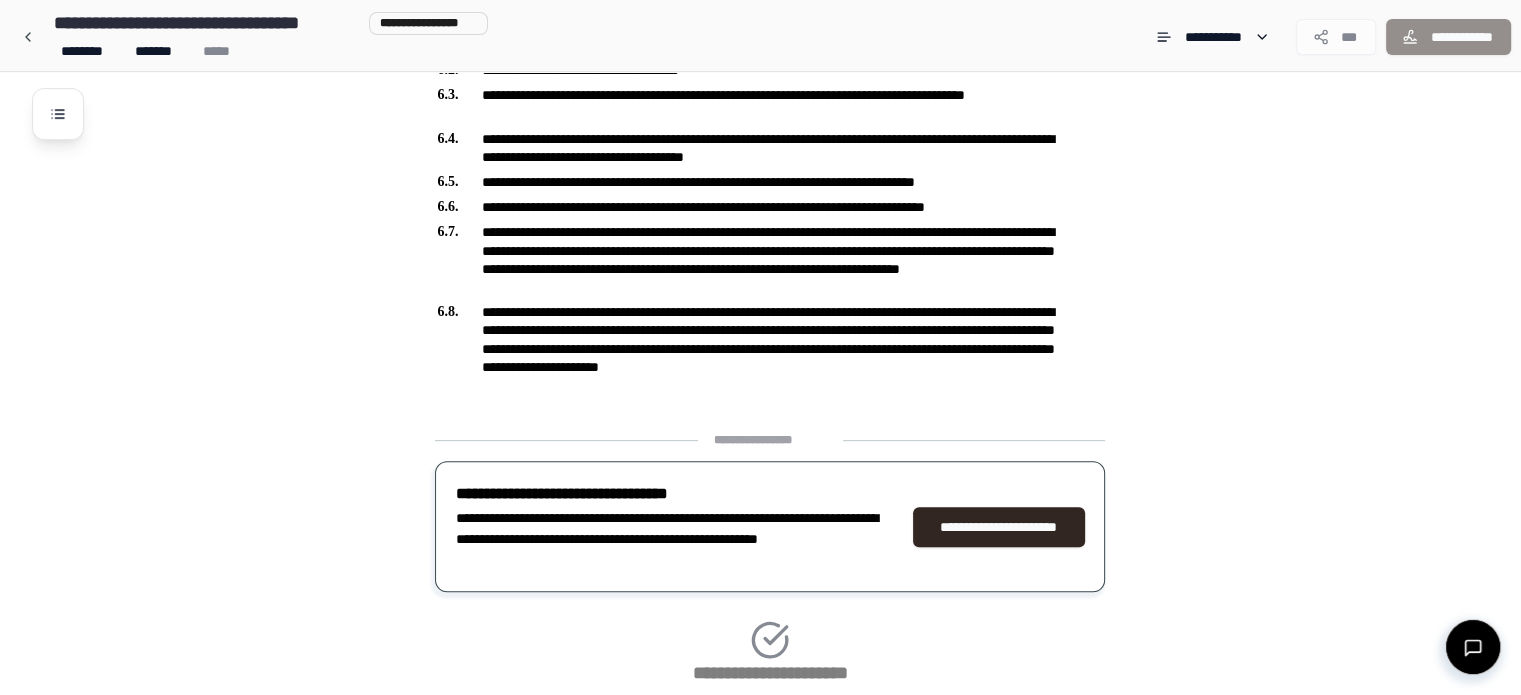 scroll, scrollTop: 996, scrollLeft: 0, axis: vertical 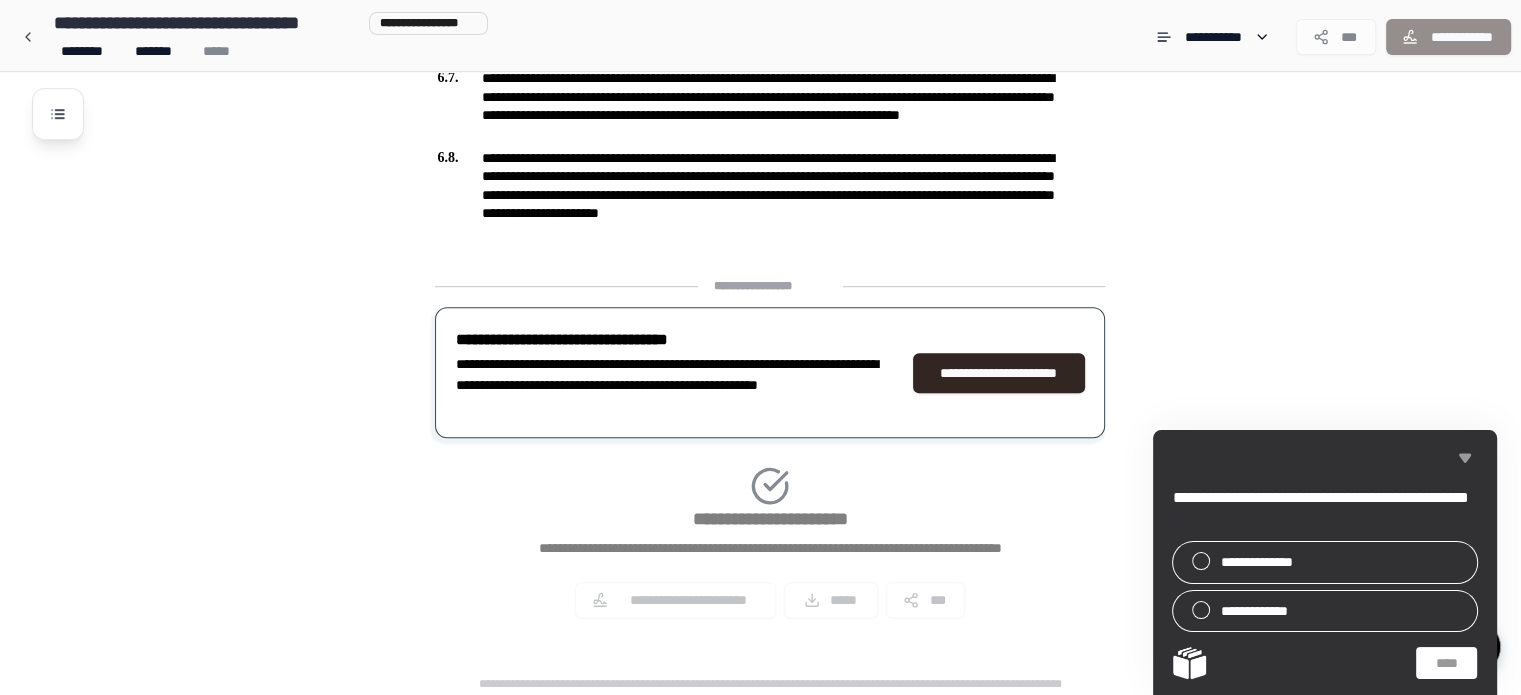 click 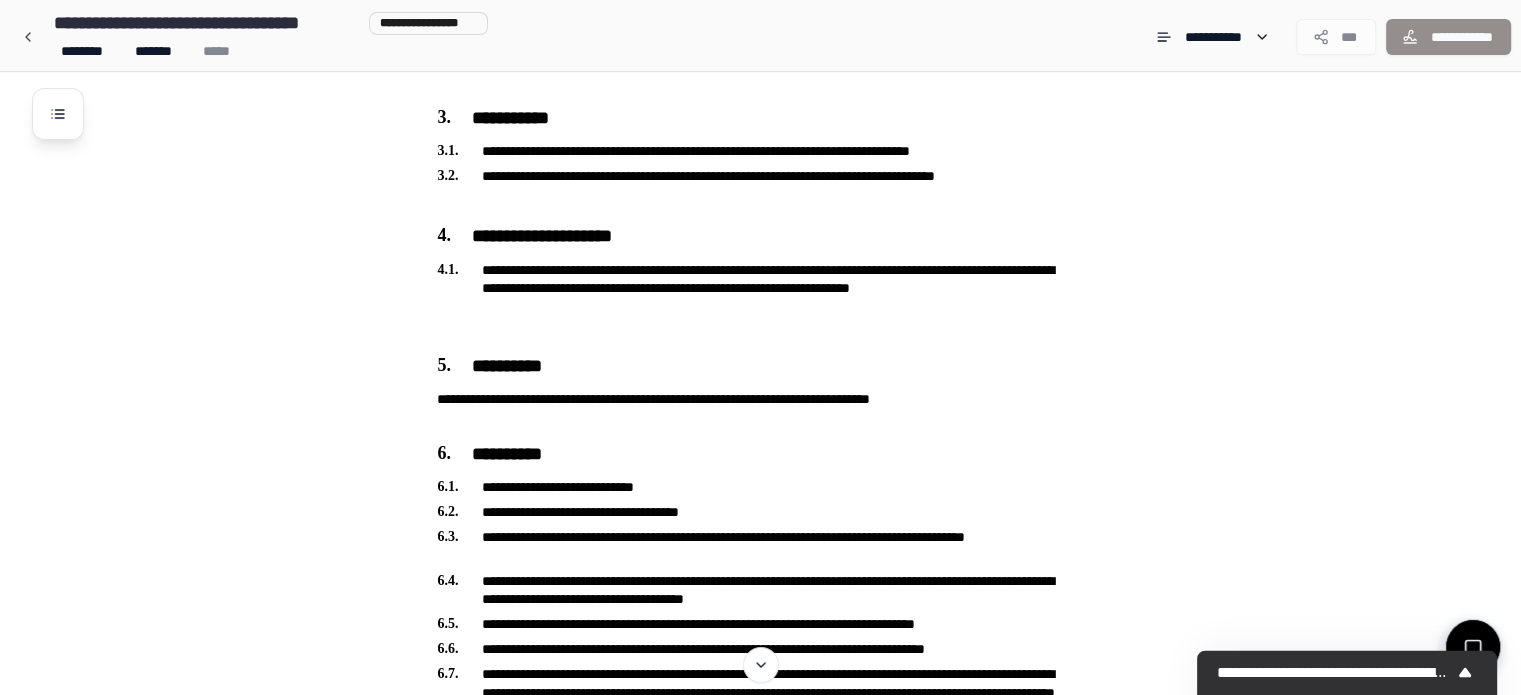 scroll, scrollTop: 800, scrollLeft: 0, axis: vertical 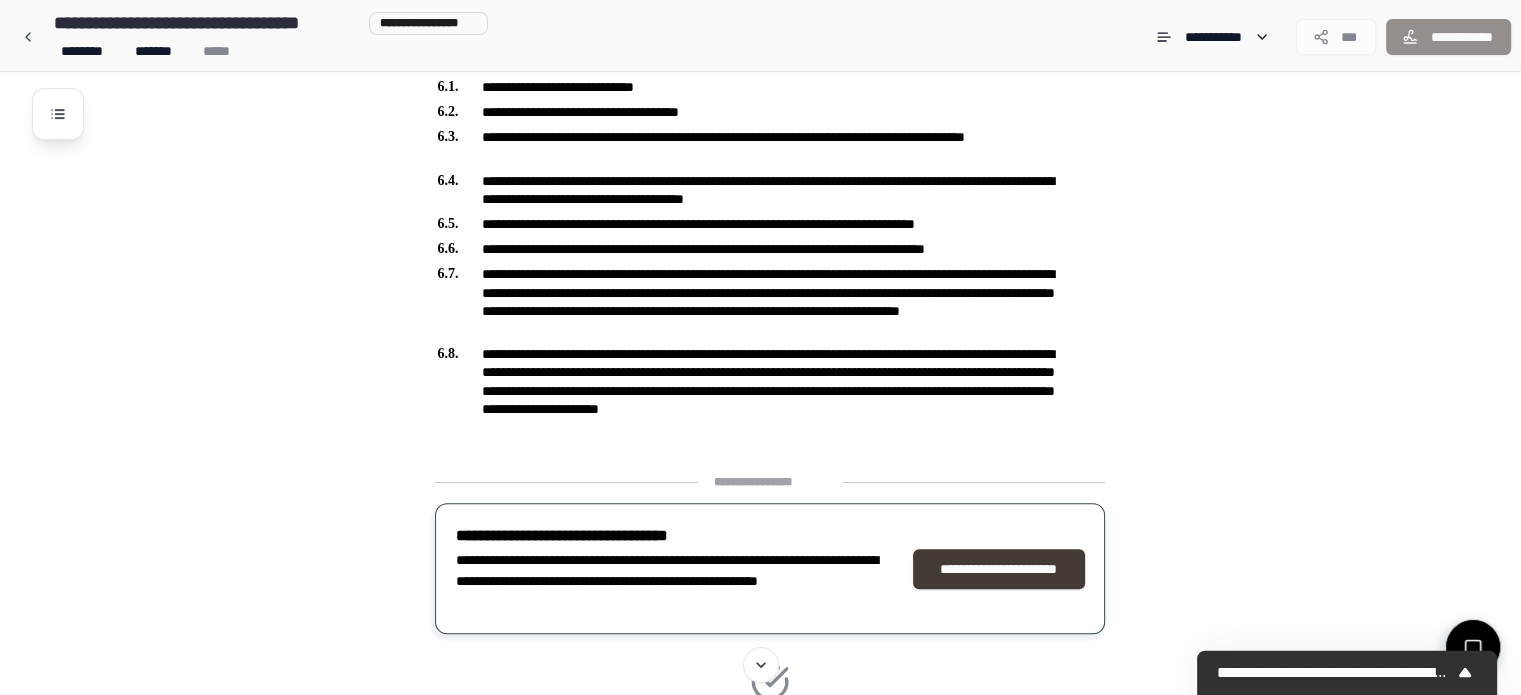 click on "**********" at bounding box center (999, 569) 